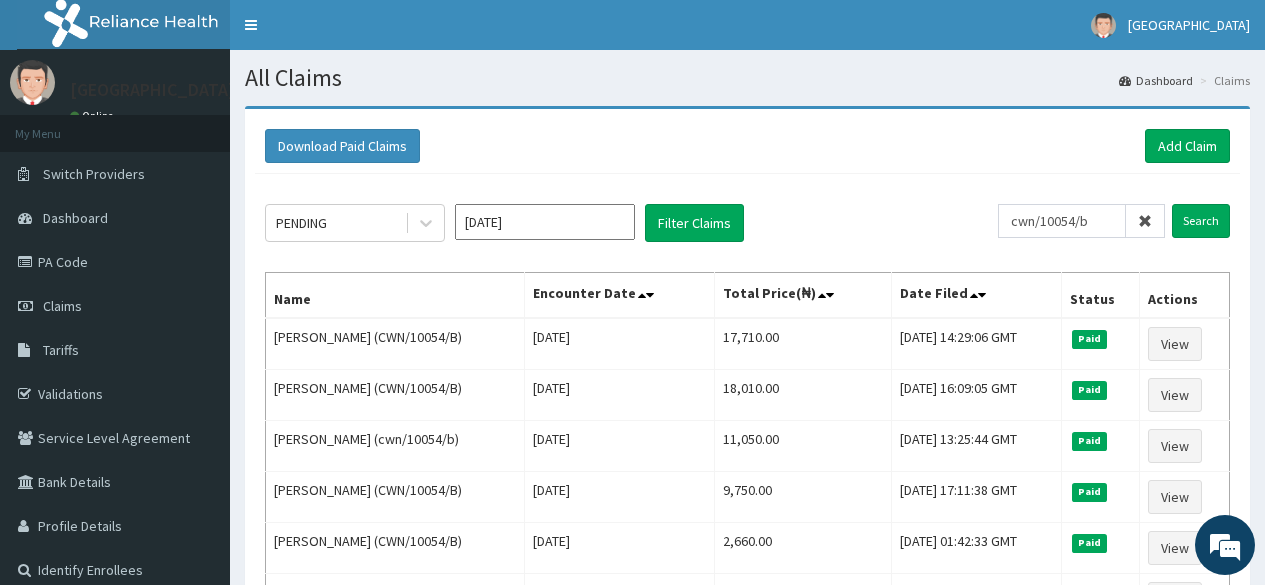 scroll, scrollTop: 64, scrollLeft: 0, axis: vertical 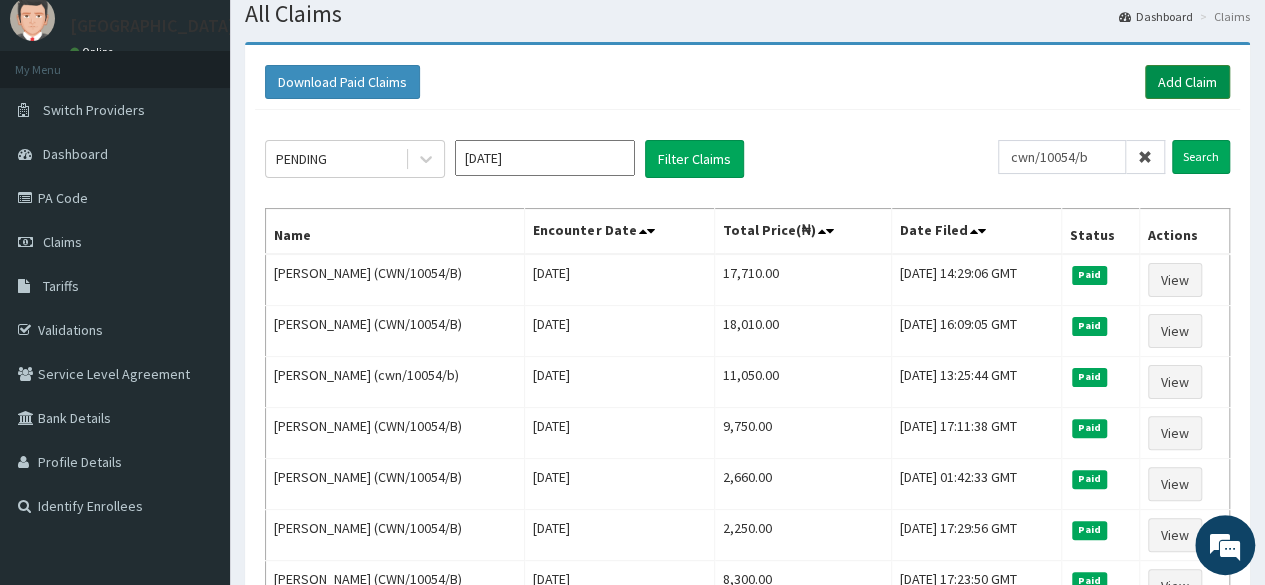 click on "Add Claim" at bounding box center [1187, 82] 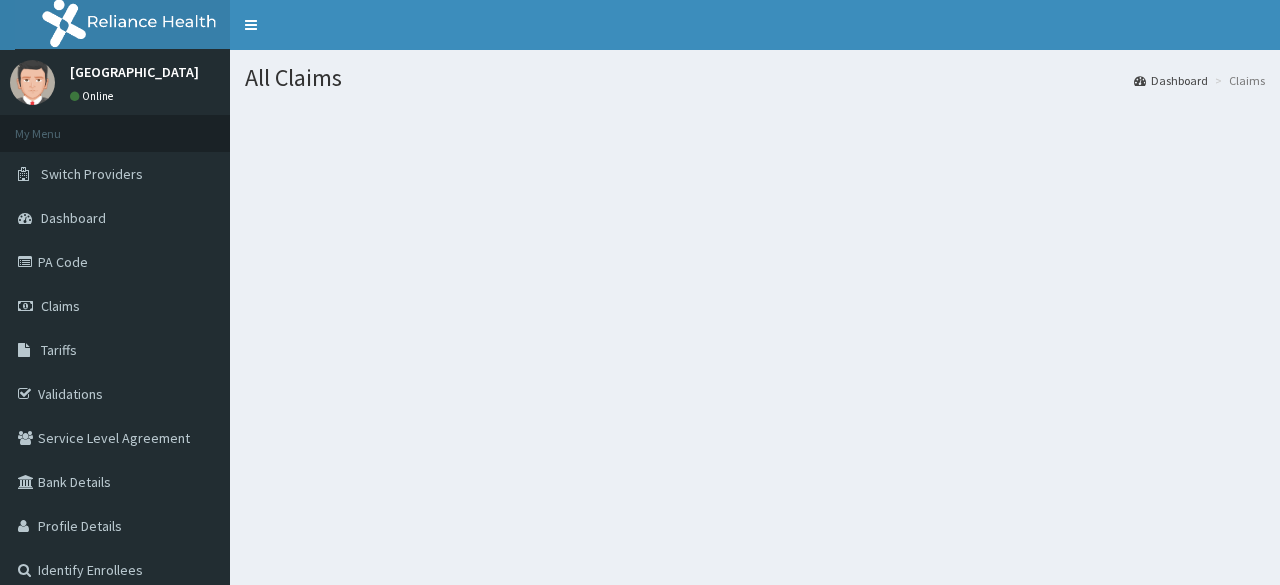 scroll, scrollTop: 0, scrollLeft: 0, axis: both 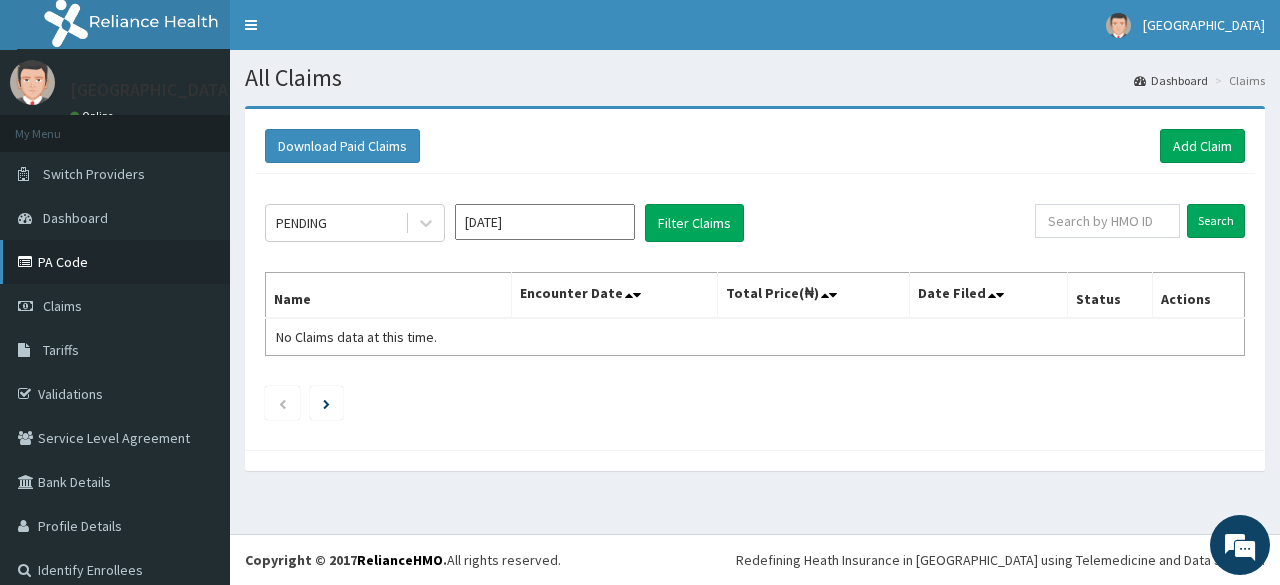 click on "PA Code" at bounding box center (115, 262) 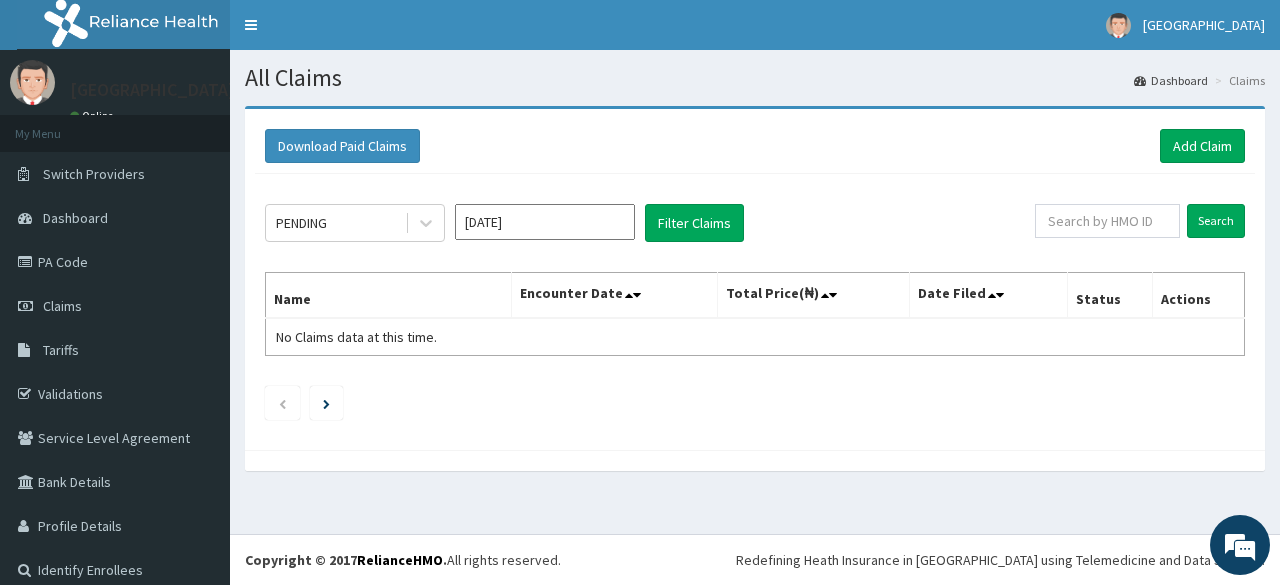 scroll, scrollTop: 0, scrollLeft: 0, axis: both 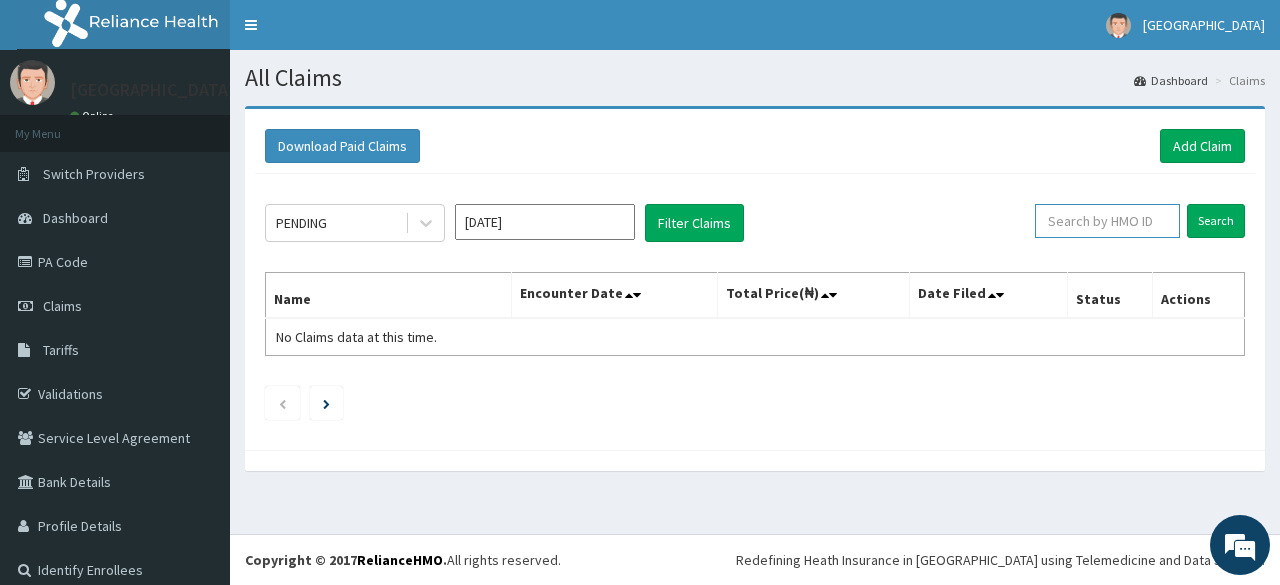 click at bounding box center [1107, 221] 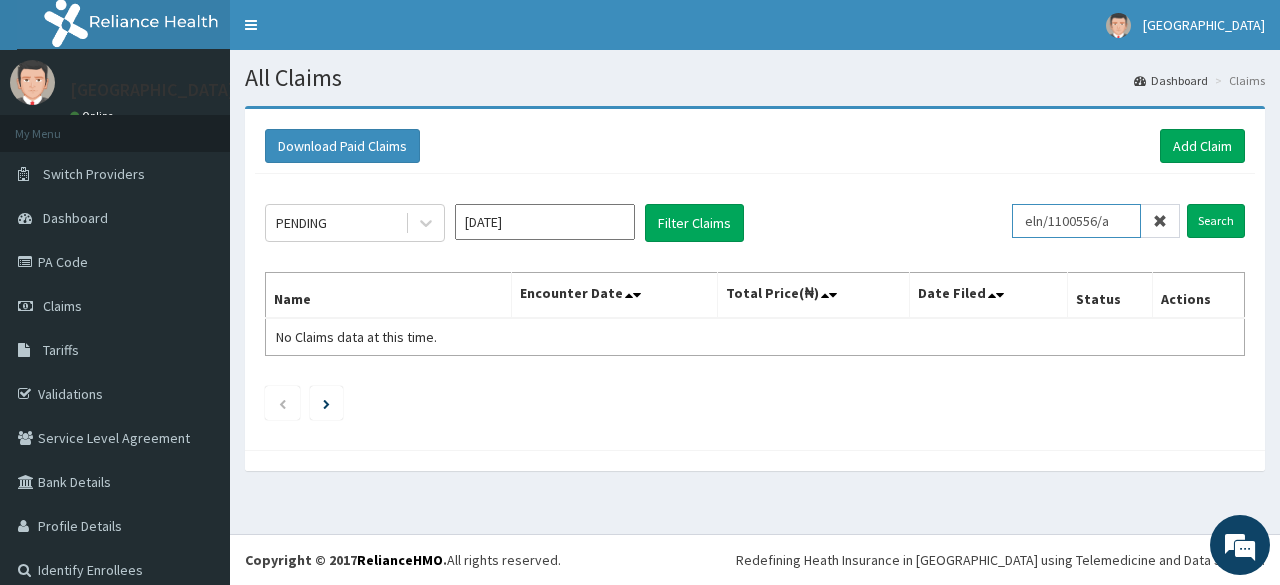 click on "eln/1100556/a" at bounding box center (1076, 221) 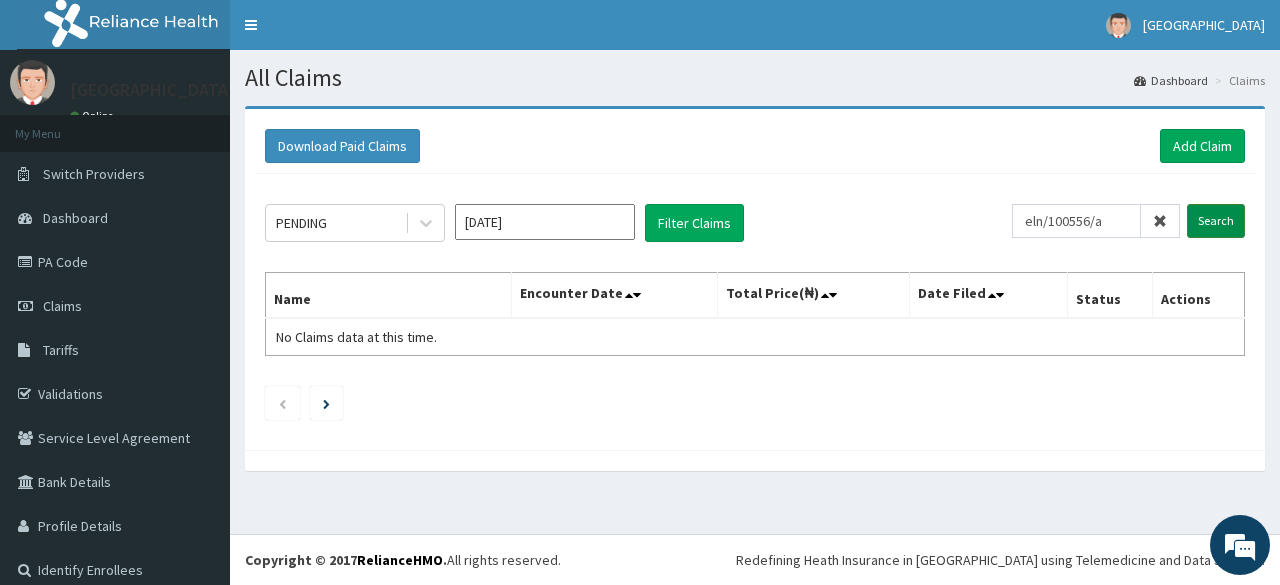 click on "Search" at bounding box center [1216, 221] 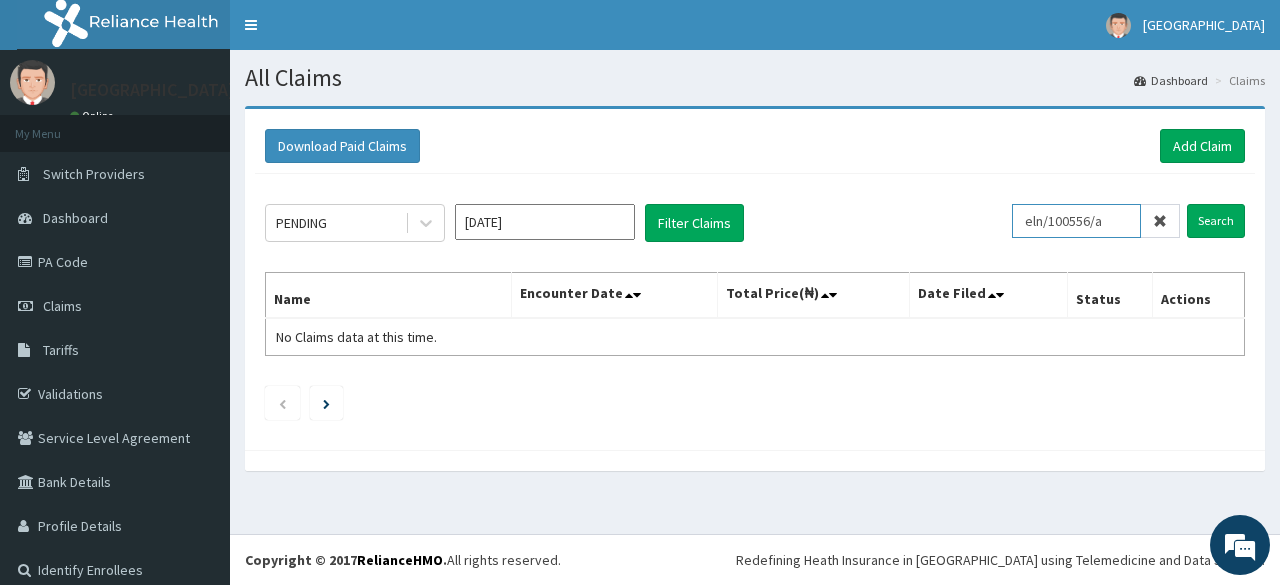 click on "eln/100556/a" at bounding box center (1076, 221) 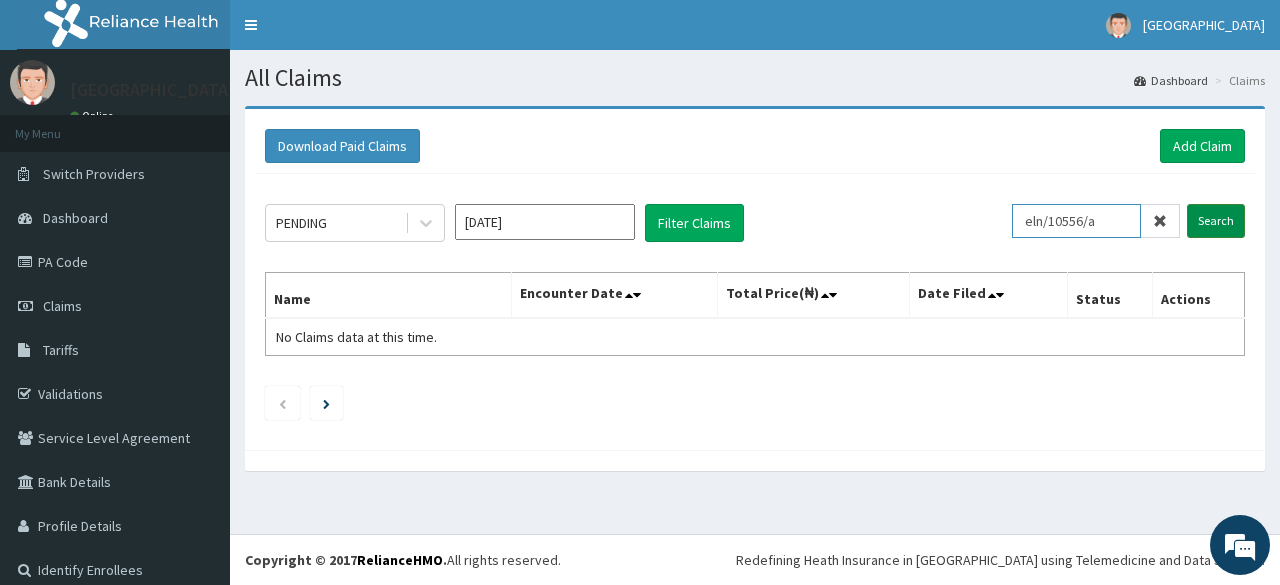 type on "eln/10556/a" 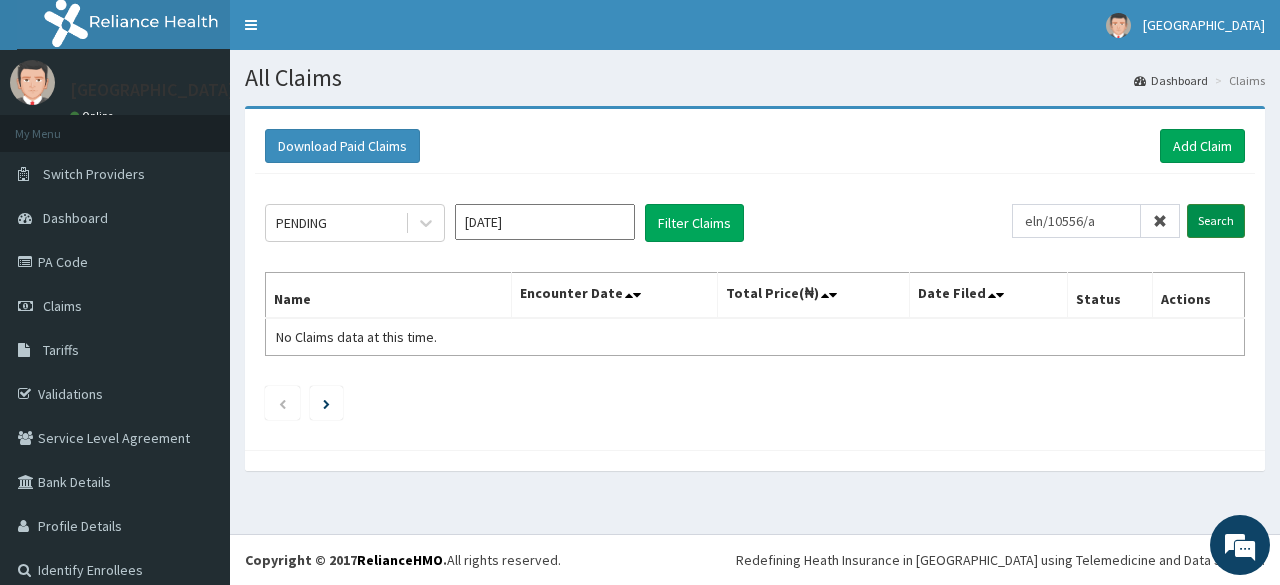 click on "Search" at bounding box center [1216, 221] 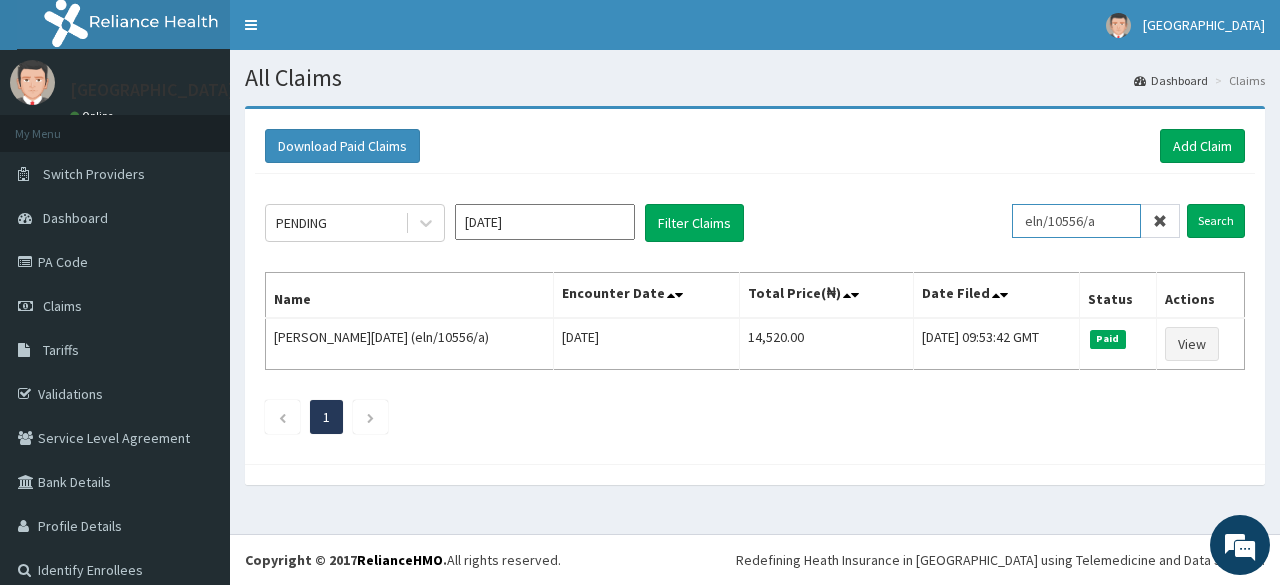 drag, startPoint x: 1097, startPoint y: 223, endPoint x: 1008, endPoint y: 232, distance: 89.453896 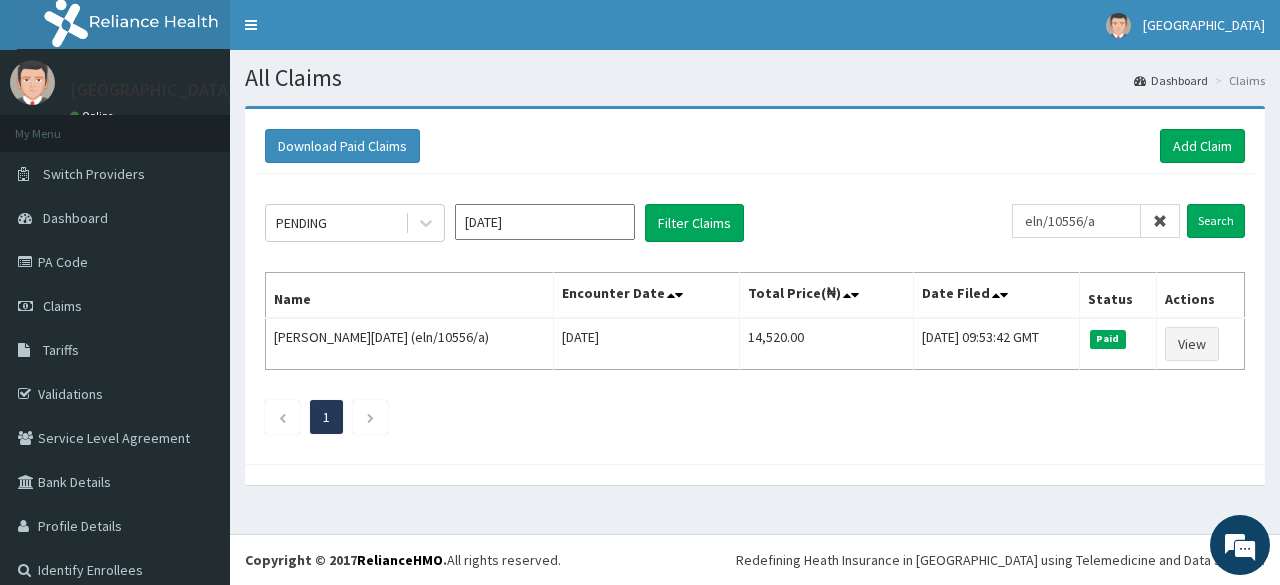 click at bounding box center (1160, 221) 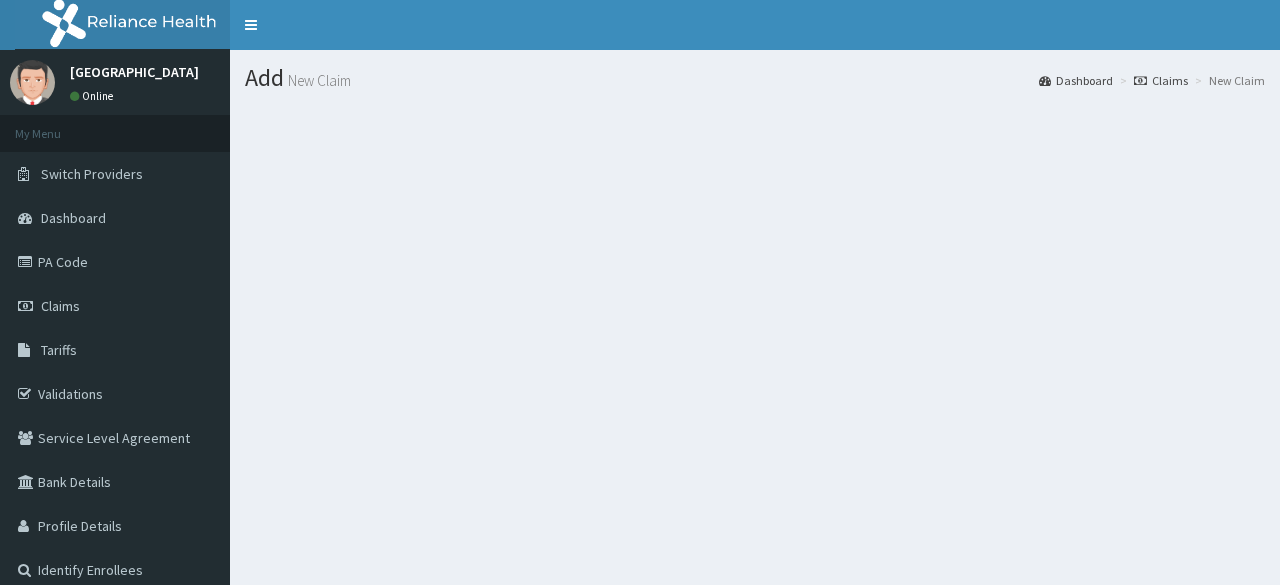 scroll, scrollTop: 0, scrollLeft: 0, axis: both 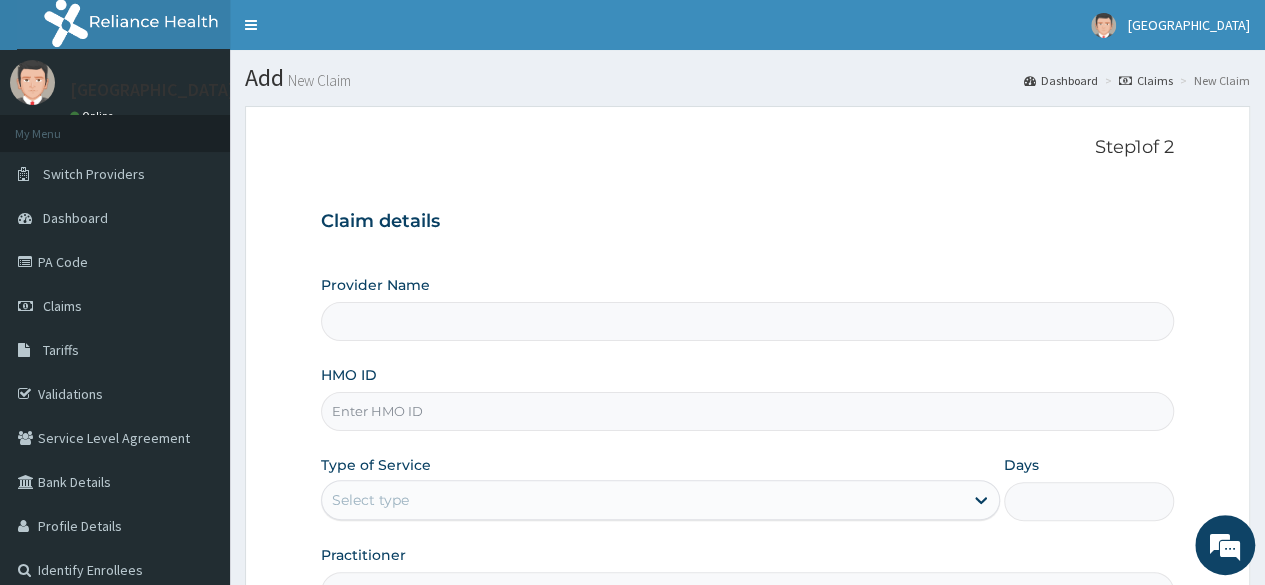type on "[GEOGRAPHIC_DATA]" 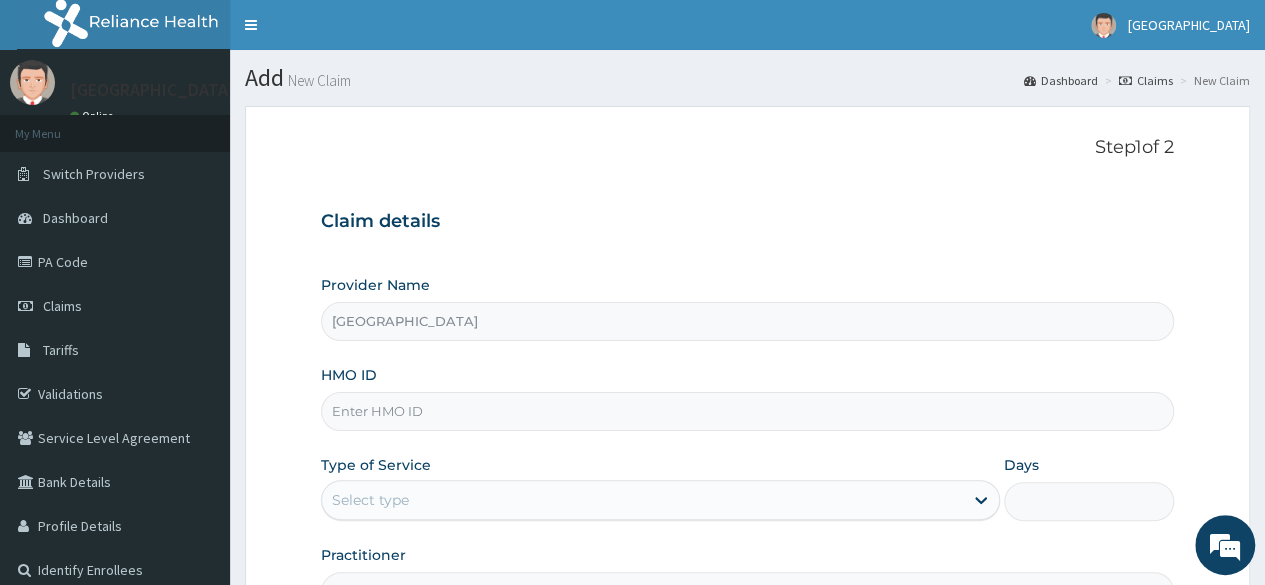 click on "HMO ID" at bounding box center [747, 411] 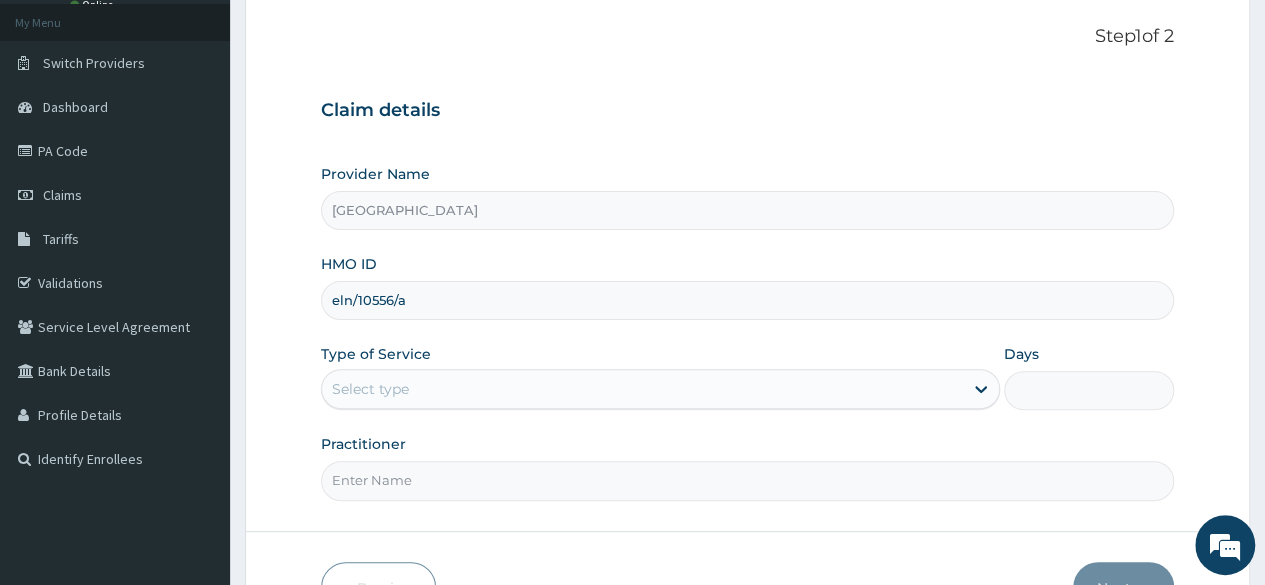 scroll, scrollTop: 120, scrollLeft: 0, axis: vertical 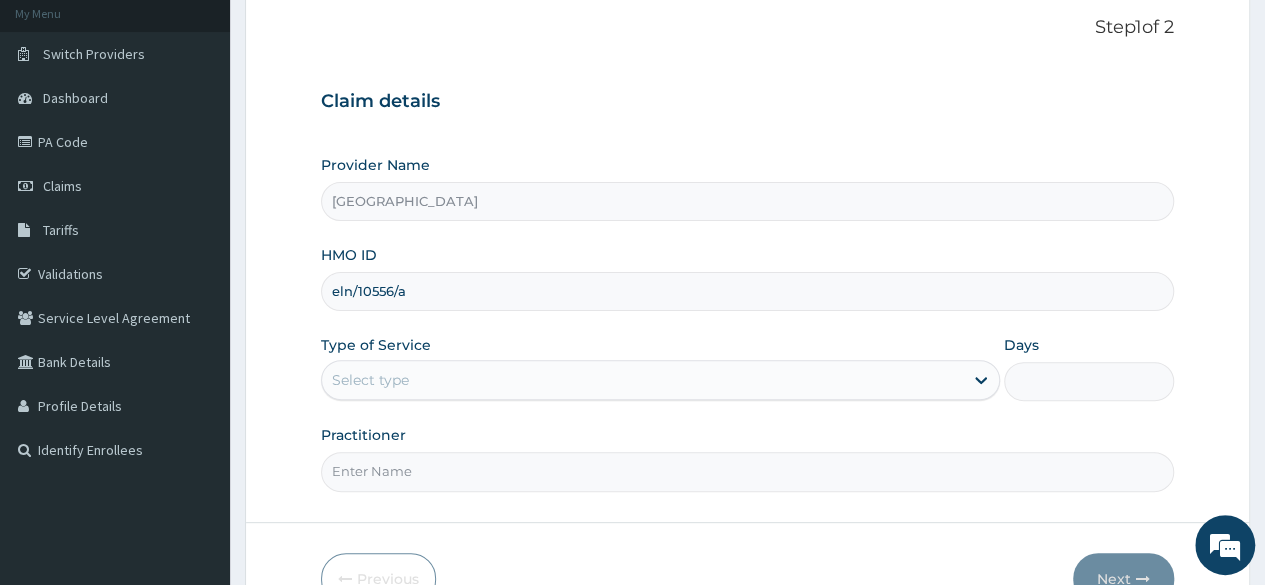type on "eln/10556/a" 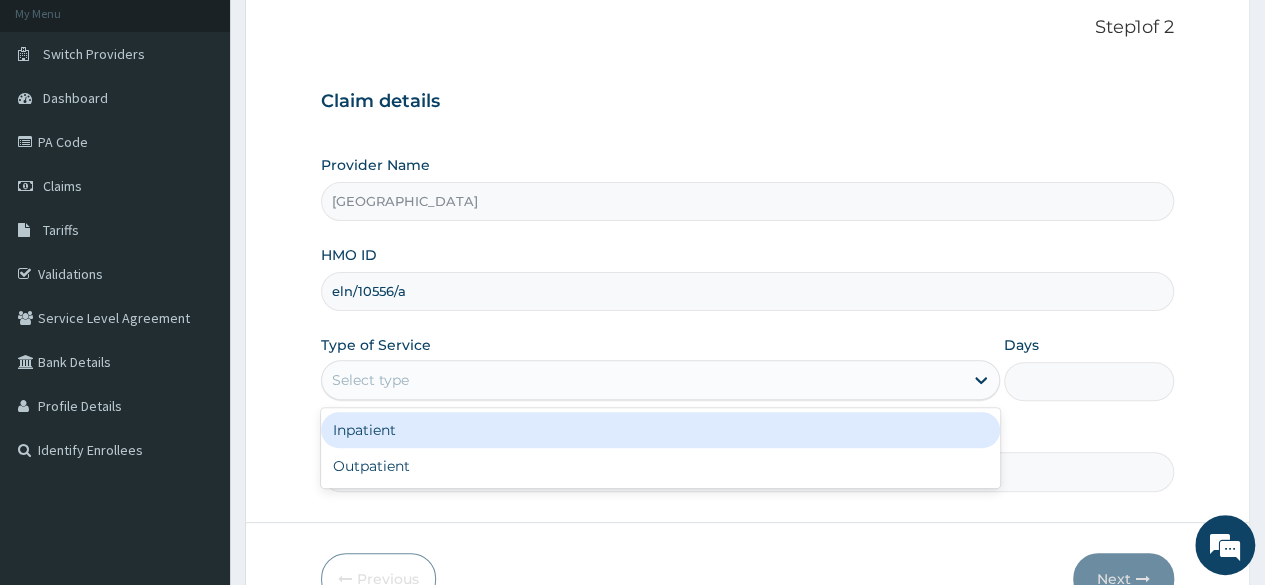 click on "Outpatient" at bounding box center (660, 466) 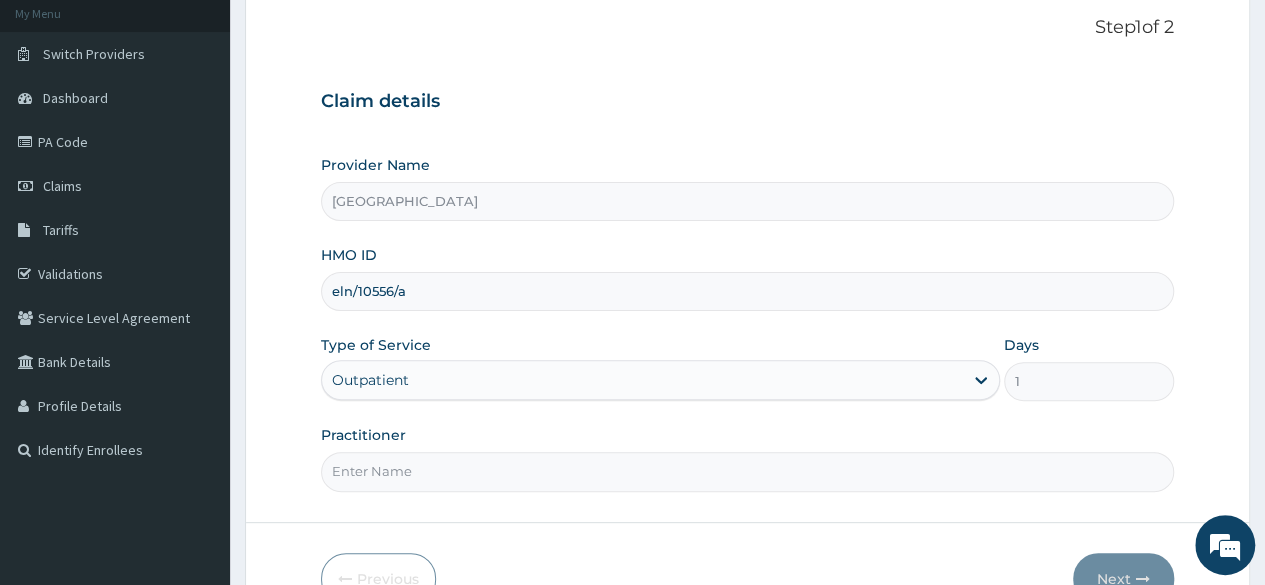 click on "Practitioner" at bounding box center (747, 471) 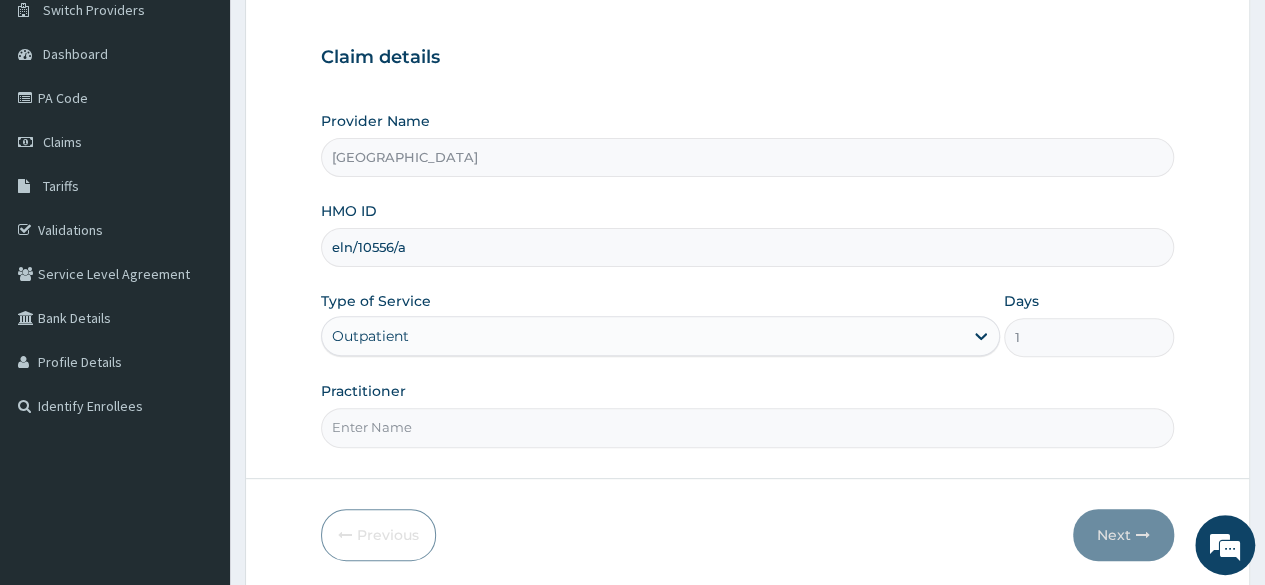 scroll, scrollTop: 232, scrollLeft: 0, axis: vertical 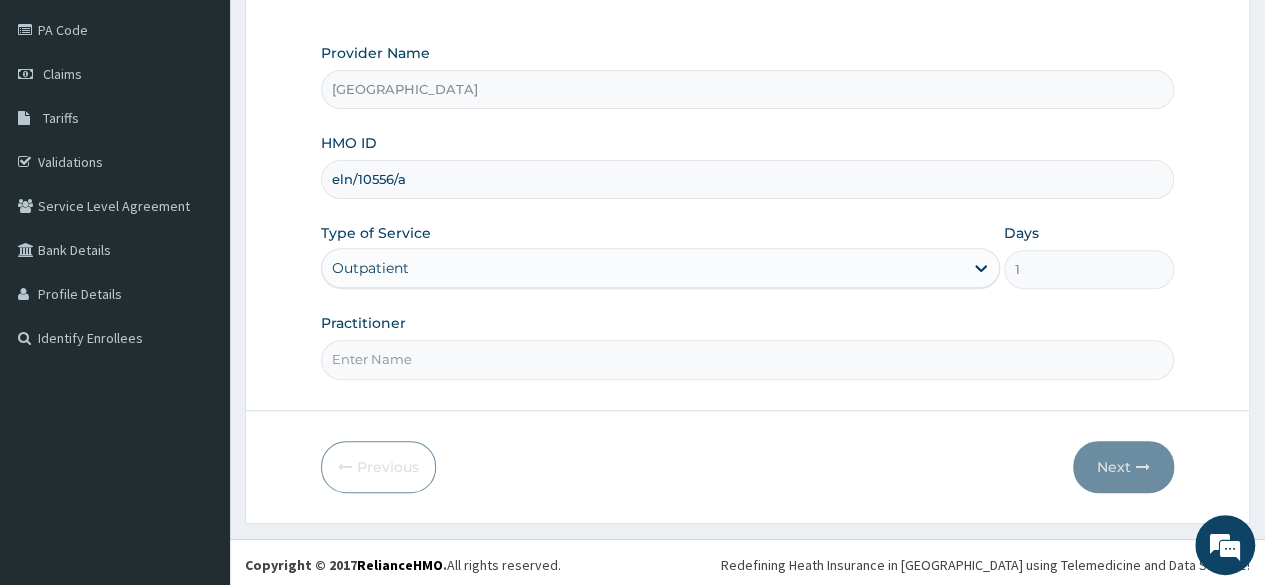 click on "Practitioner" at bounding box center [747, 359] 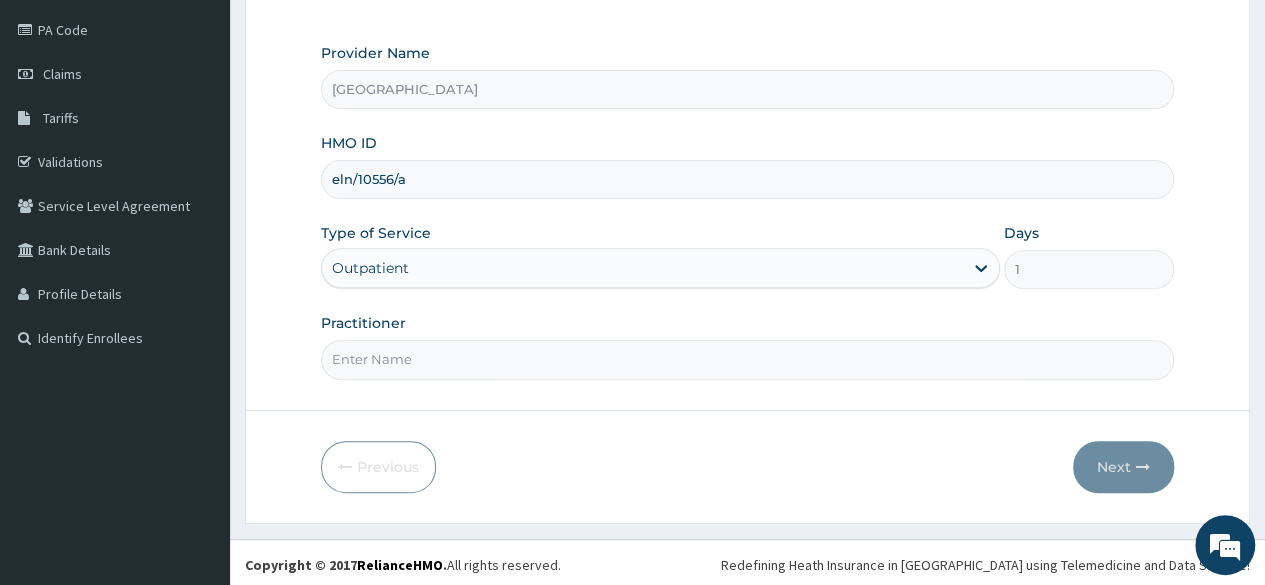 scroll, scrollTop: 0, scrollLeft: 0, axis: both 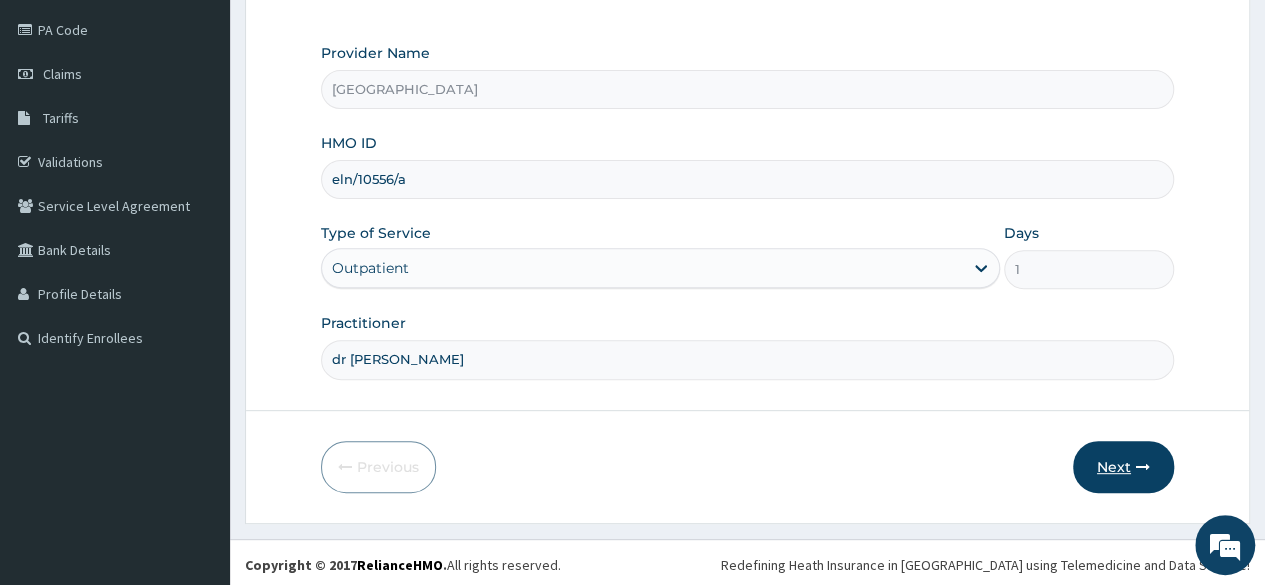 click on "Next" at bounding box center [1123, 467] 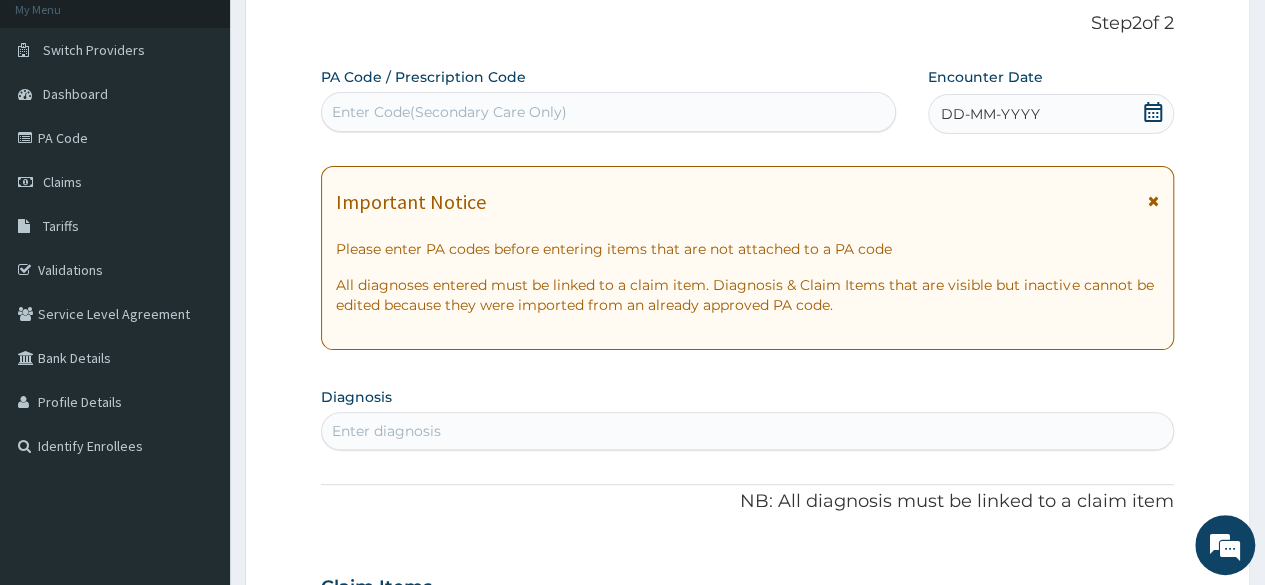scroll, scrollTop: 100, scrollLeft: 0, axis: vertical 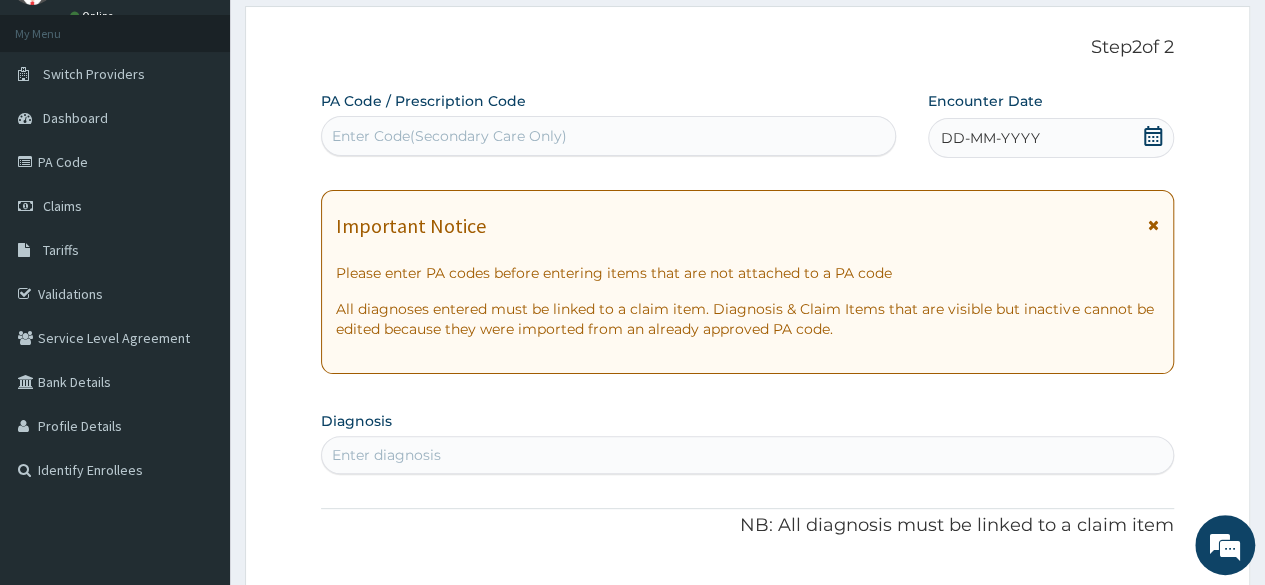 paste on "PA/72B910" 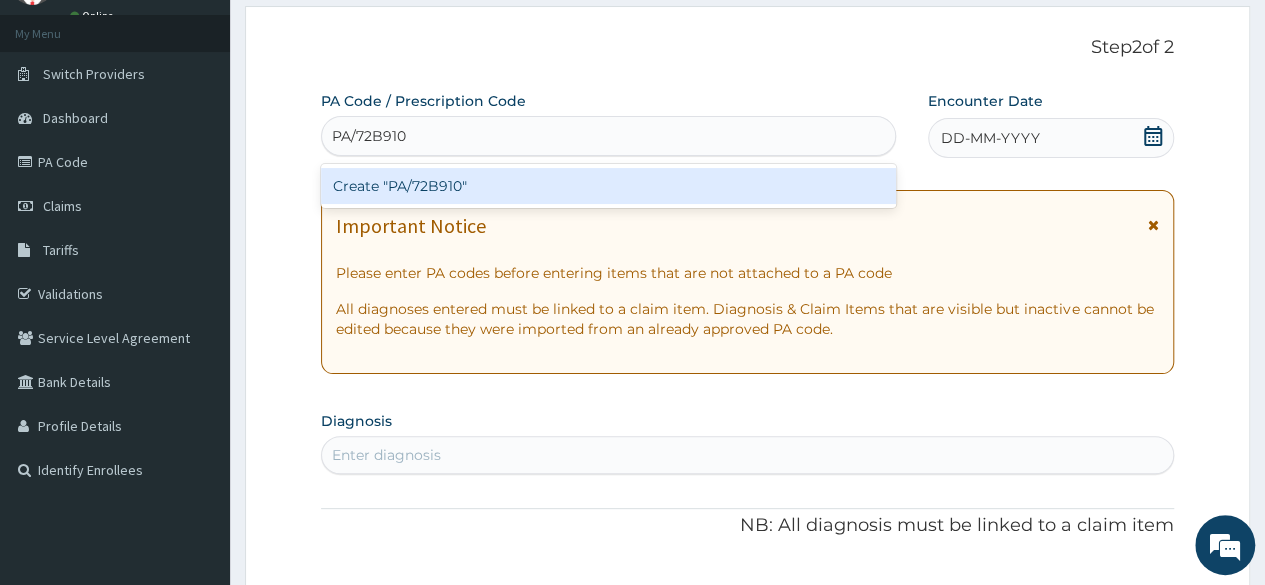 click on "Create "PA/72B910"" at bounding box center [608, 186] 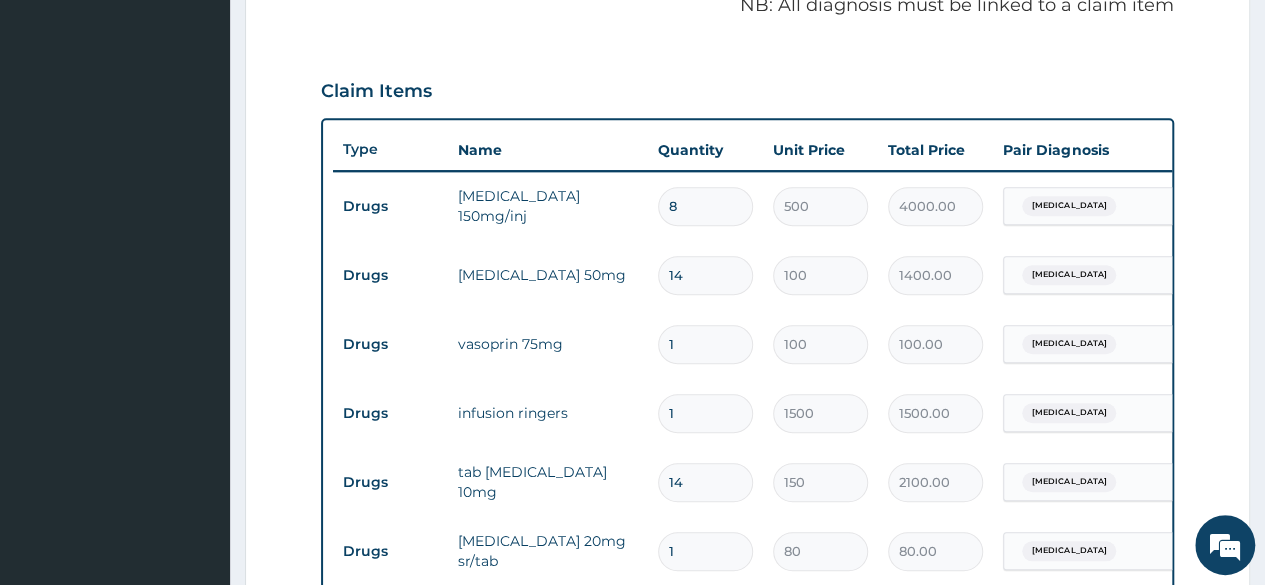 scroll, scrollTop: 615, scrollLeft: 0, axis: vertical 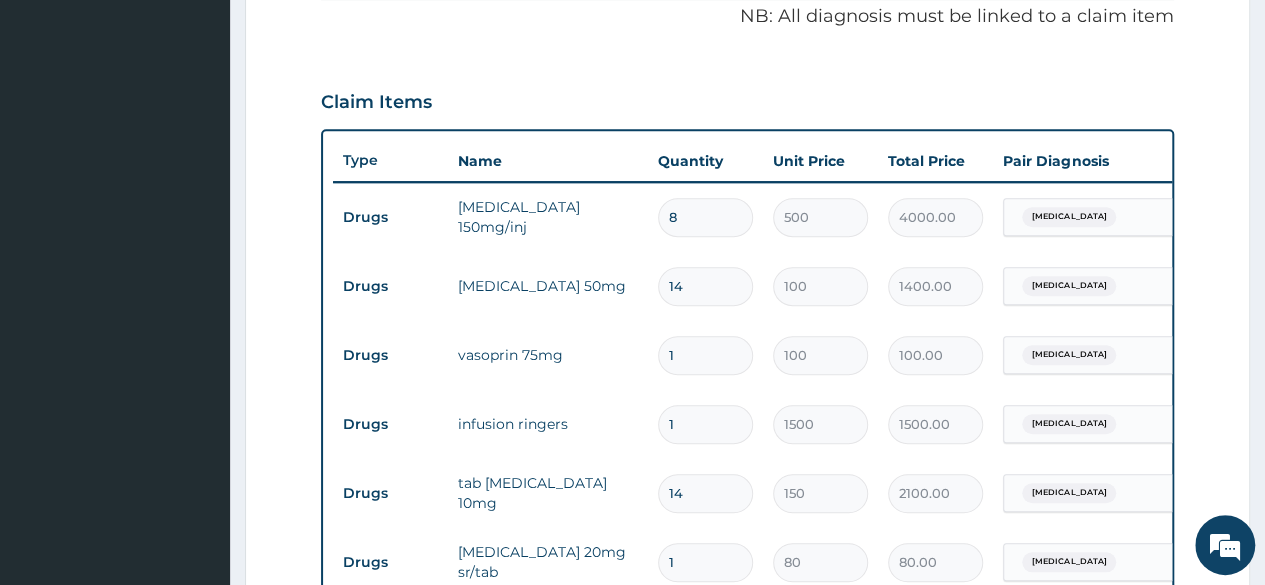 click on "1" at bounding box center [705, 355] 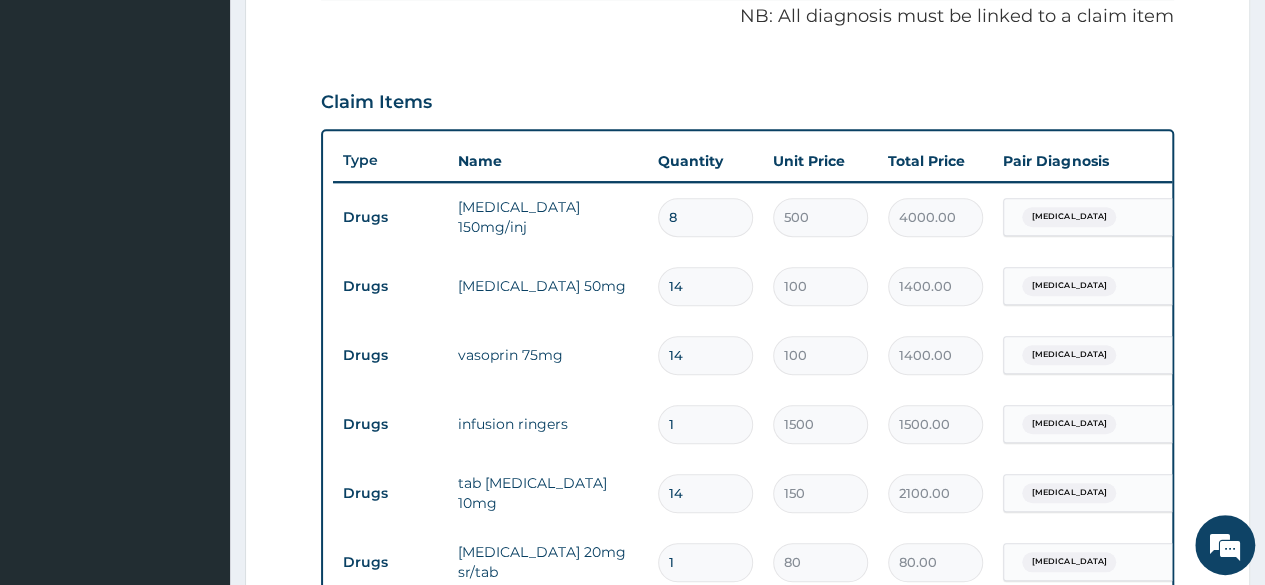 type on "14" 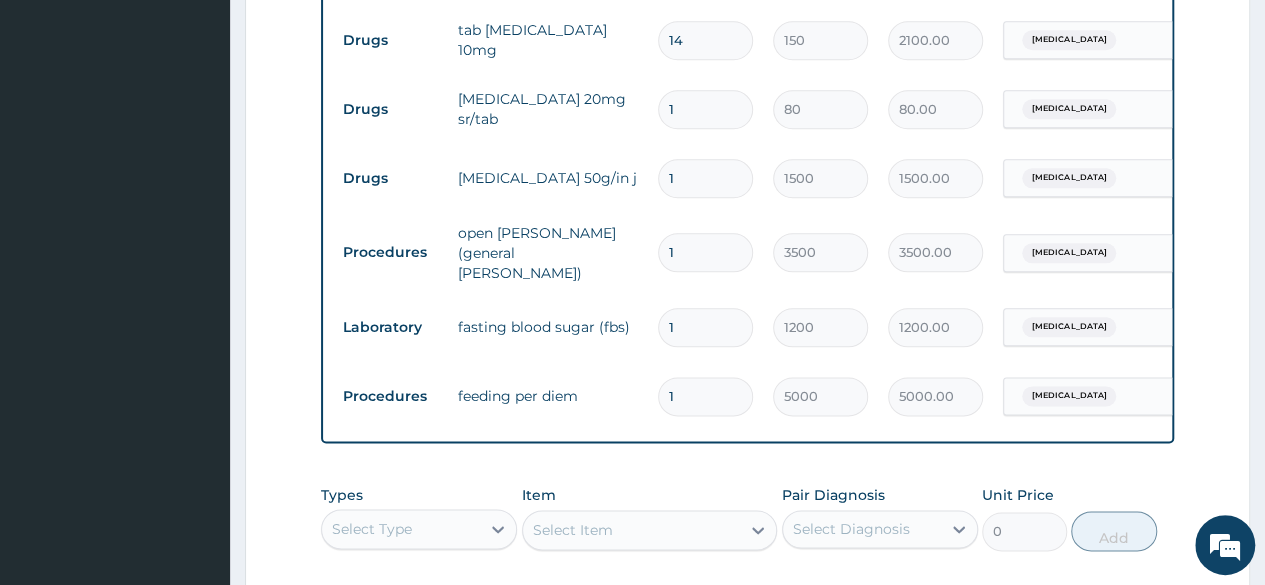 scroll, scrollTop: 1152, scrollLeft: 0, axis: vertical 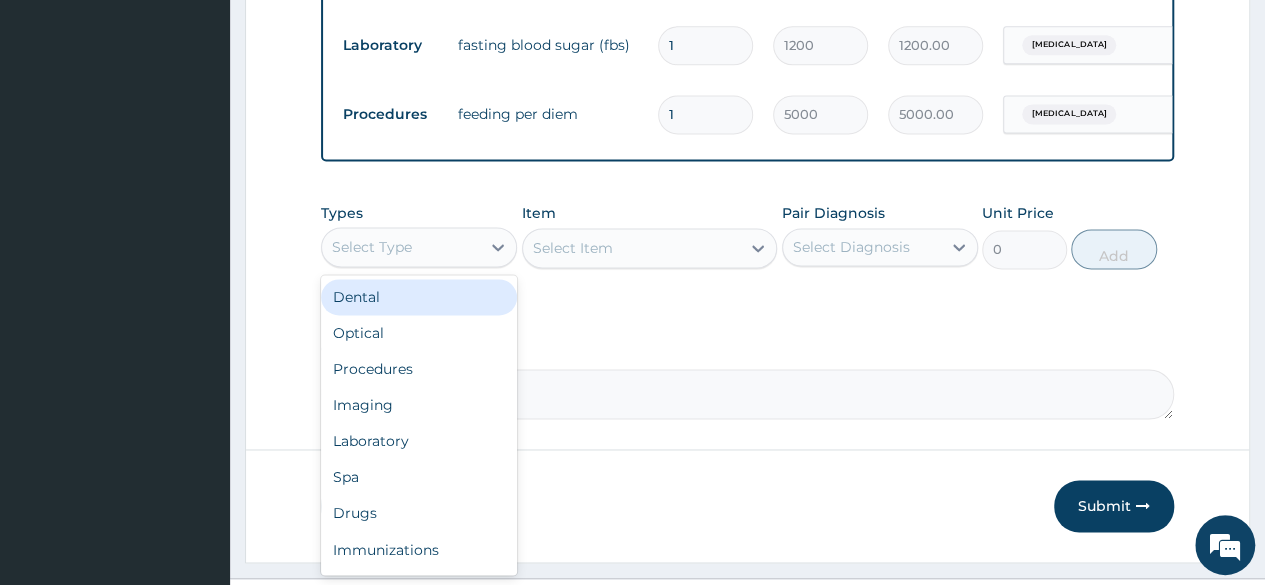 click on "Laboratory" at bounding box center (419, 441) 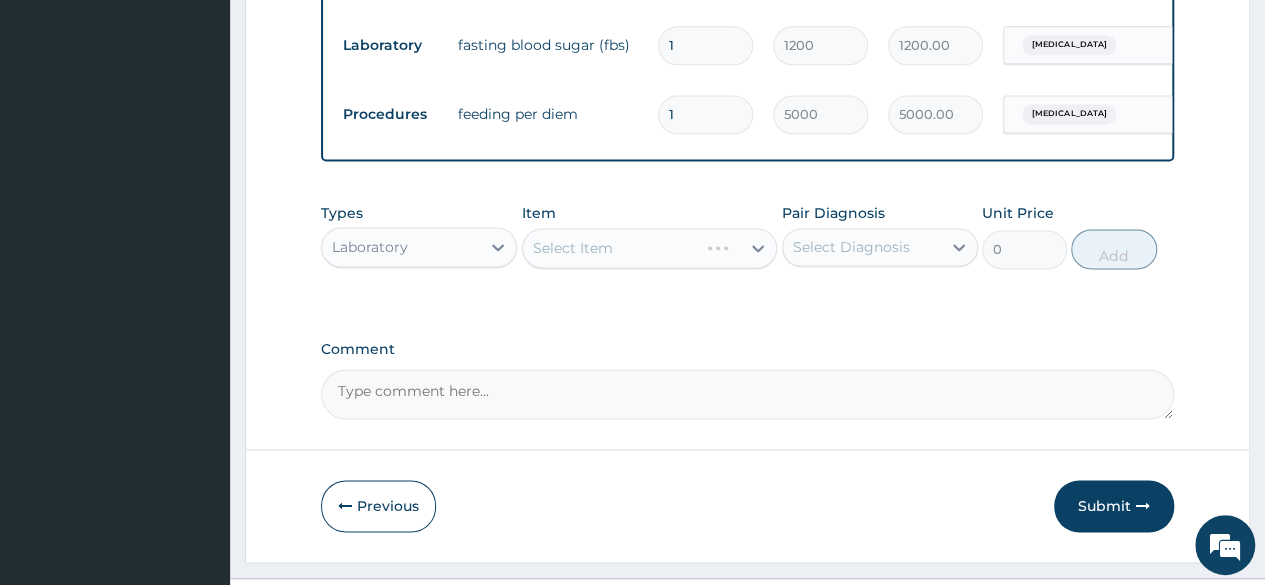 click on "Select Item" at bounding box center (650, 248) 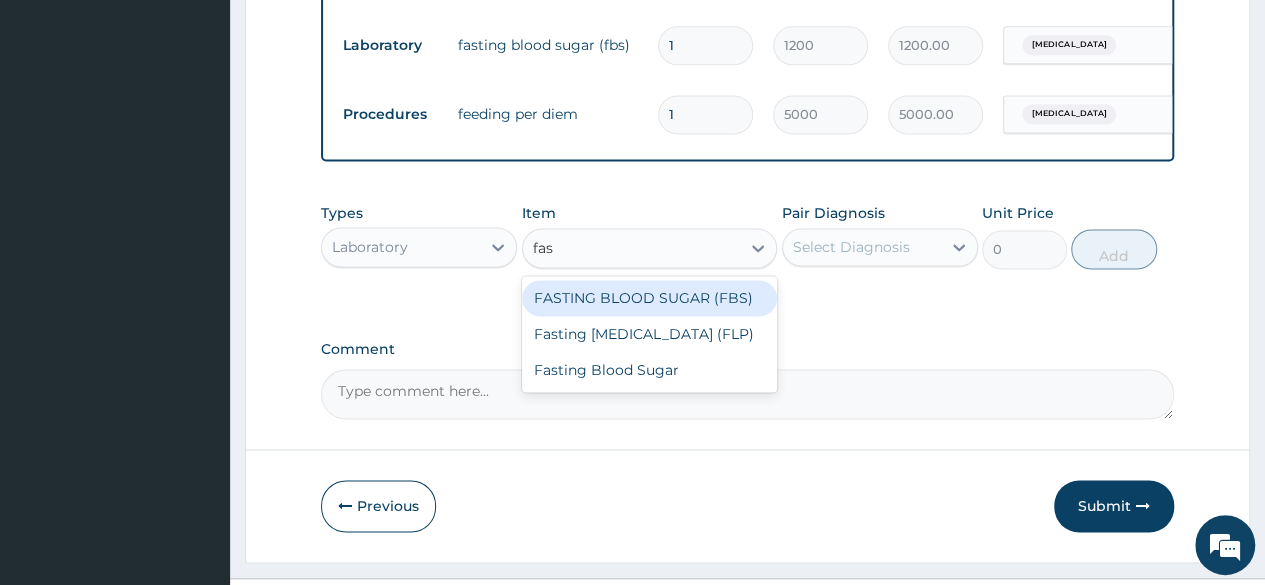 type on "fast" 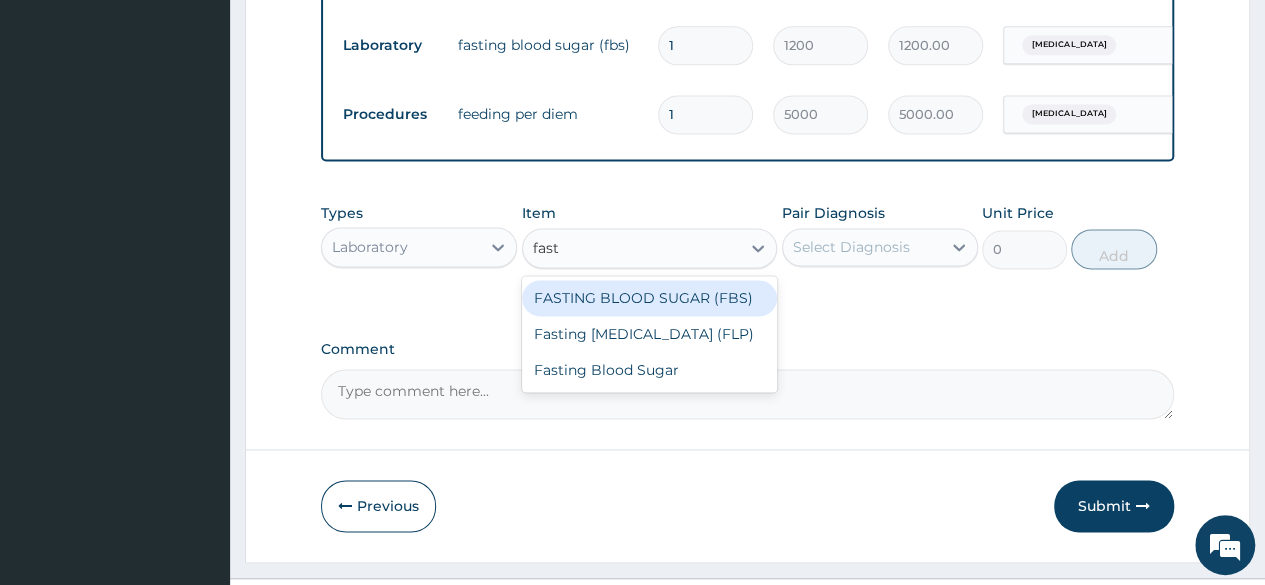 click on "Fasting Blood Sugar" at bounding box center [650, 370] 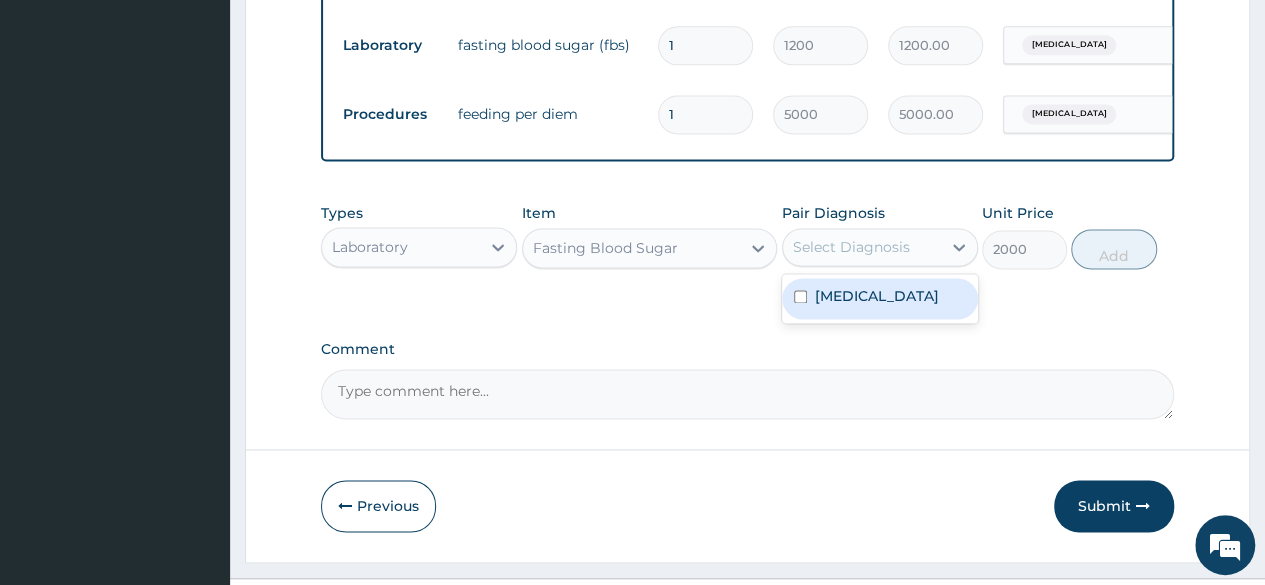 click on "Hypertensive urgency" at bounding box center (877, 296) 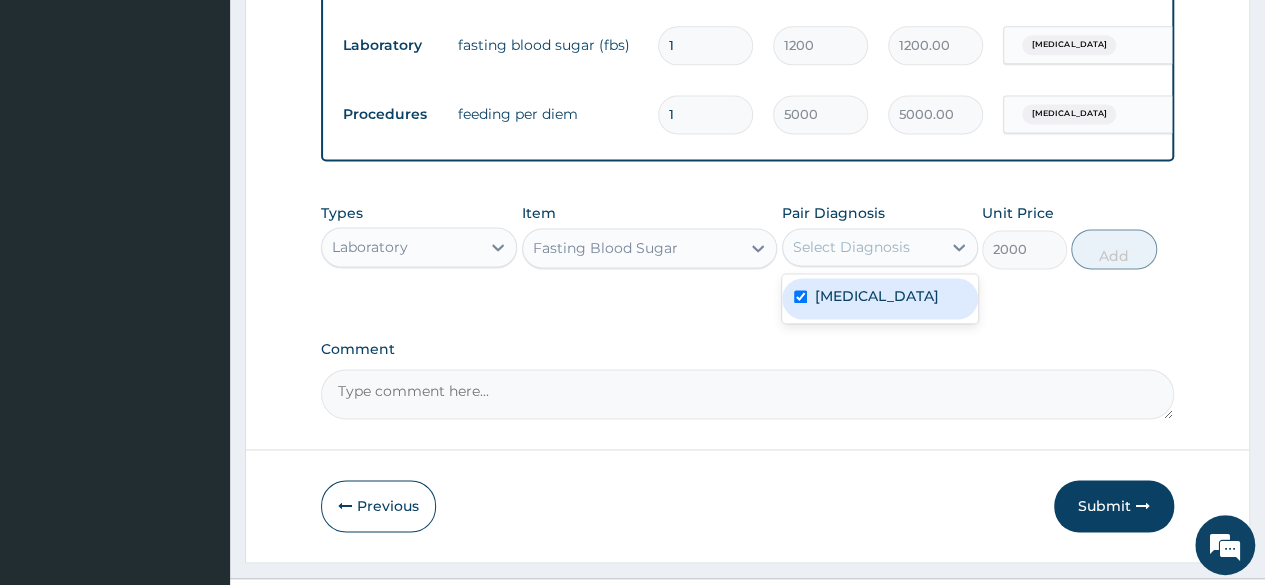 checkbox on "true" 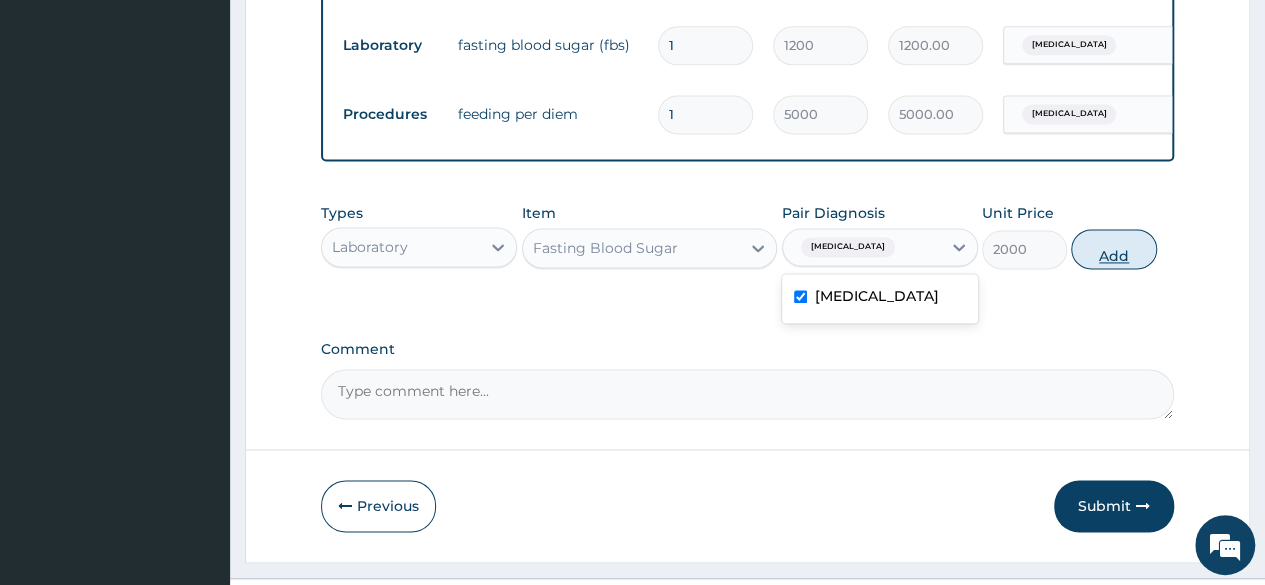 click on "Add" at bounding box center [1113, 249] 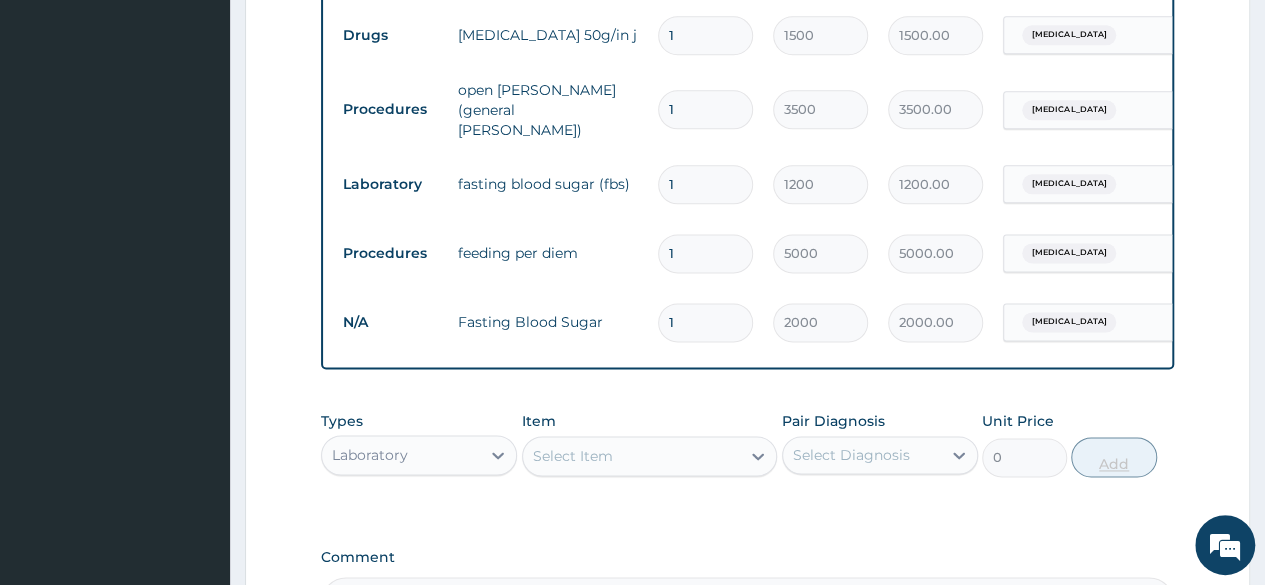 scroll, scrollTop: 1209, scrollLeft: 0, axis: vertical 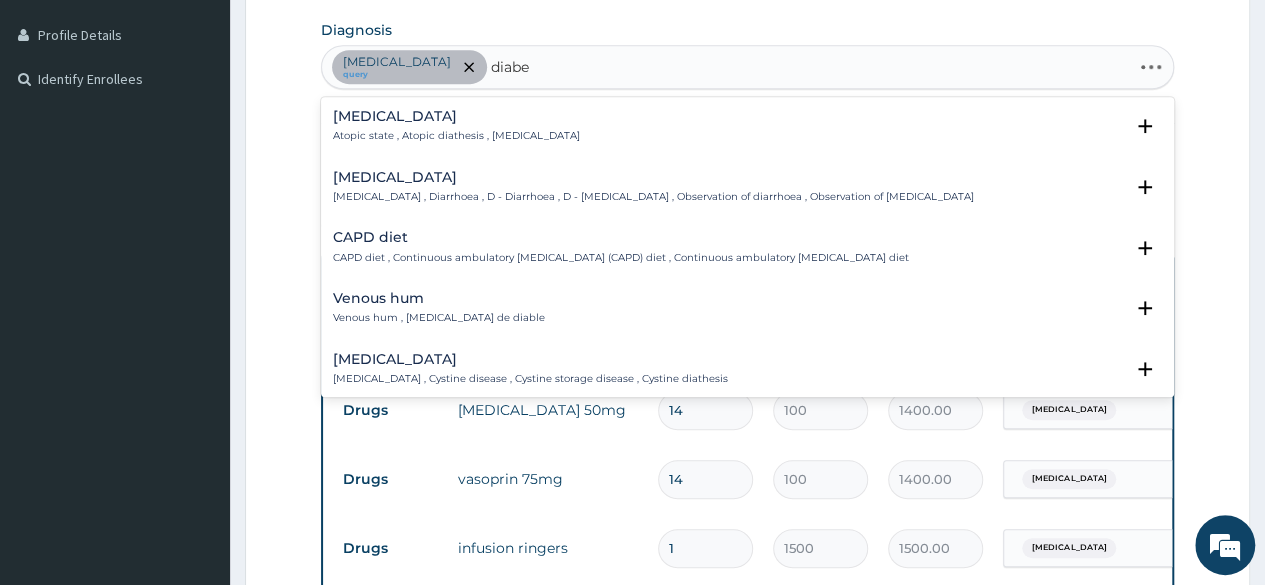 type on "diabet" 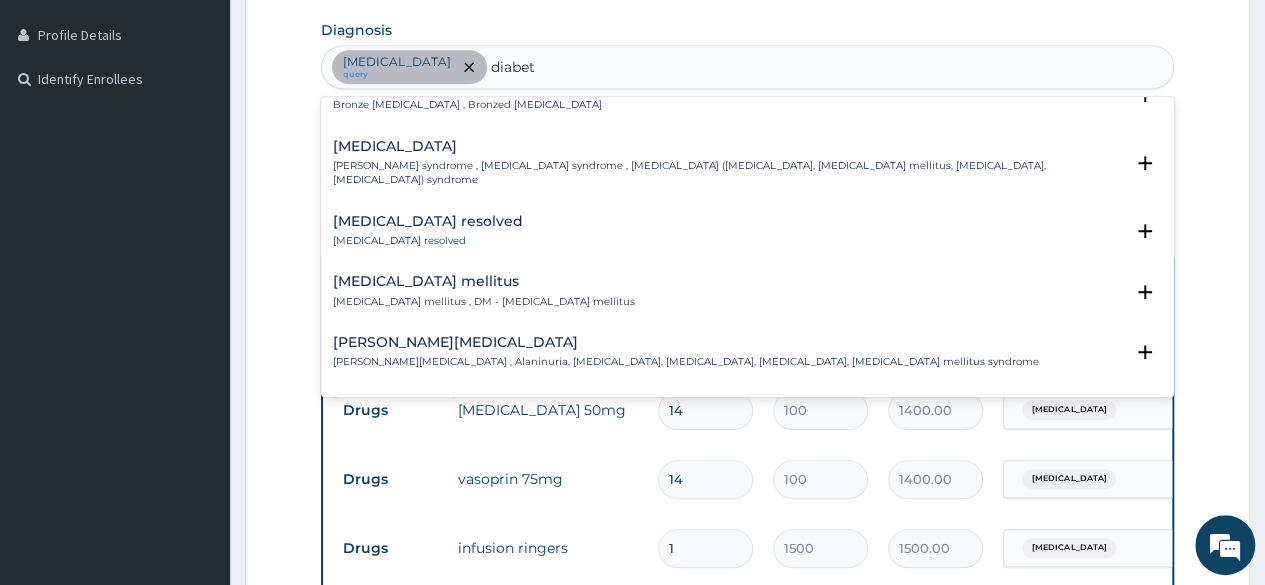 scroll, scrollTop: 294, scrollLeft: 0, axis: vertical 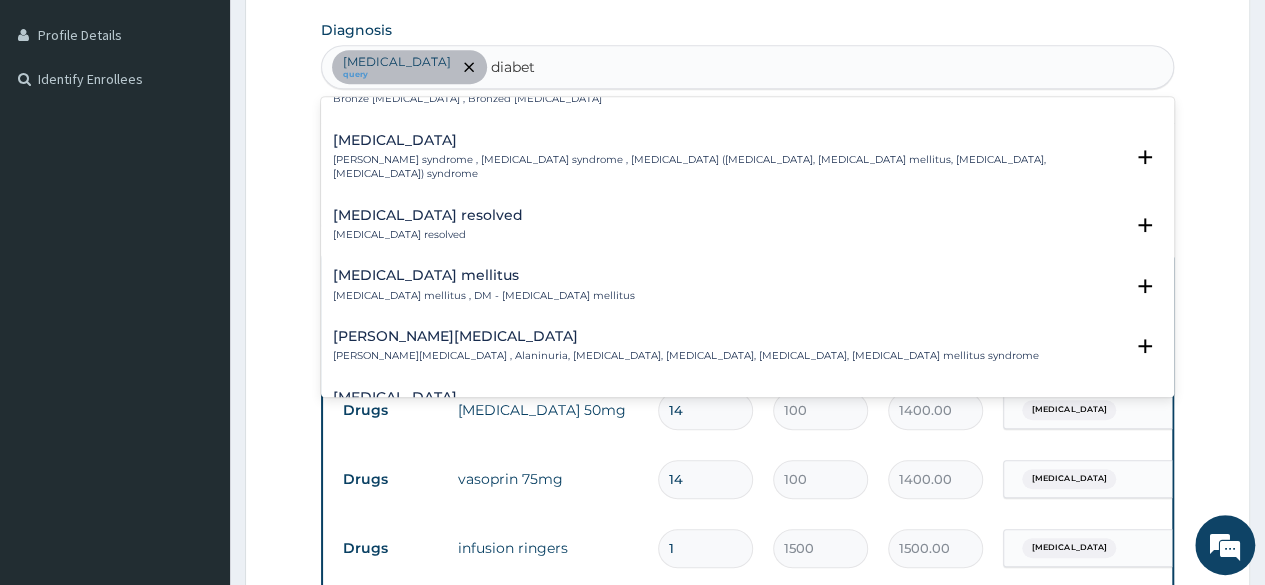 click on "Diabetes mellitus , DM - Diabetes mellitus" at bounding box center (484, 296) 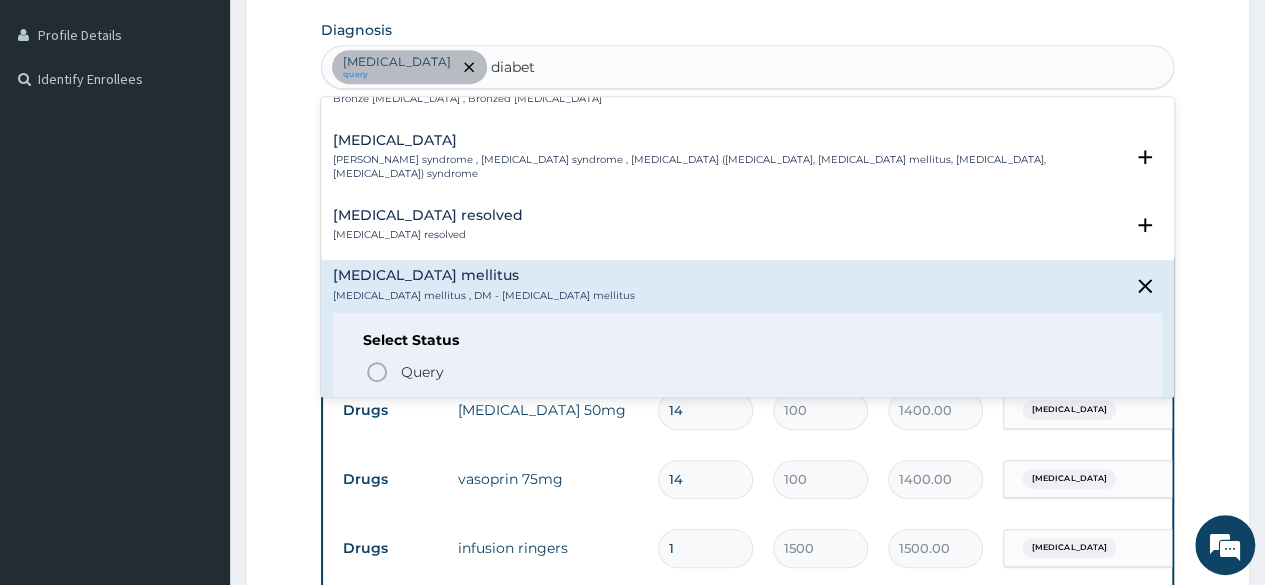 click on "Query" at bounding box center (422, 372) 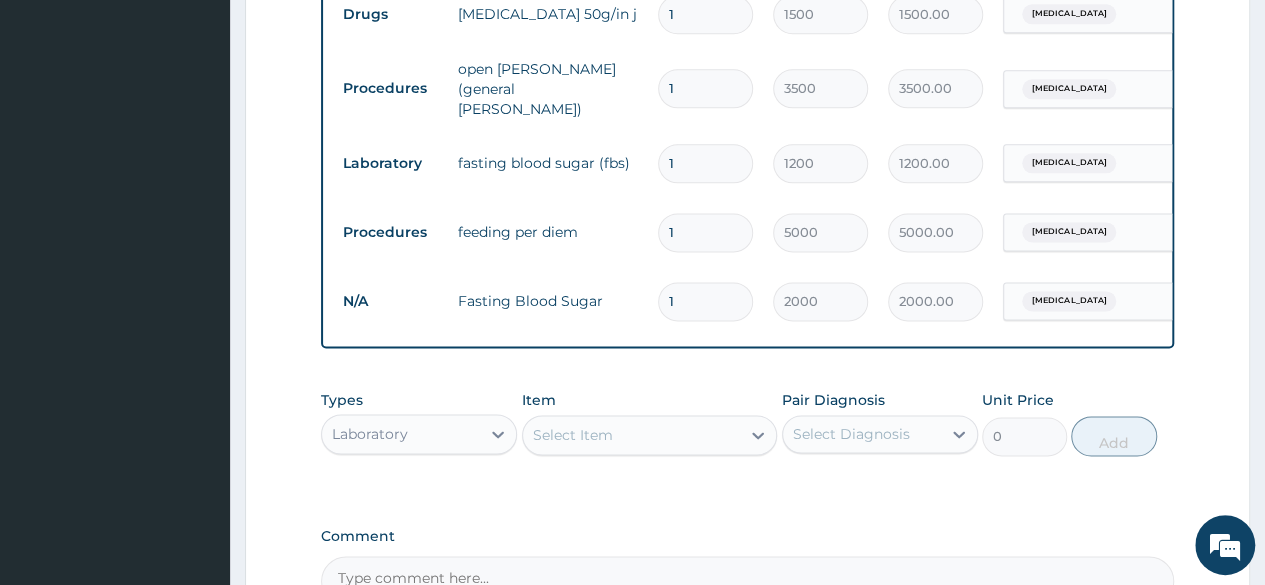 scroll, scrollTop: 1232, scrollLeft: 0, axis: vertical 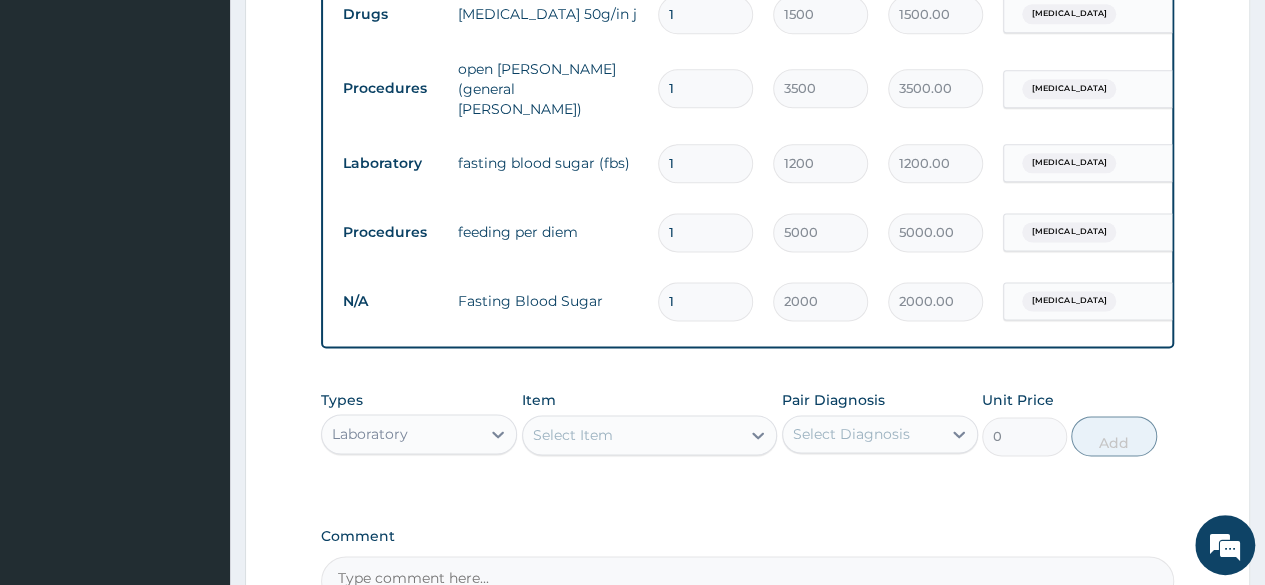 click at bounding box center (1124, 301) 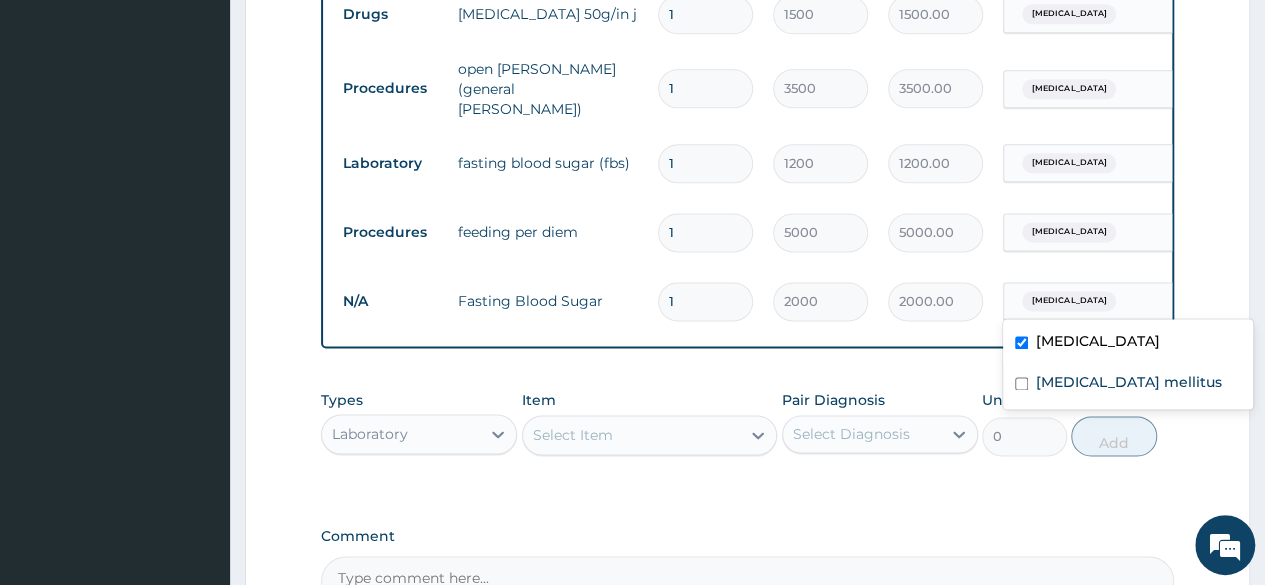 click on "Diabetes mellitus" at bounding box center [1129, 382] 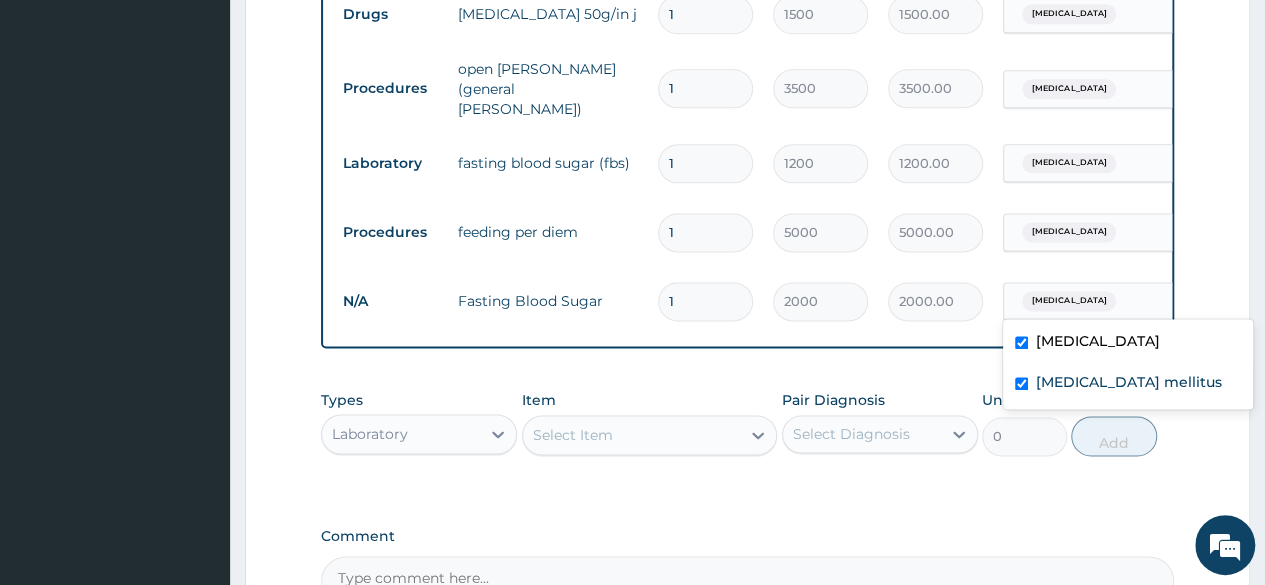 checkbox on "true" 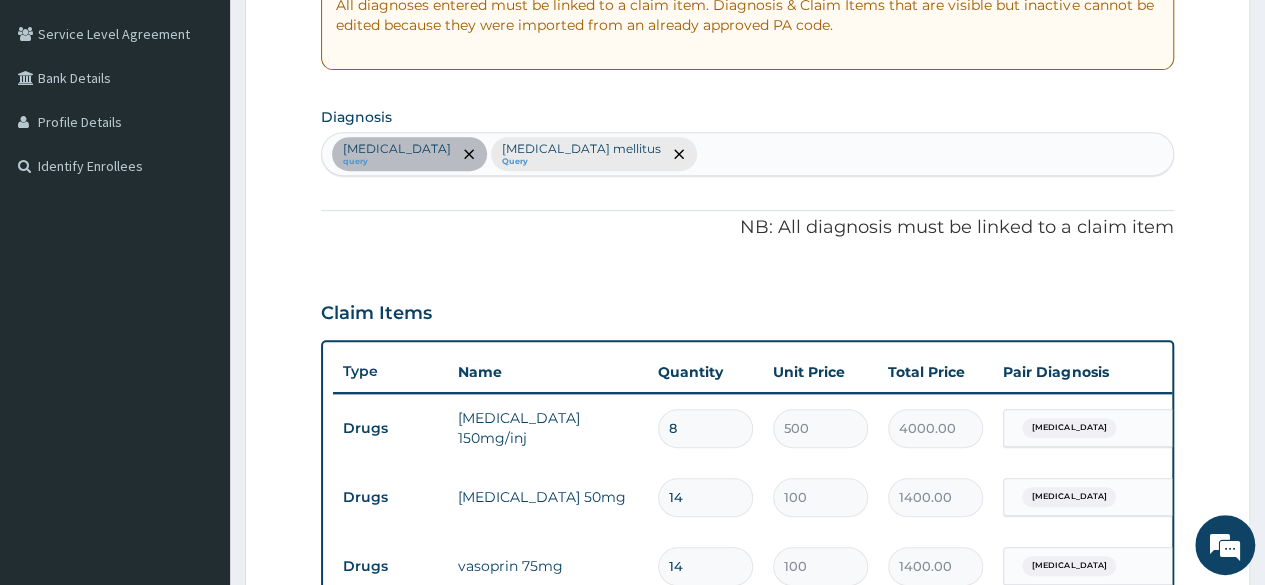 scroll, scrollTop: 356, scrollLeft: 0, axis: vertical 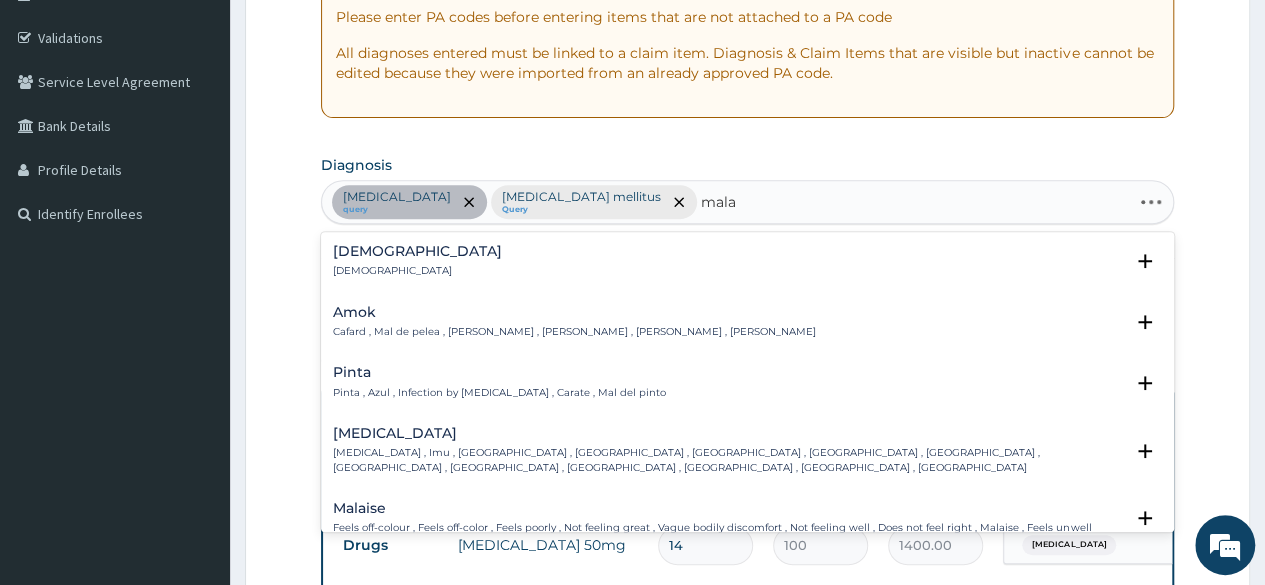 type on "malar" 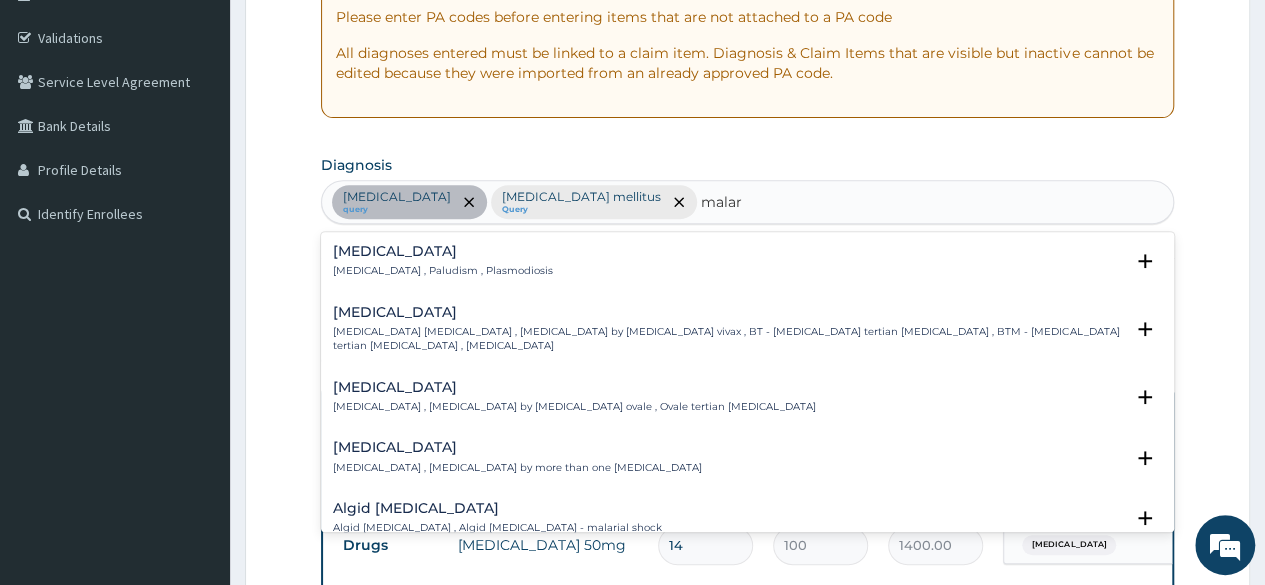 click on "Malaria Malaria , Paludism , Plasmodiosis" at bounding box center [747, 261] 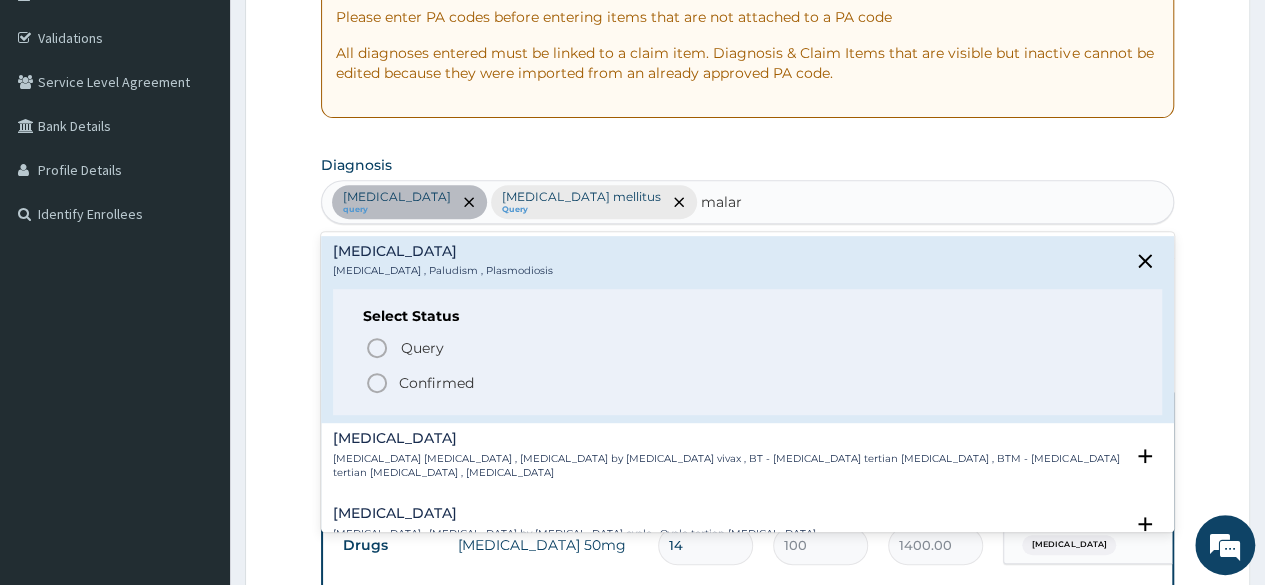 click on "Query Query covers suspected (?), Keep in view (kiv), Ruled out (r/o)" at bounding box center [624, 347] 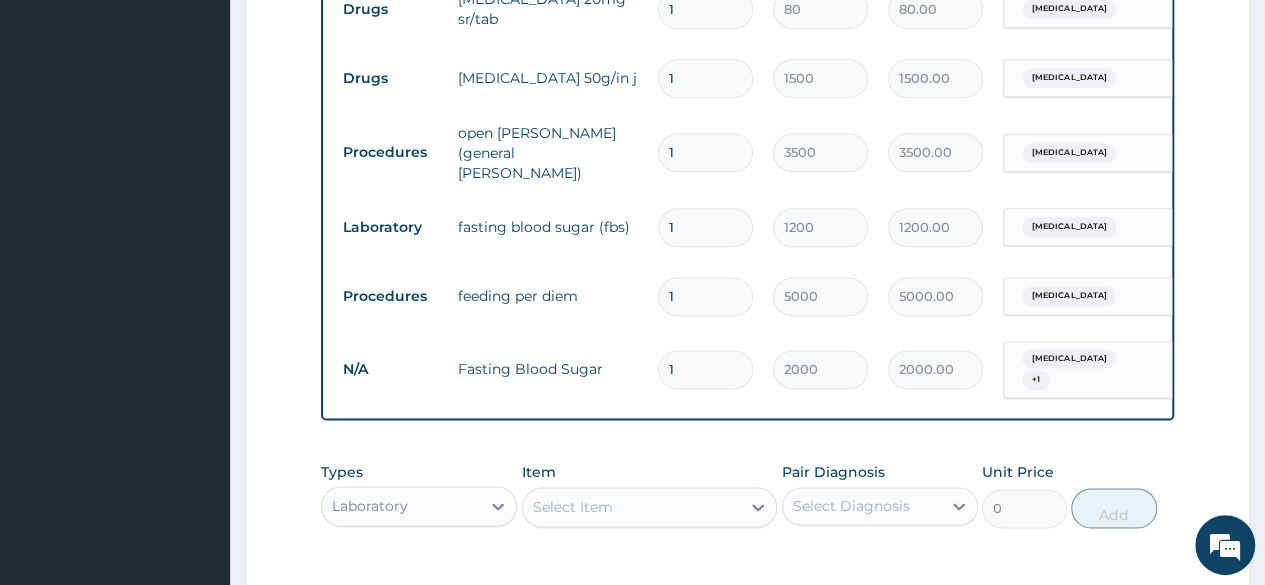 scroll, scrollTop: 1220, scrollLeft: 0, axis: vertical 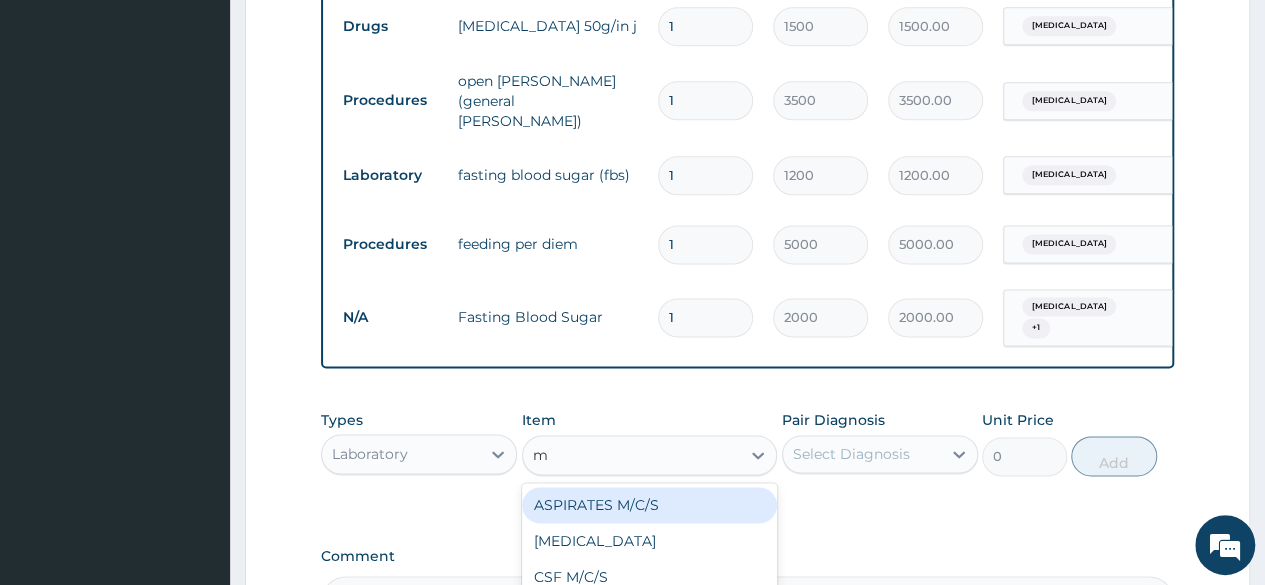 type on "mp" 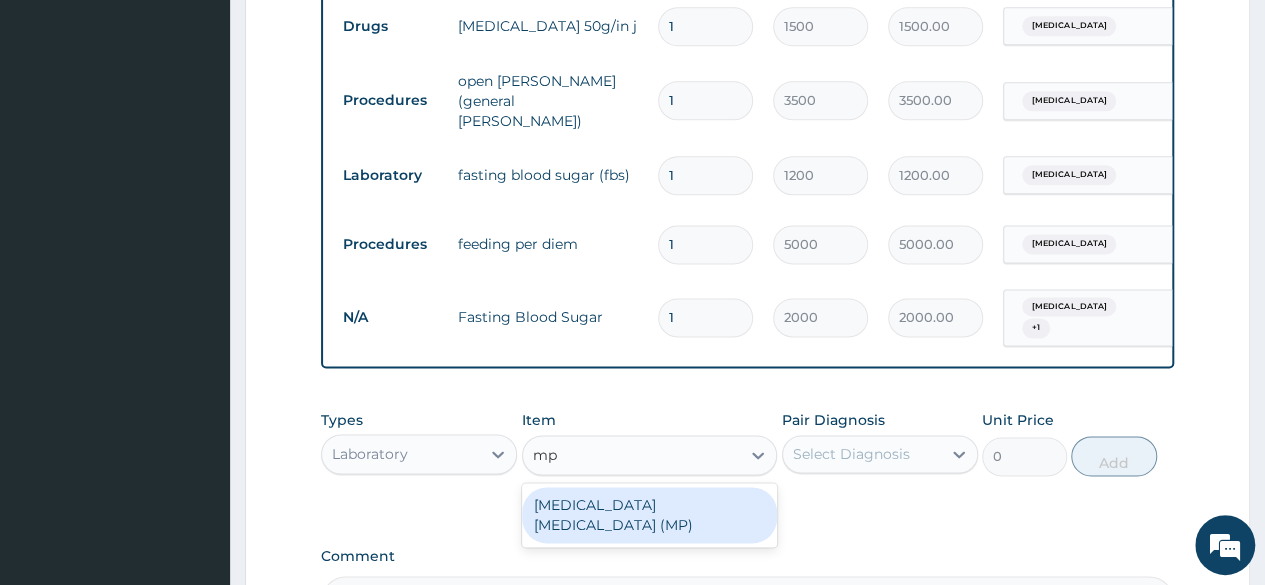 click on "MALARIA PARASITE (MP)" at bounding box center (650, 515) 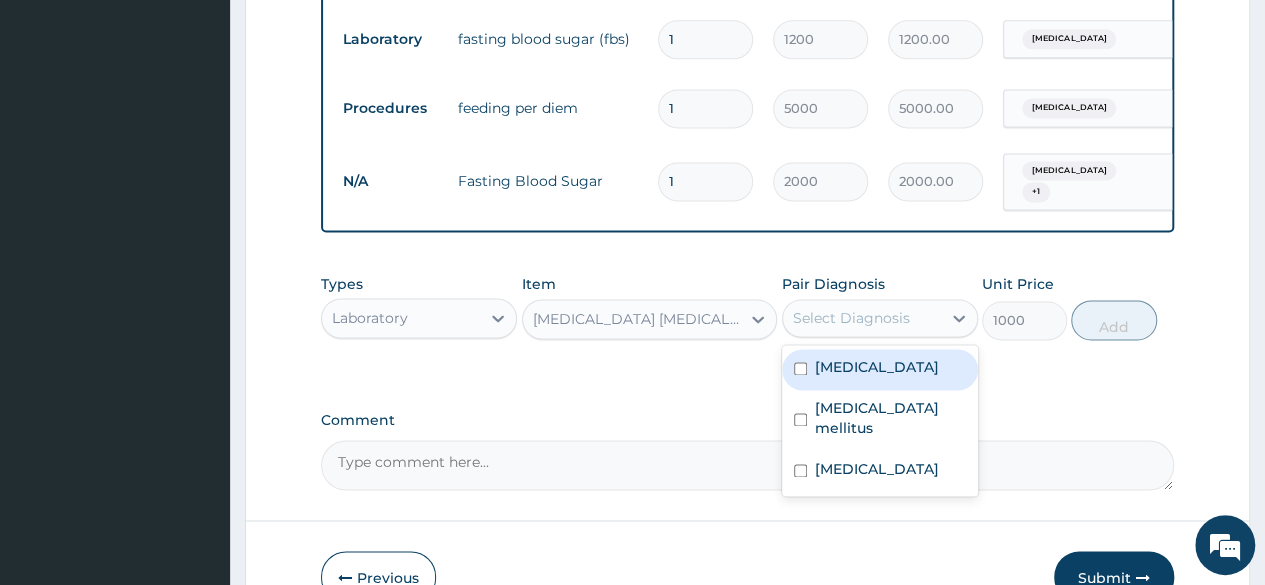 scroll, scrollTop: 1378, scrollLeft: 0, axis: vertical 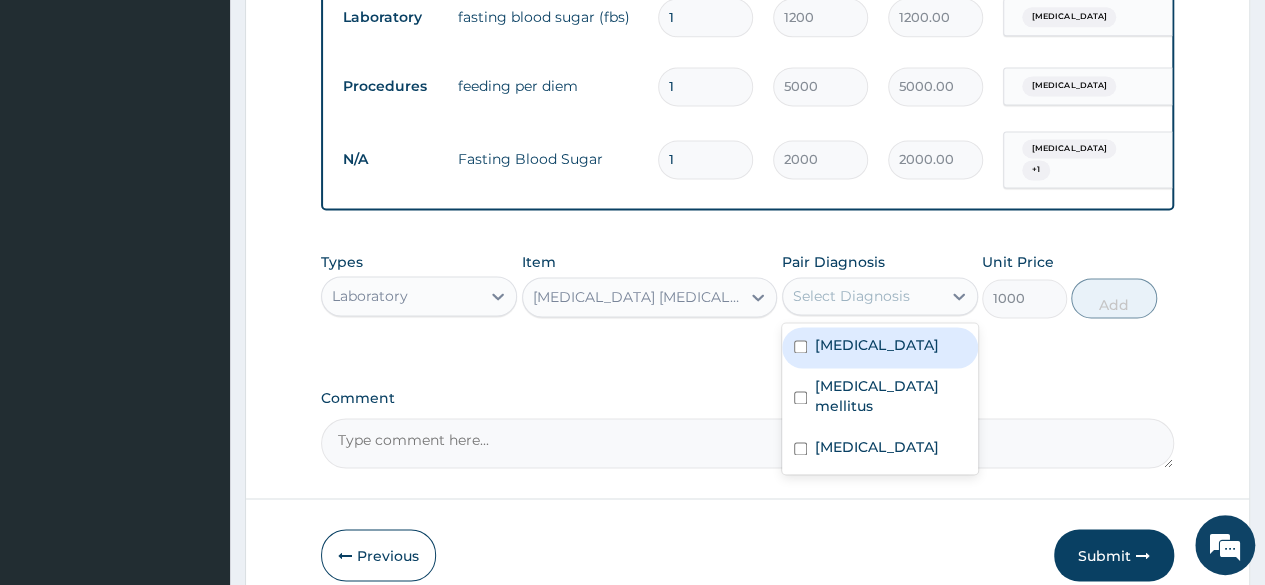 click on "Malaria" at bounding box center (880, 449) 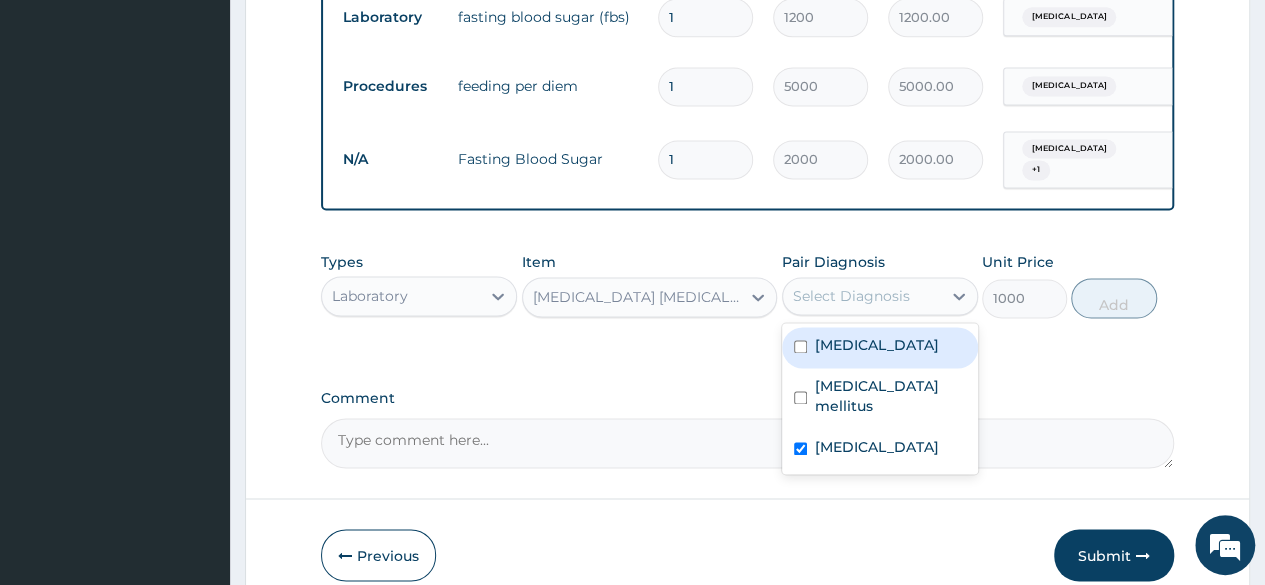 checkbox on "true" 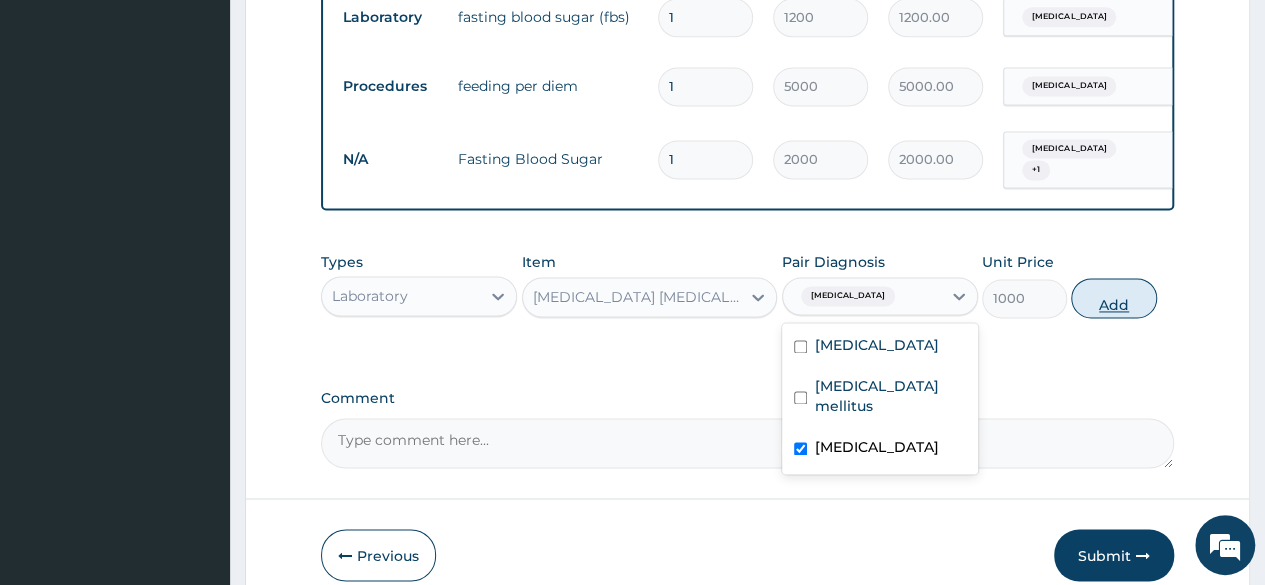 click on "Add" at bounding box center [1113, 298] 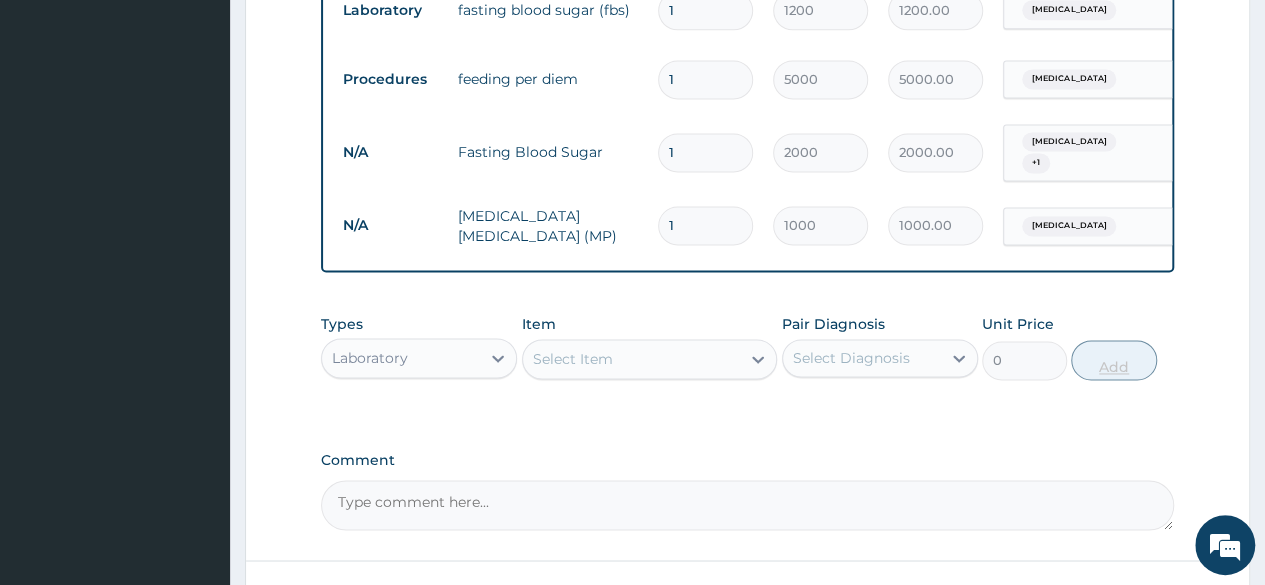 scroll, scrollTop: 1414, scrollLeft: 0, axis: vertical 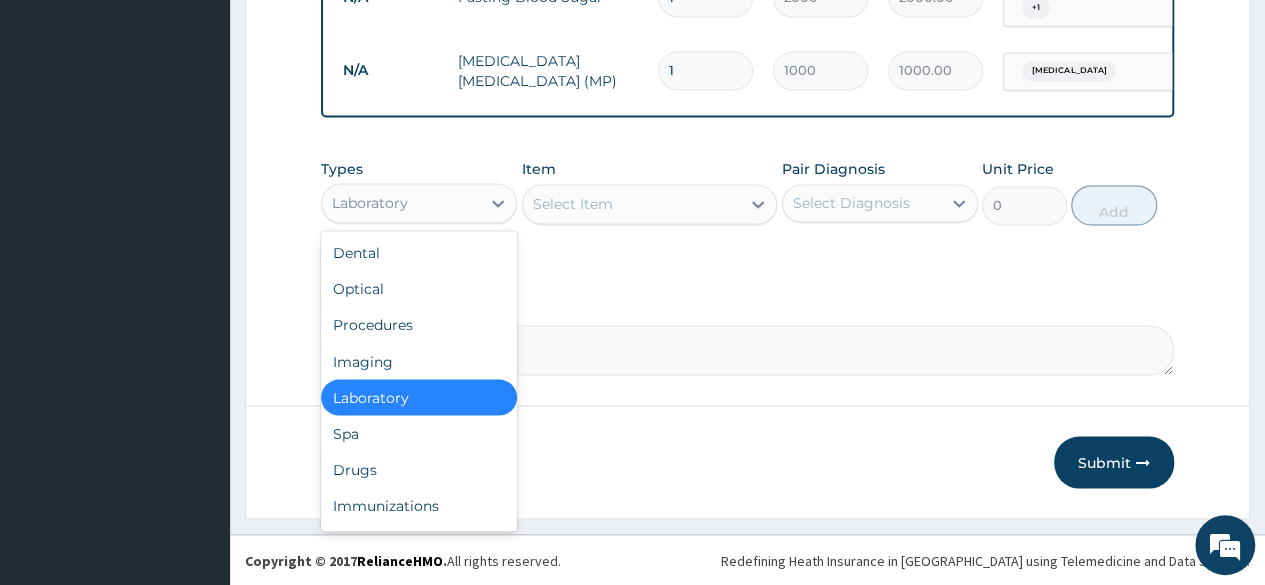 click on "Drugs" at bounding box center [419, 469] 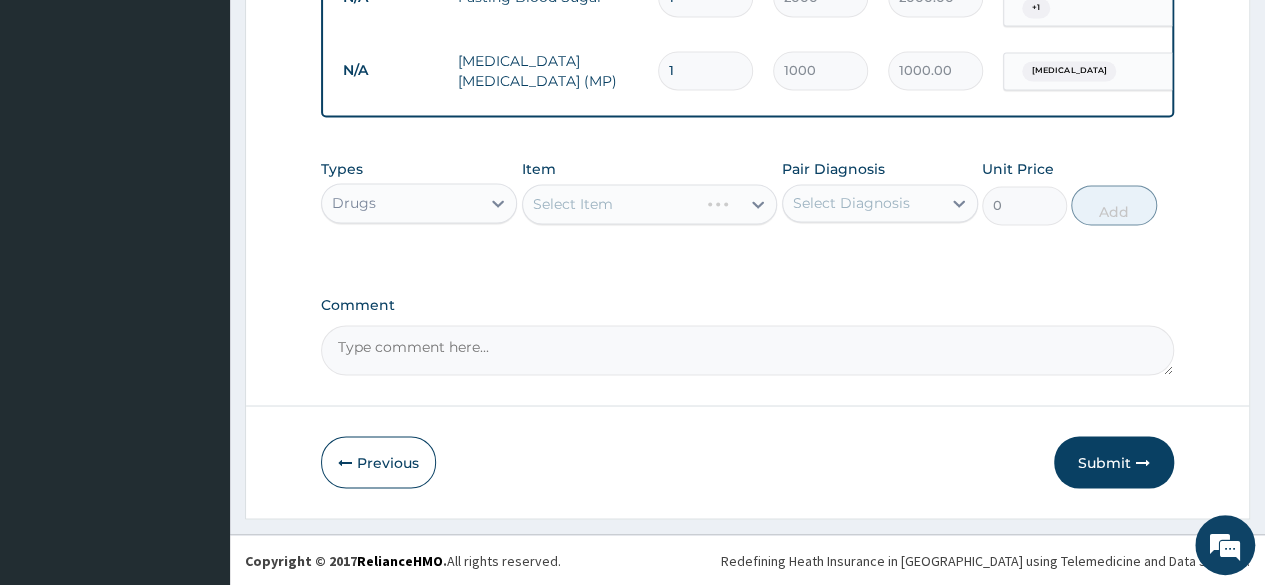 click on "Select Item" at bounding box center [650, 204] 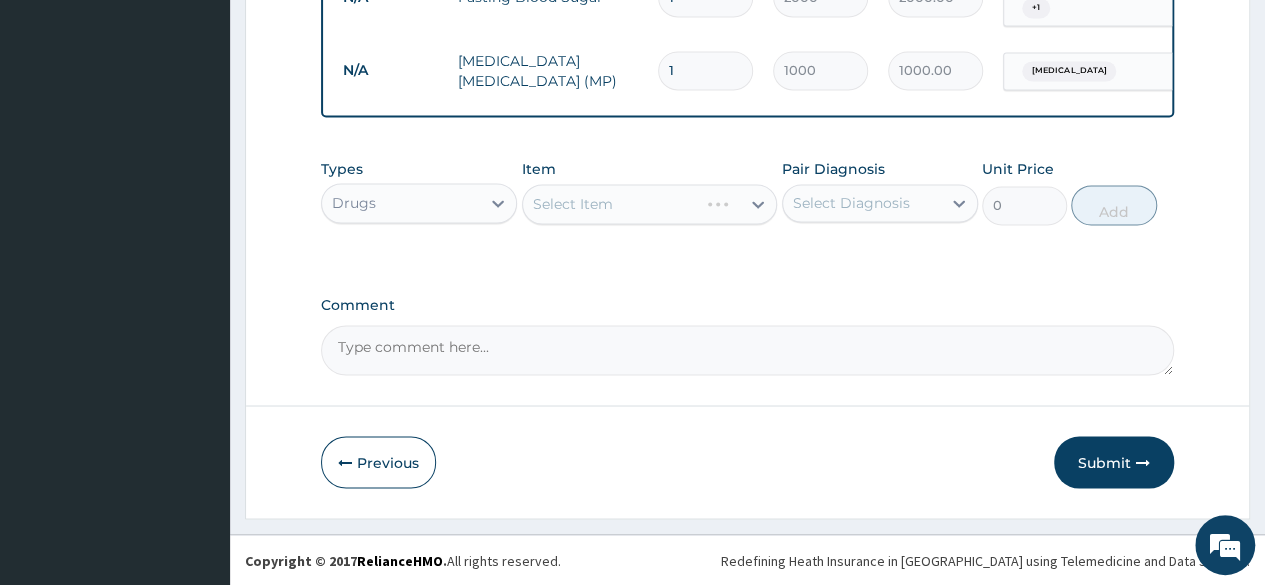 click on "Select Item" at bounding box center (650, 204) 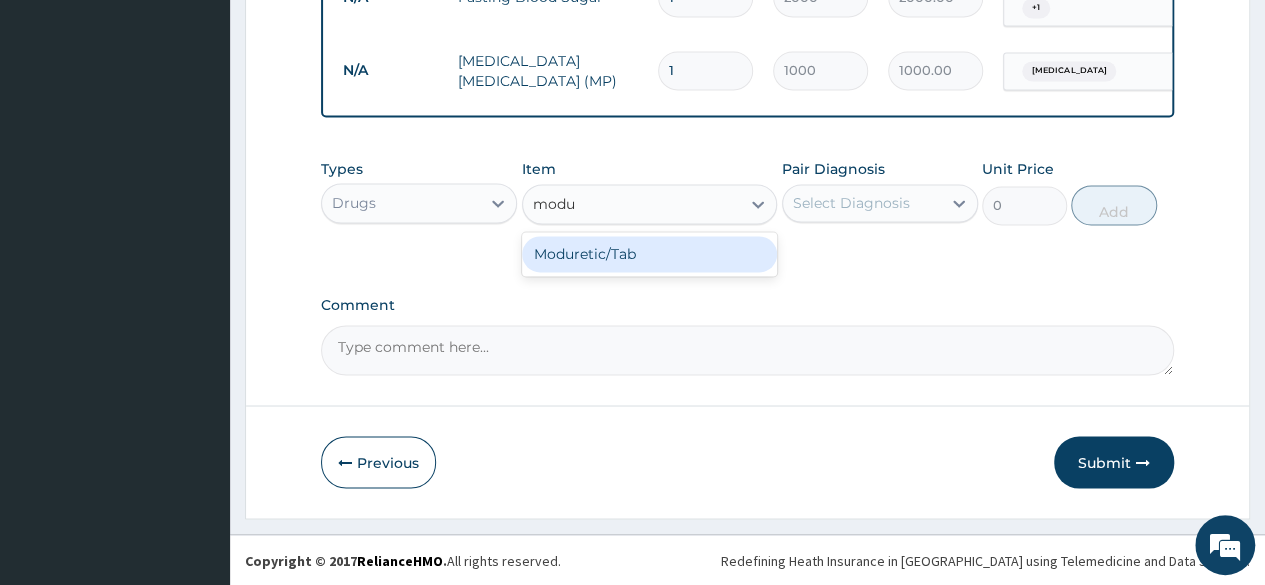 type on "modur" 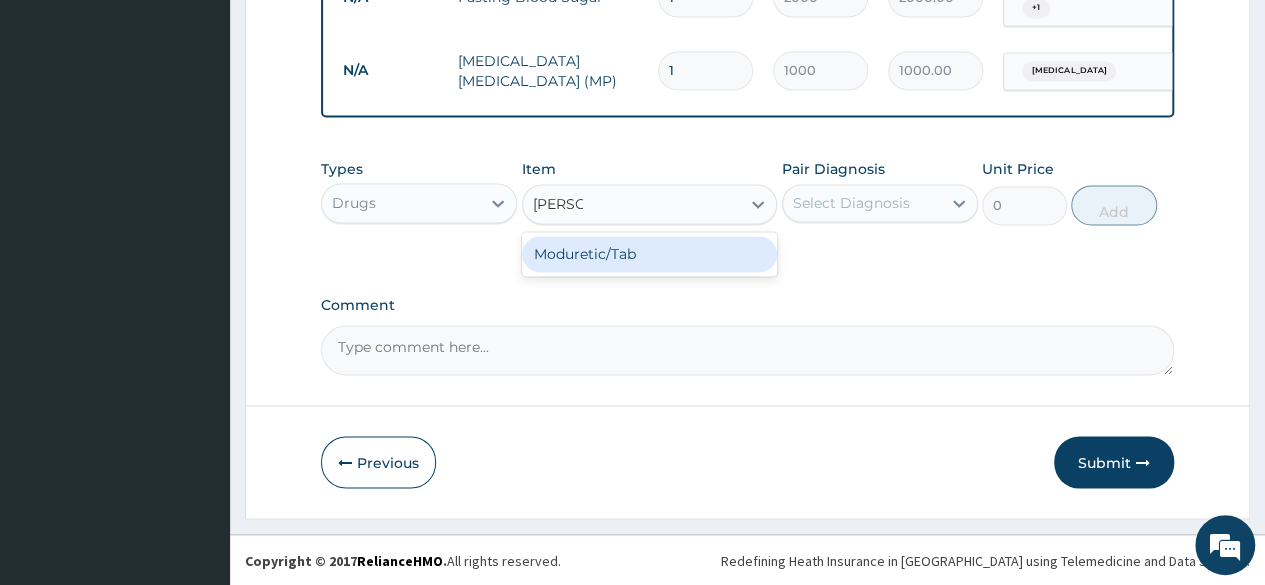 click on "Moduretic/Tab" at bounding box center (650, 254) 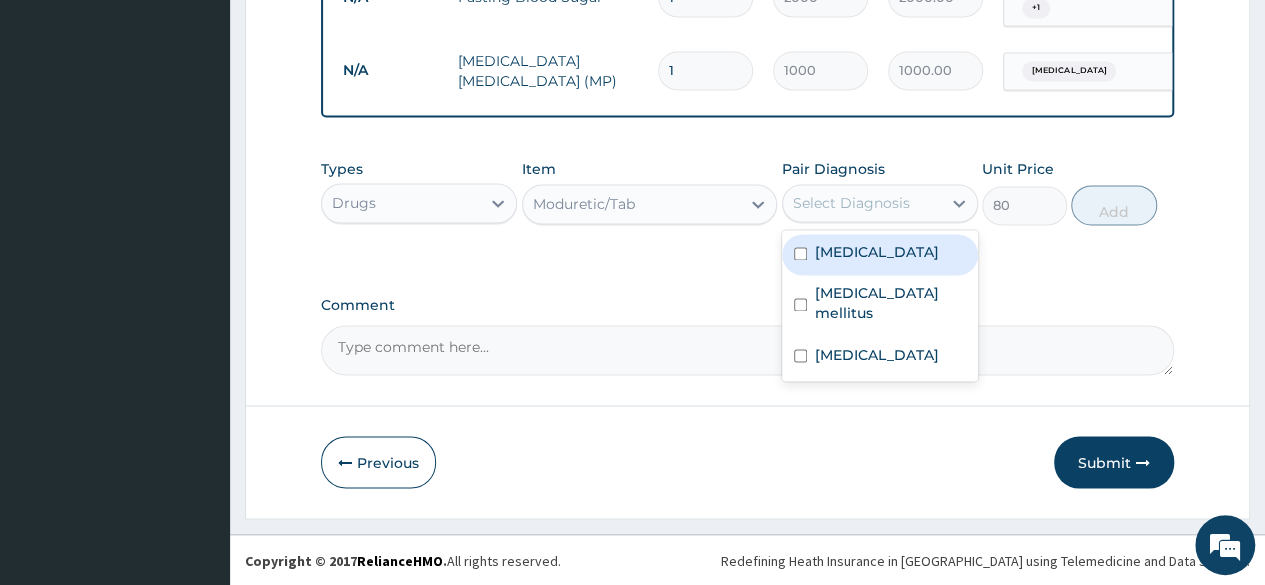 click on "Hypertensive urgency" at bounding box center (877, 252) 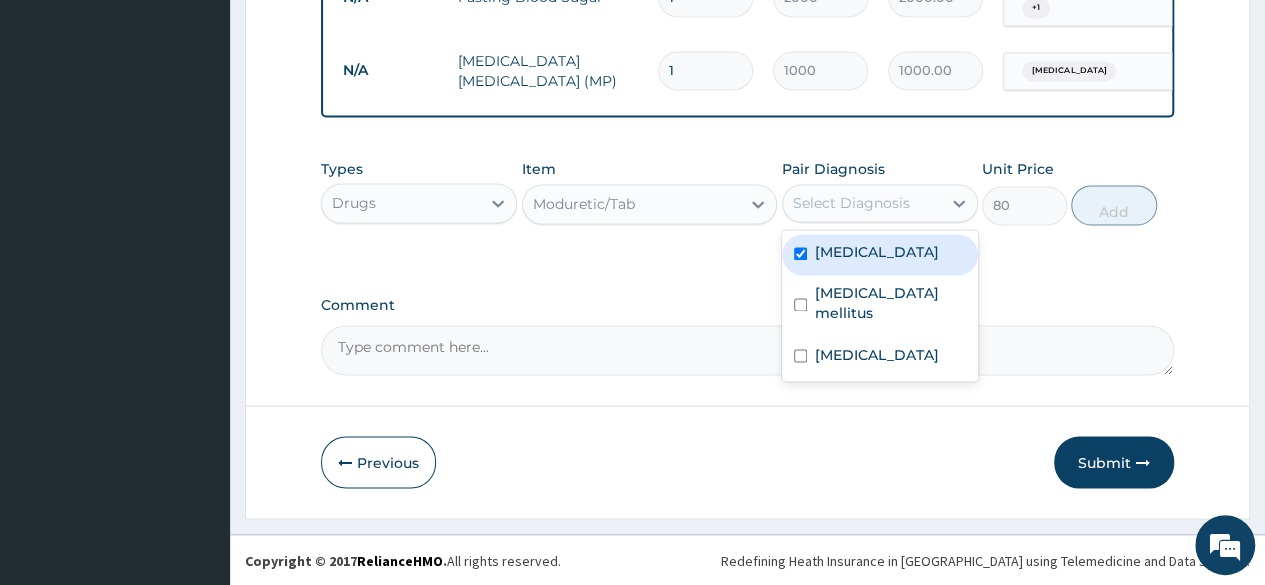 checkbox on "true" 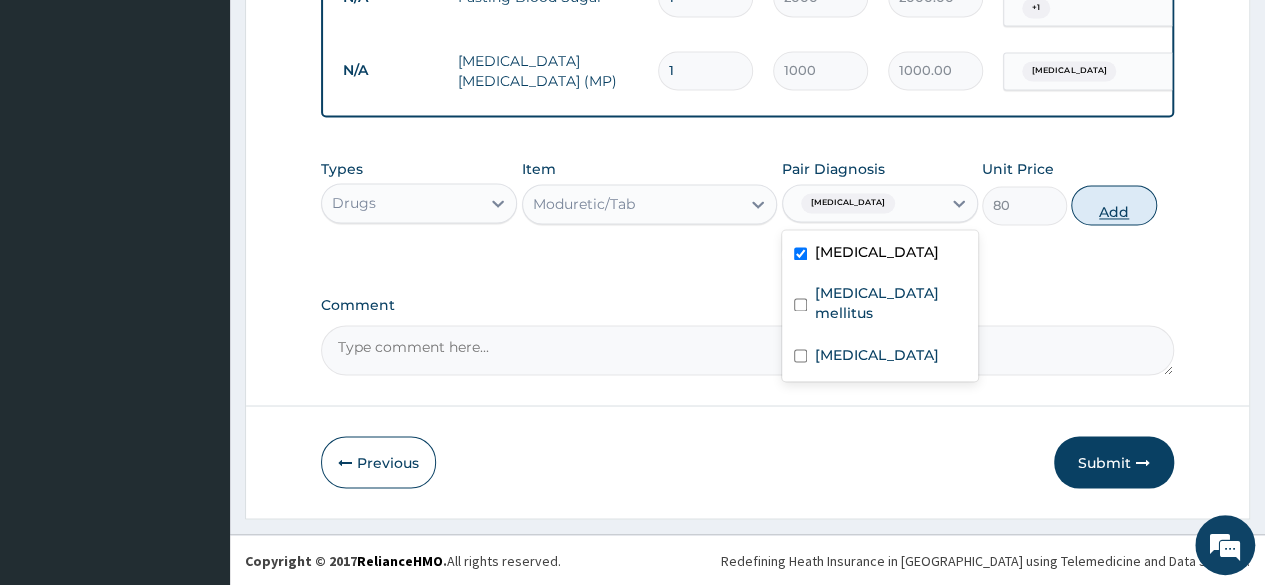 click on "Add" at bounding box center (1113, 205) 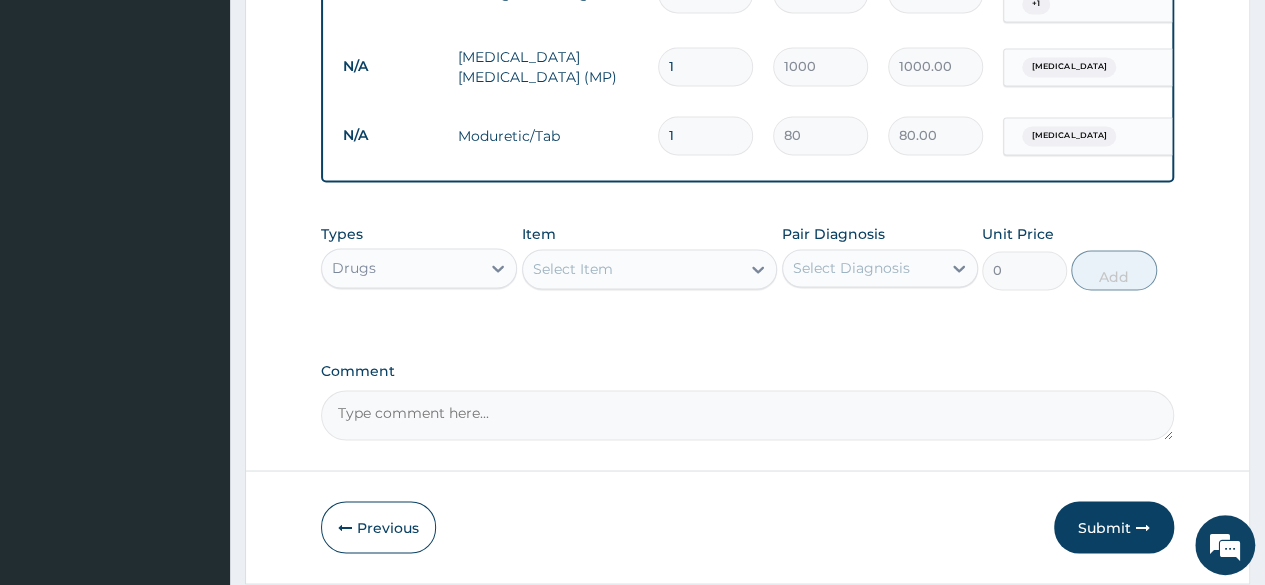 click on "1" at bounding box center (705, 135) 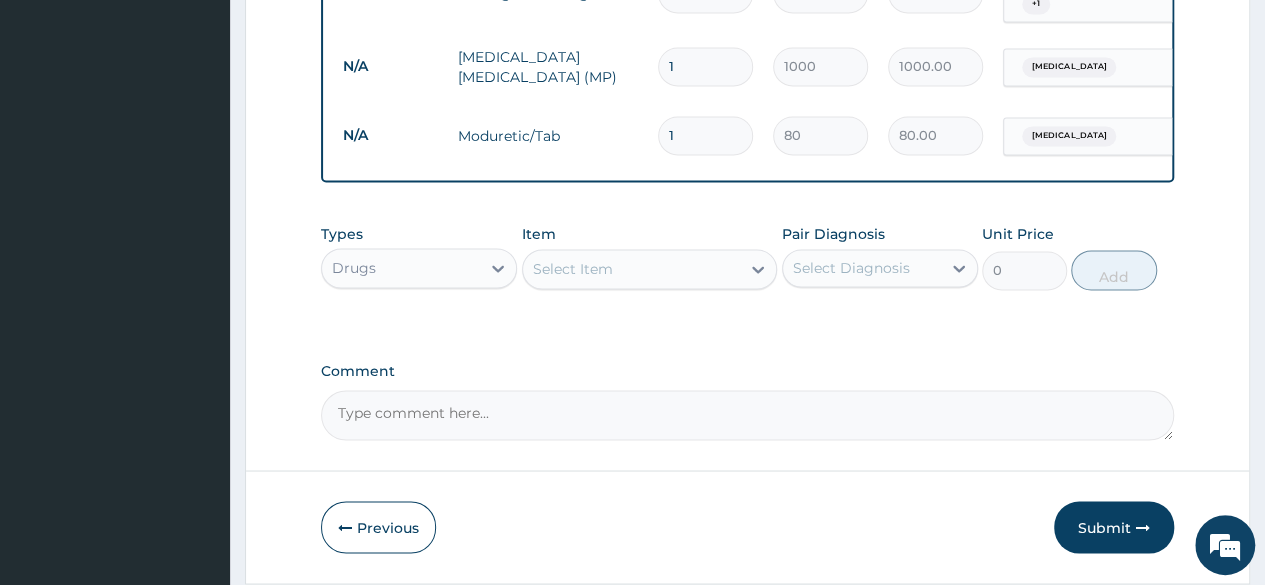 type on "14" 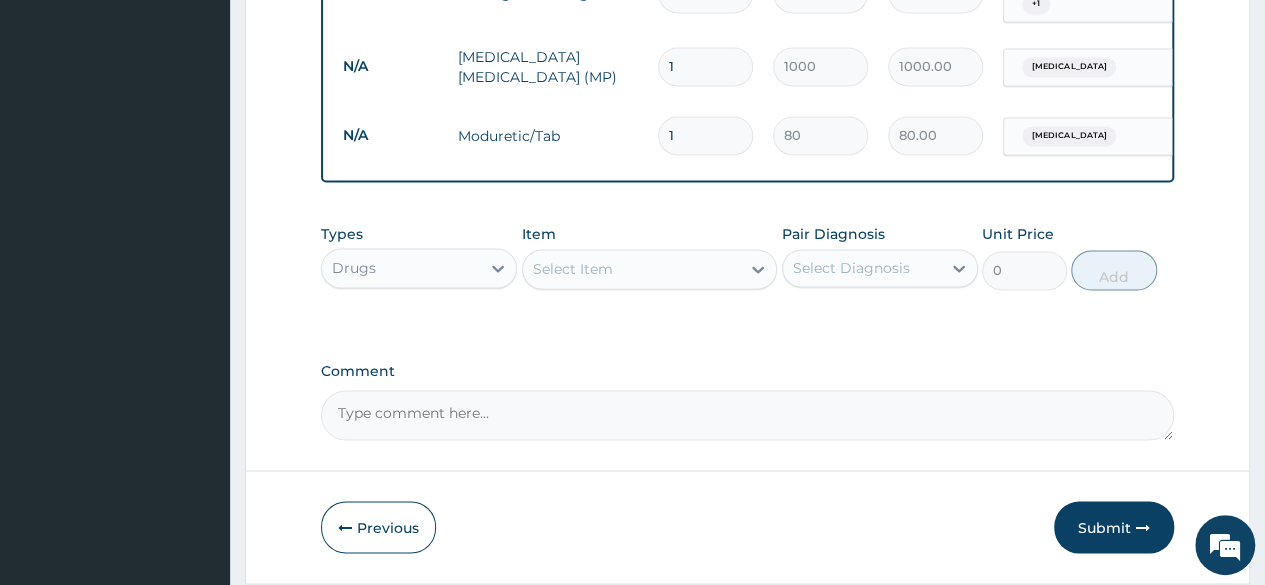 type on "1120.00" 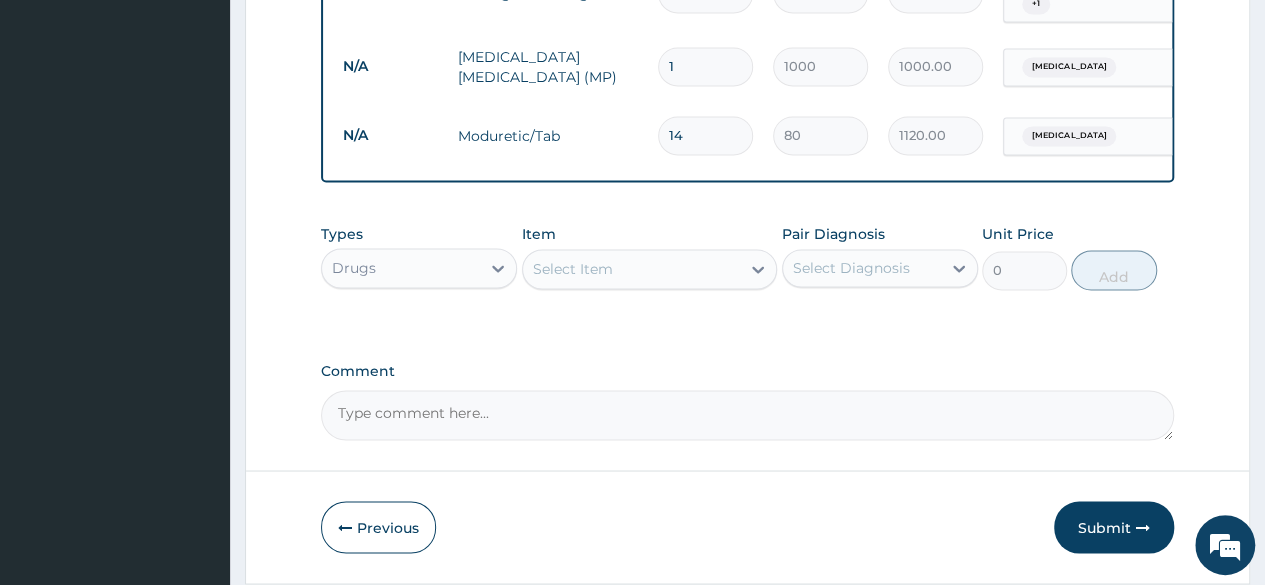type on "1" 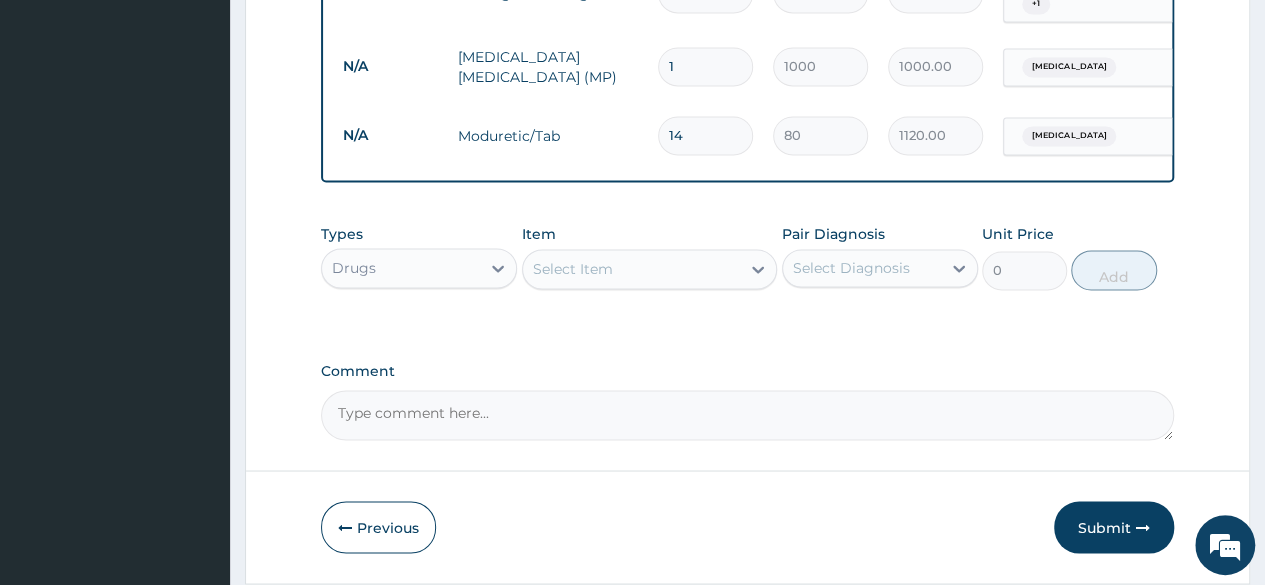 type on "80.00" 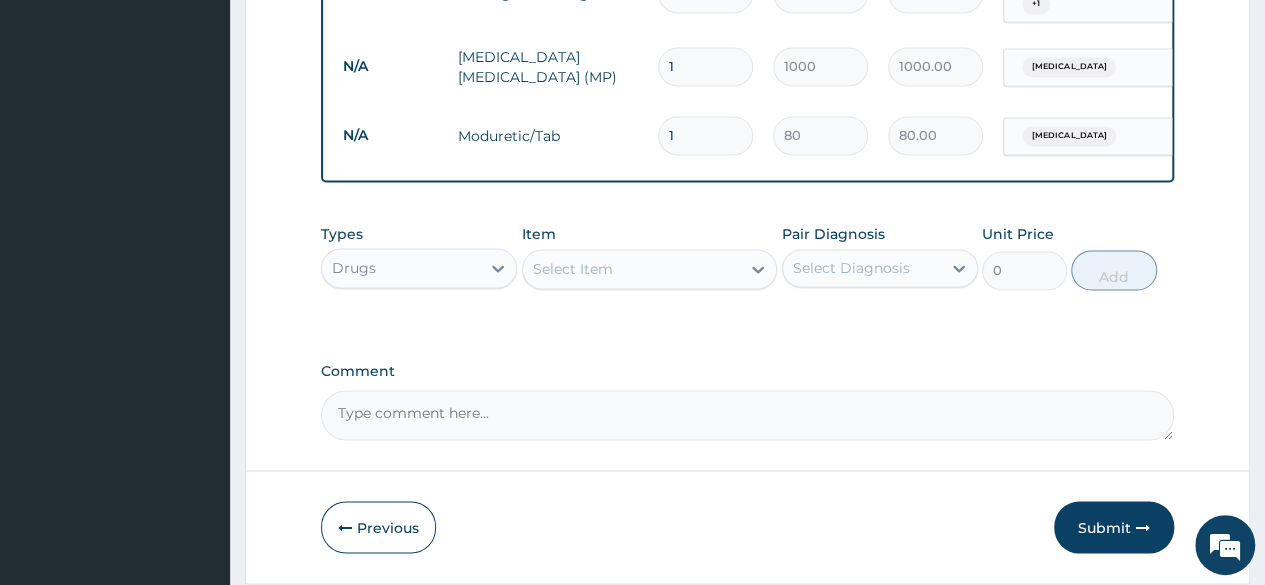type 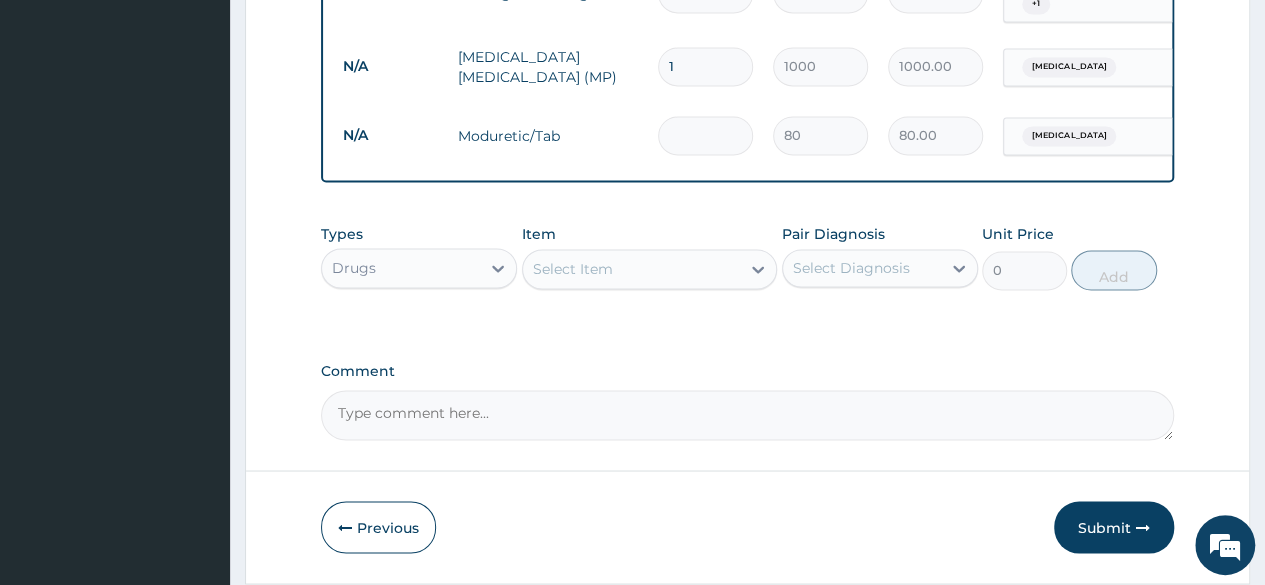 type on "0.00" 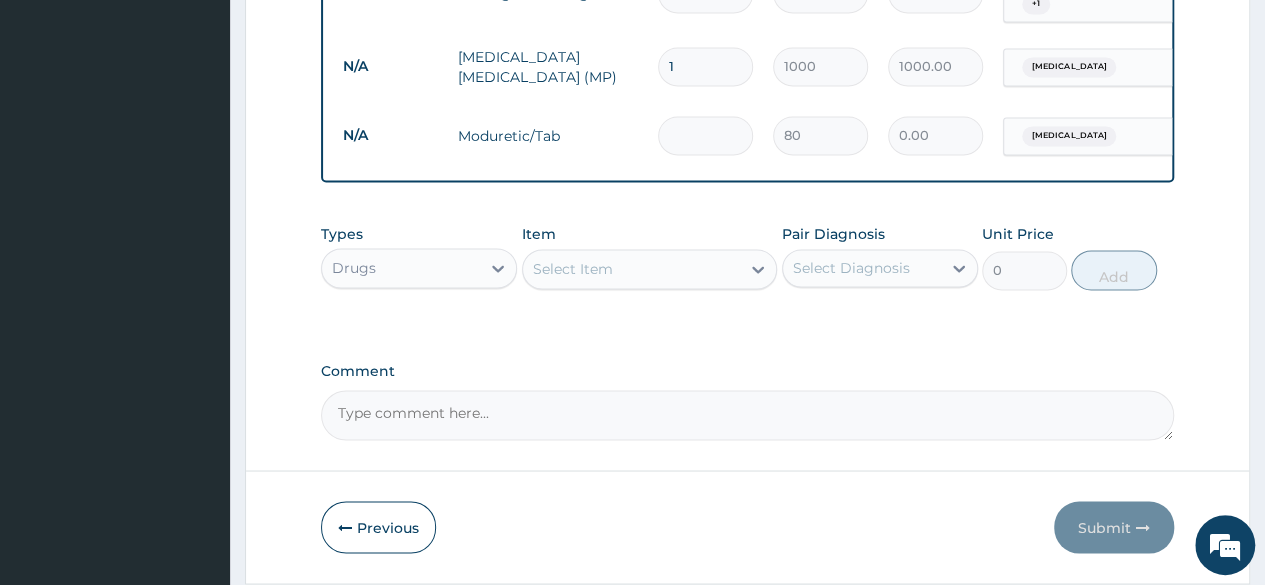 type on "2" 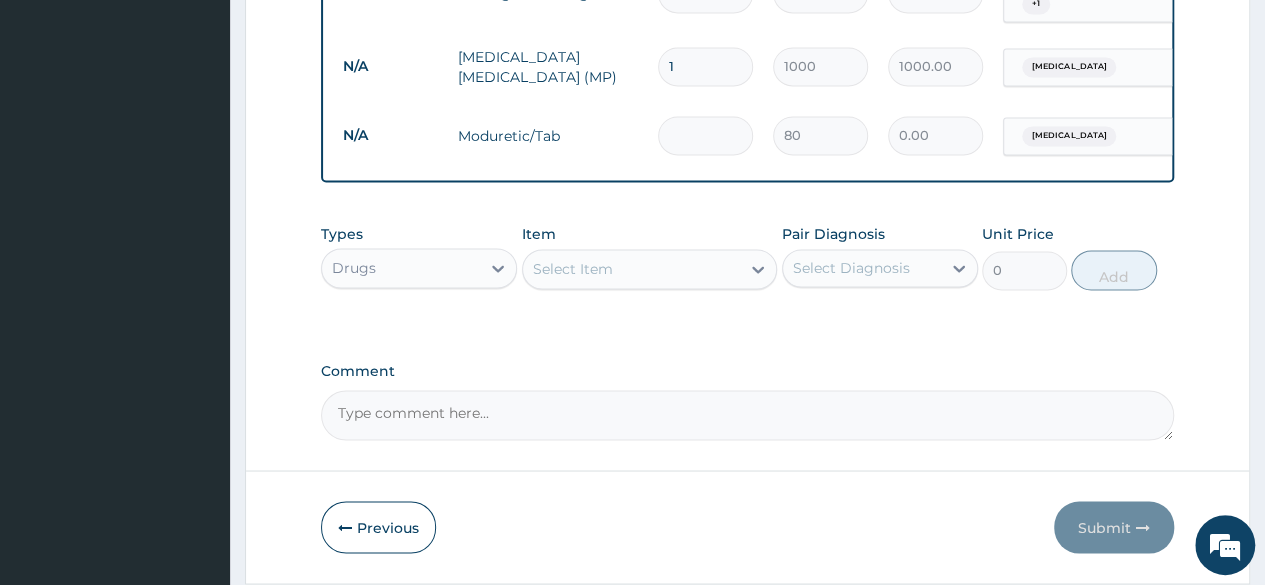 type on "160.00" 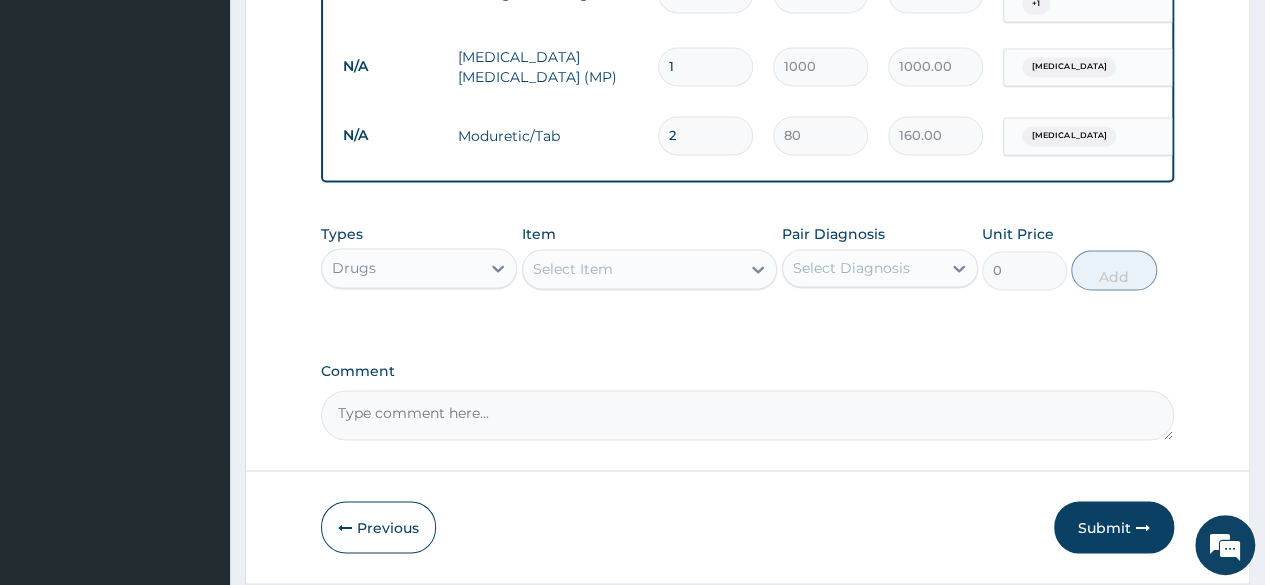 type on "28" 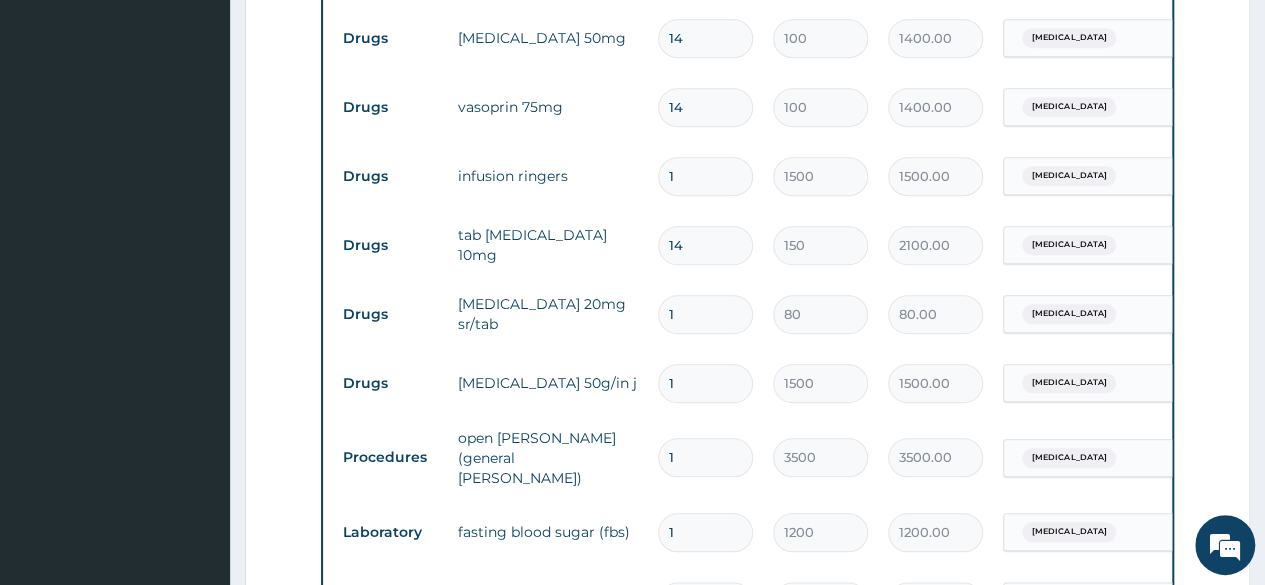 scroll, scrollTop: 819, scrollLeft: 0, axis: vertical 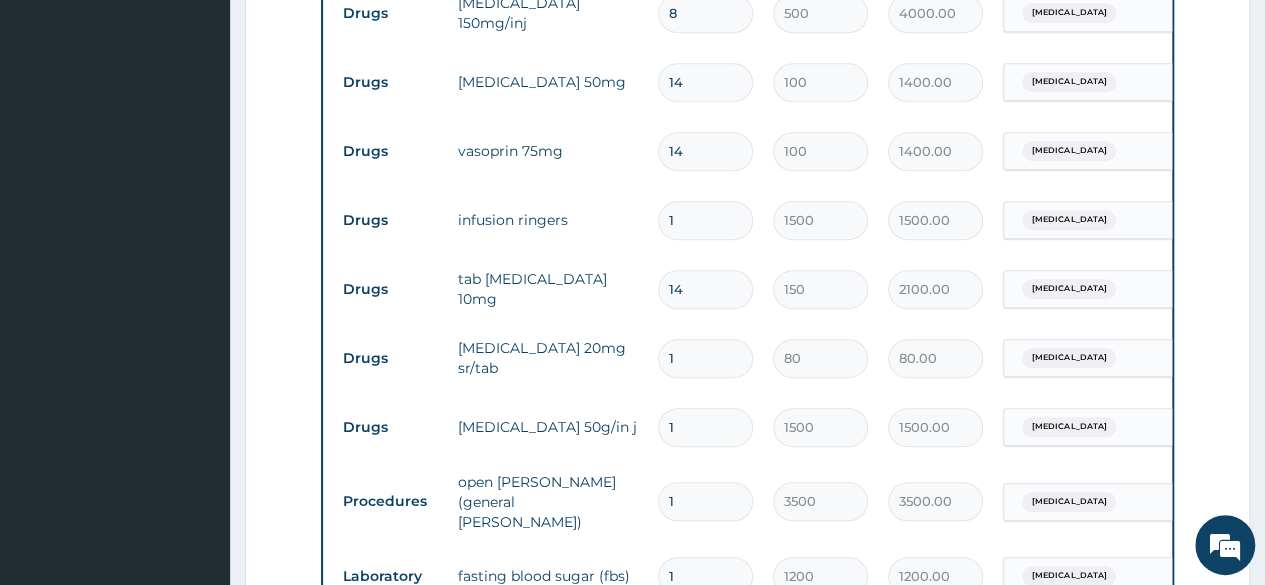 type on "28" 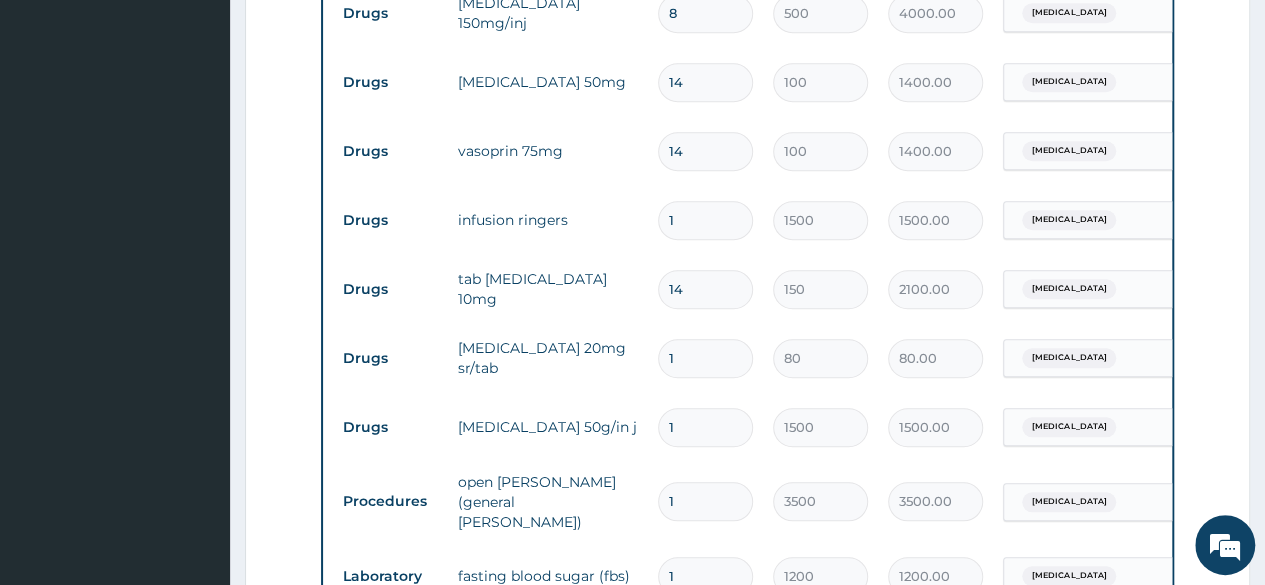 type on "1" 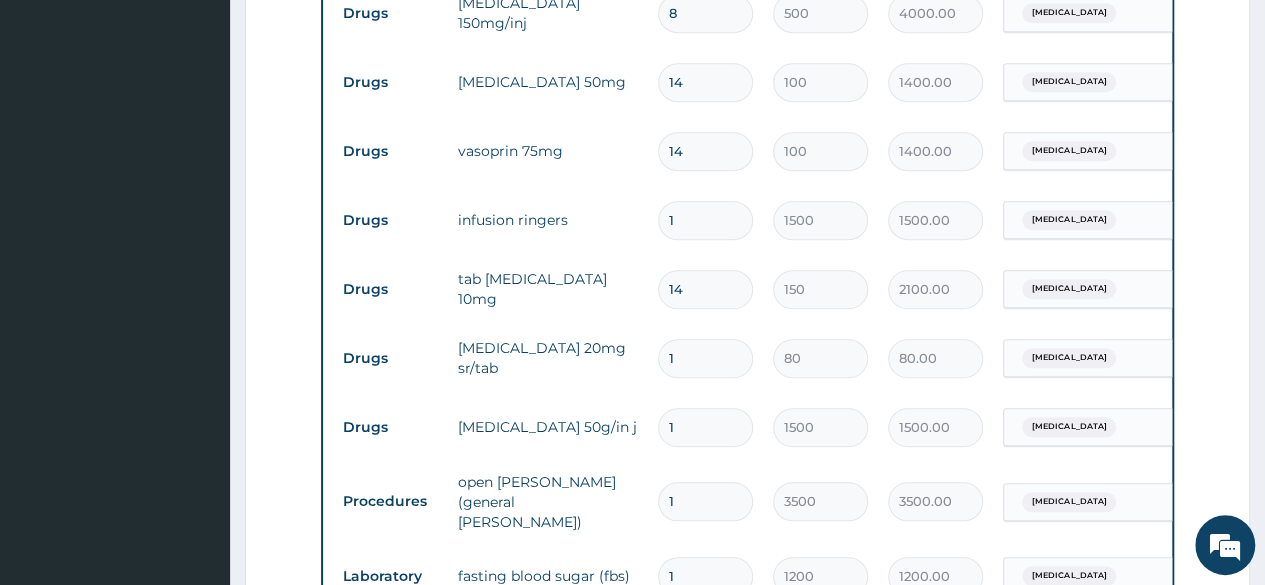 type on "100.00" 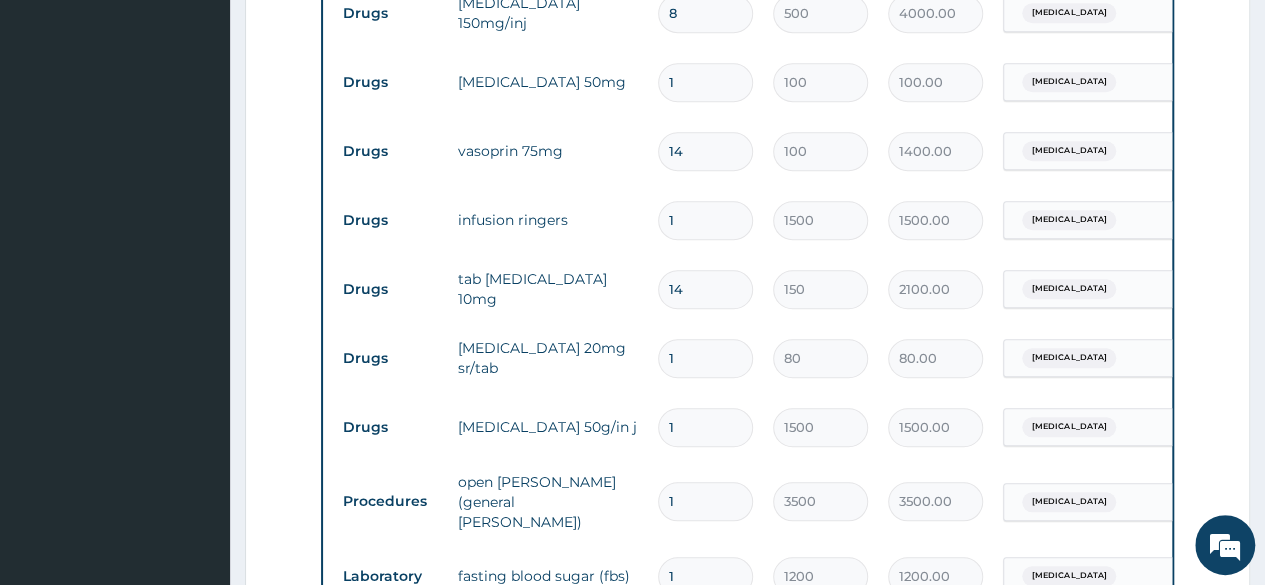 type 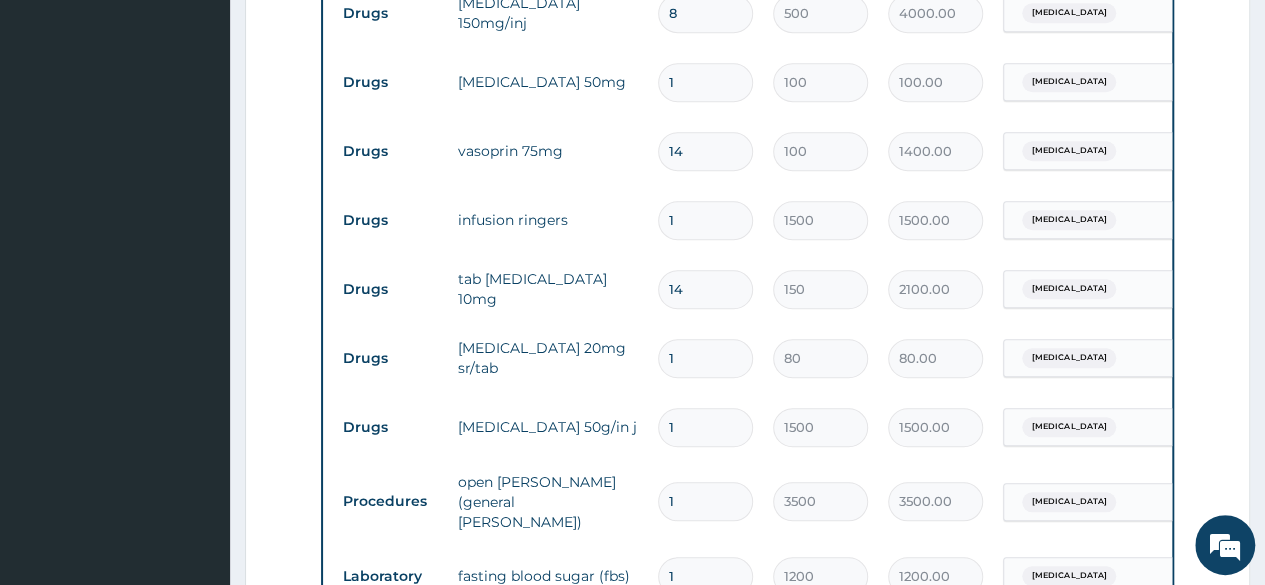 type on "0.00" 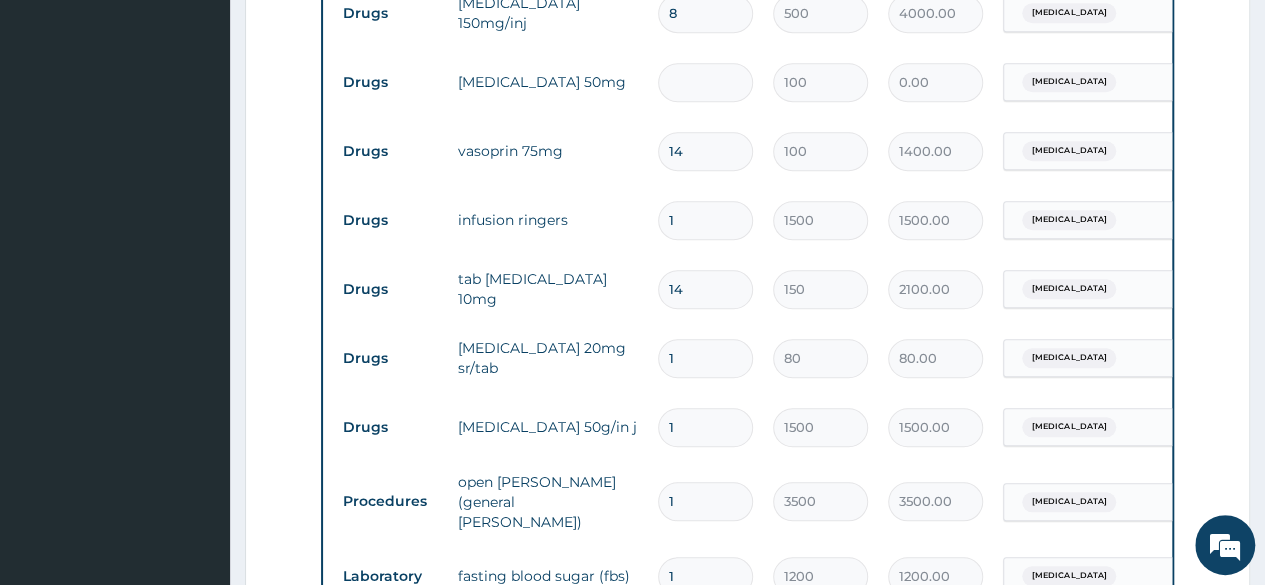 type on "2" 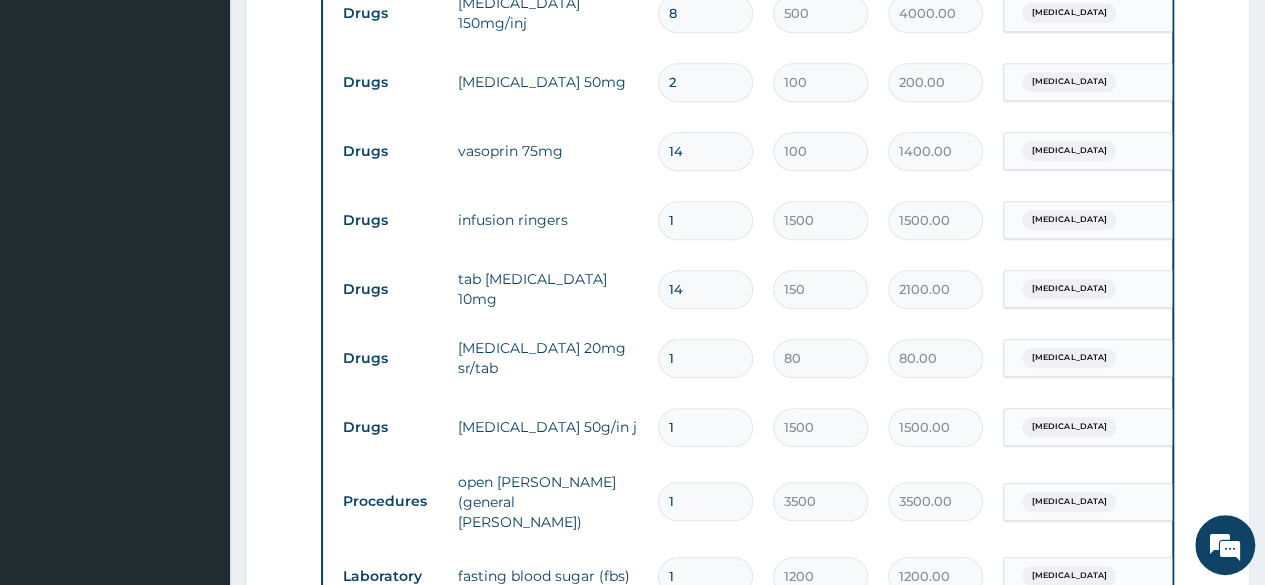 type on "28" 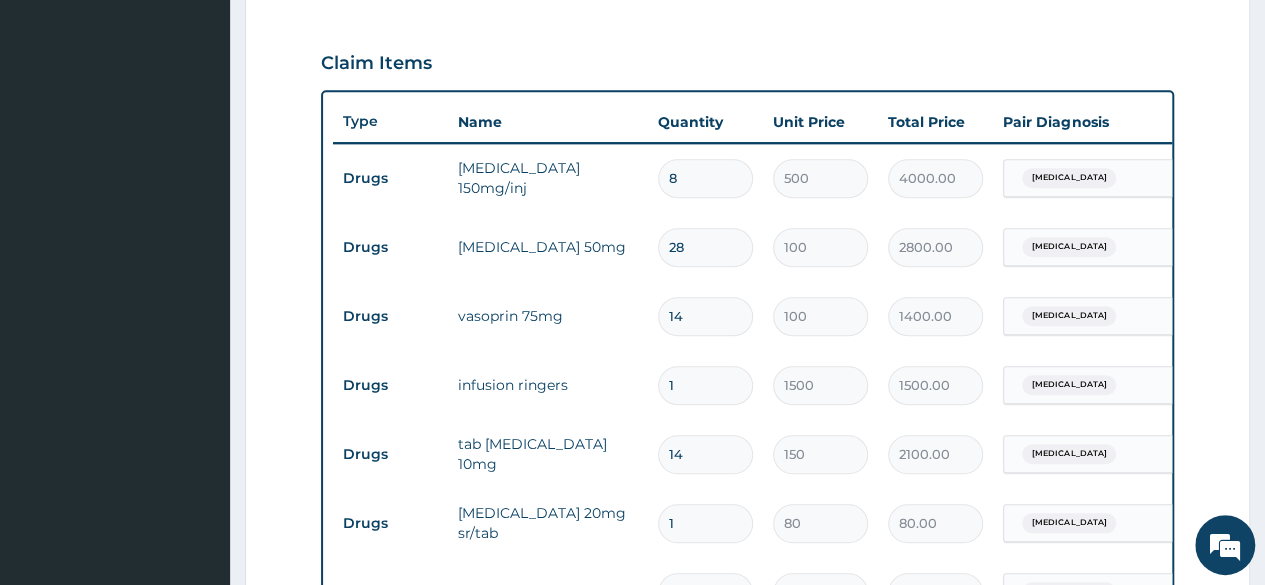 scroll, scrollTop: 648, scrollLeft: 0, axis: vertical 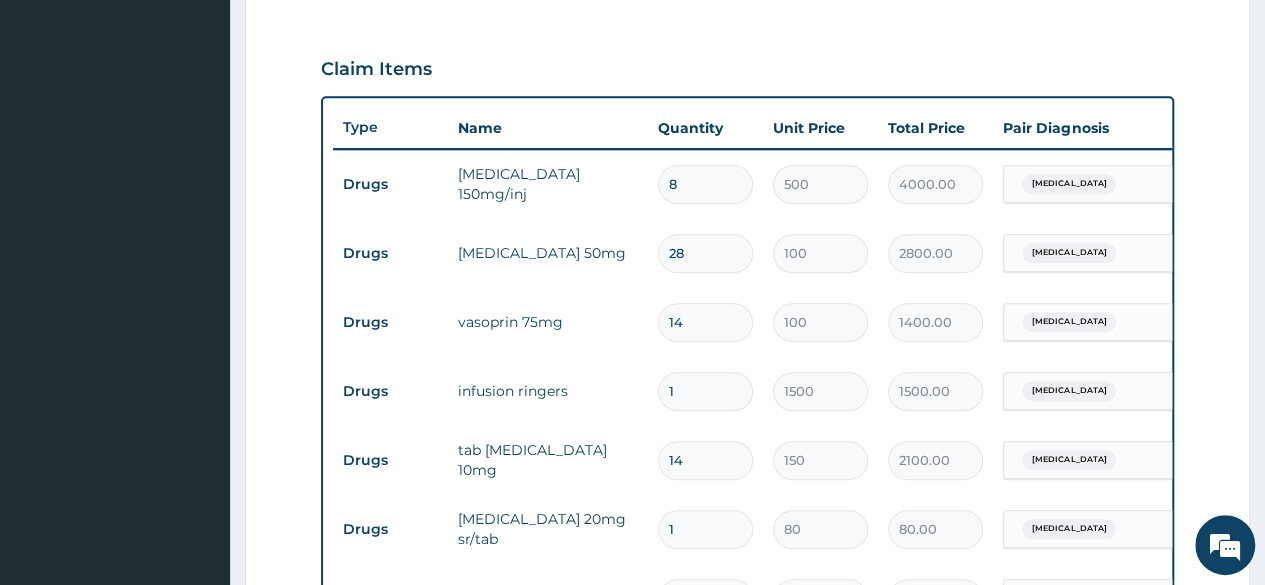 type on "28" 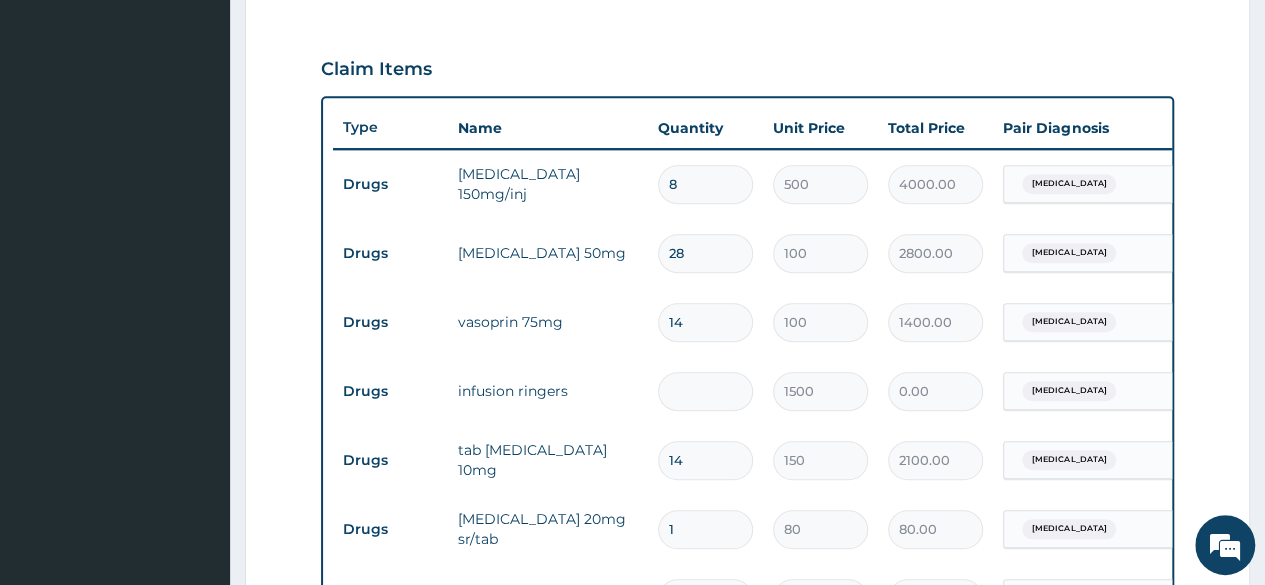 type on "2" 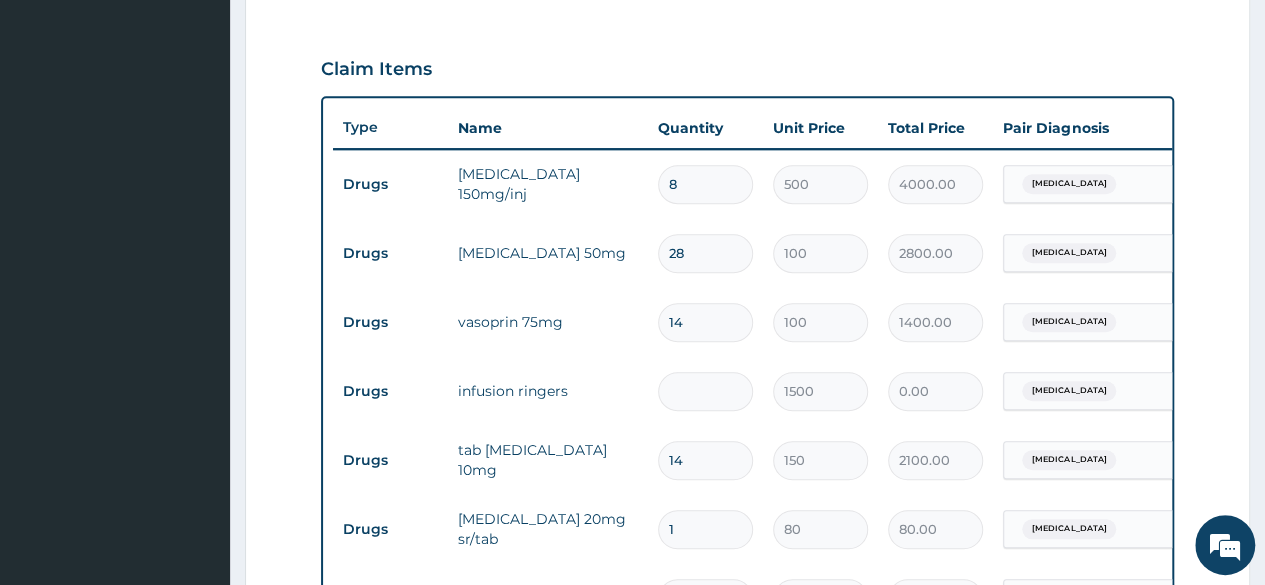 type on "3000.00" 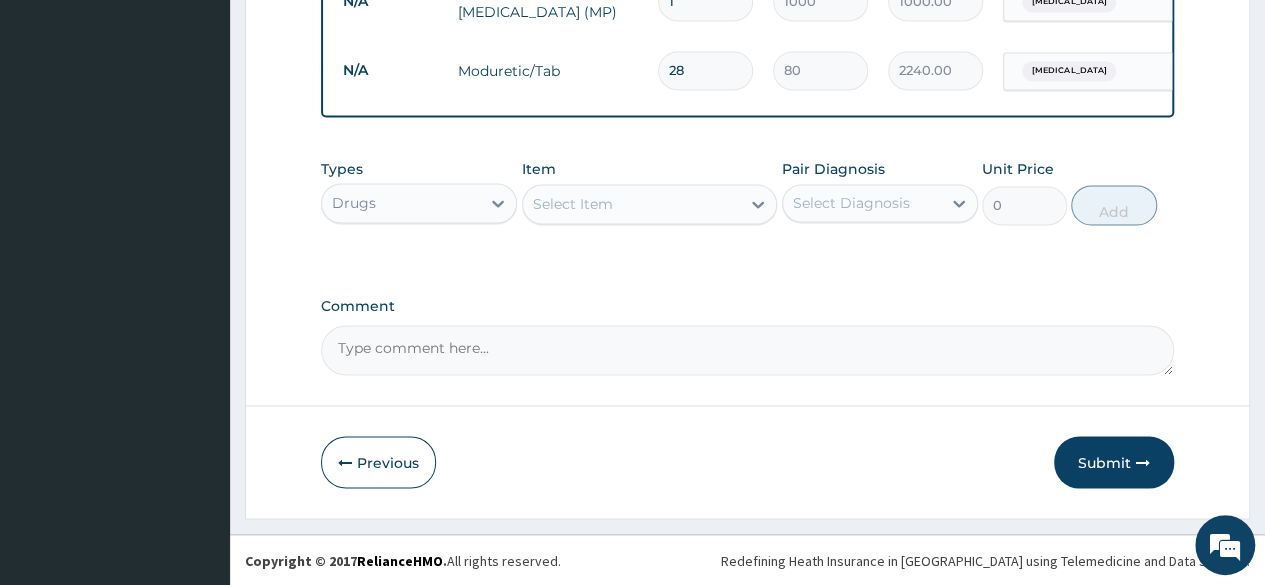 scroll, scrollTop: 1610, scrollLeft: 0, axis: vertical 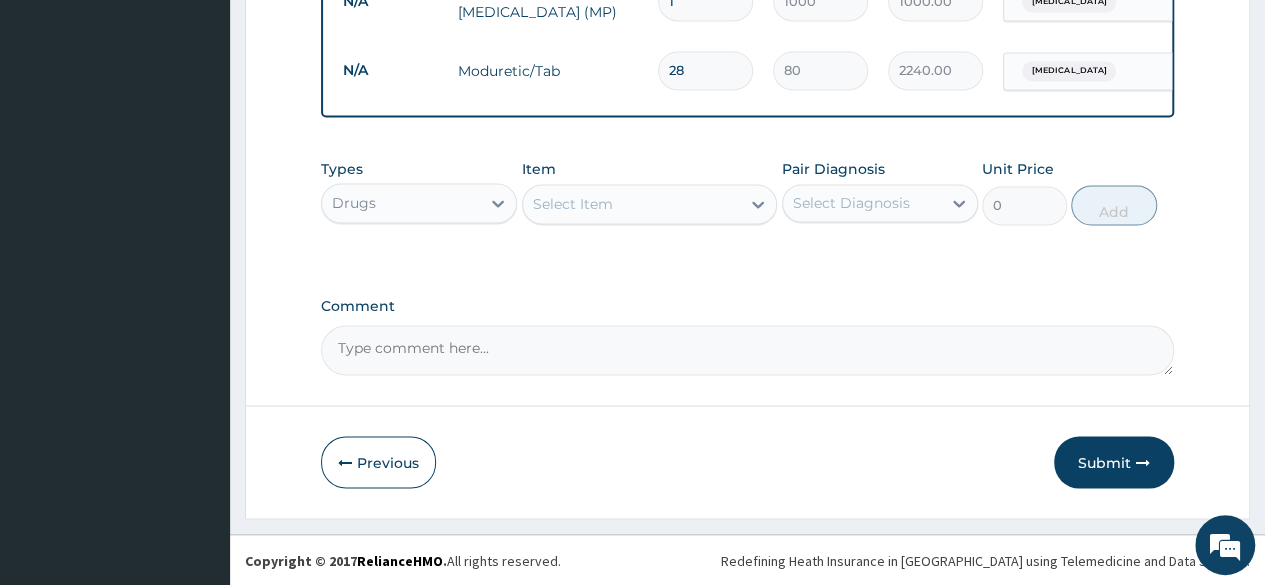 type on "2" 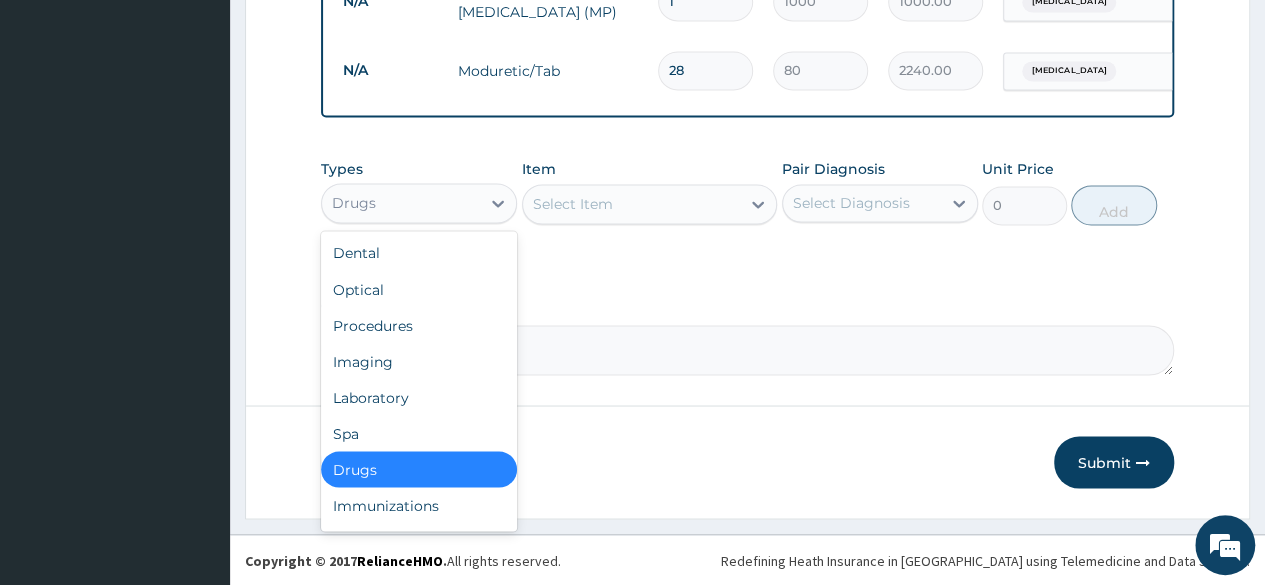 click on "Procedures" at bounding box center (419, 325) 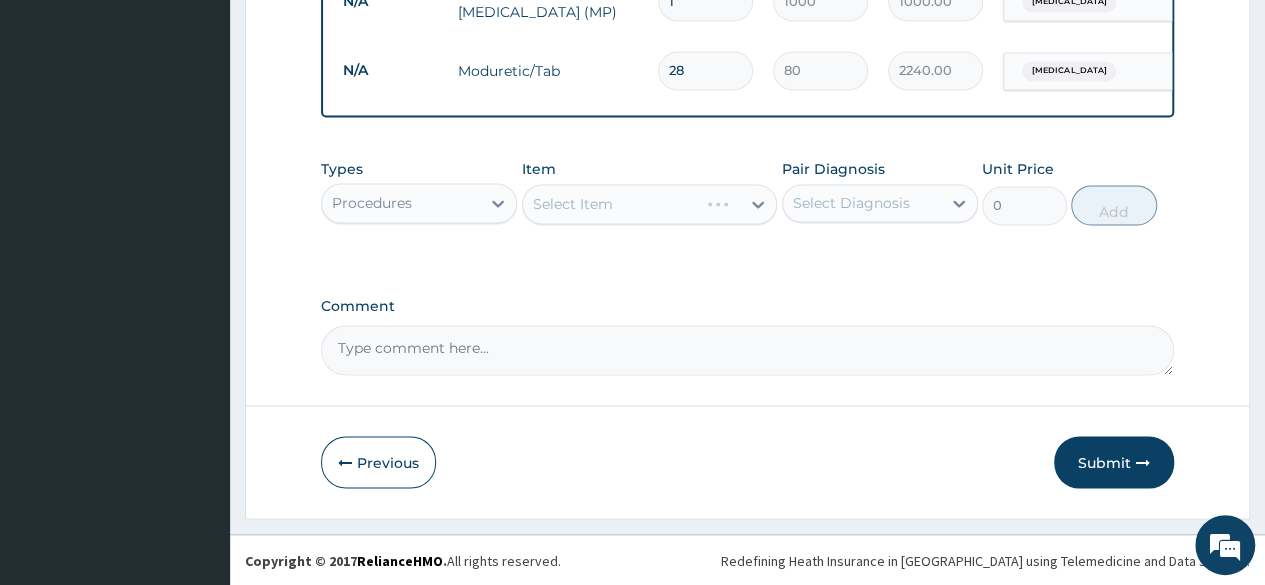 click on "Select Item" at bounding box center [650, 204] 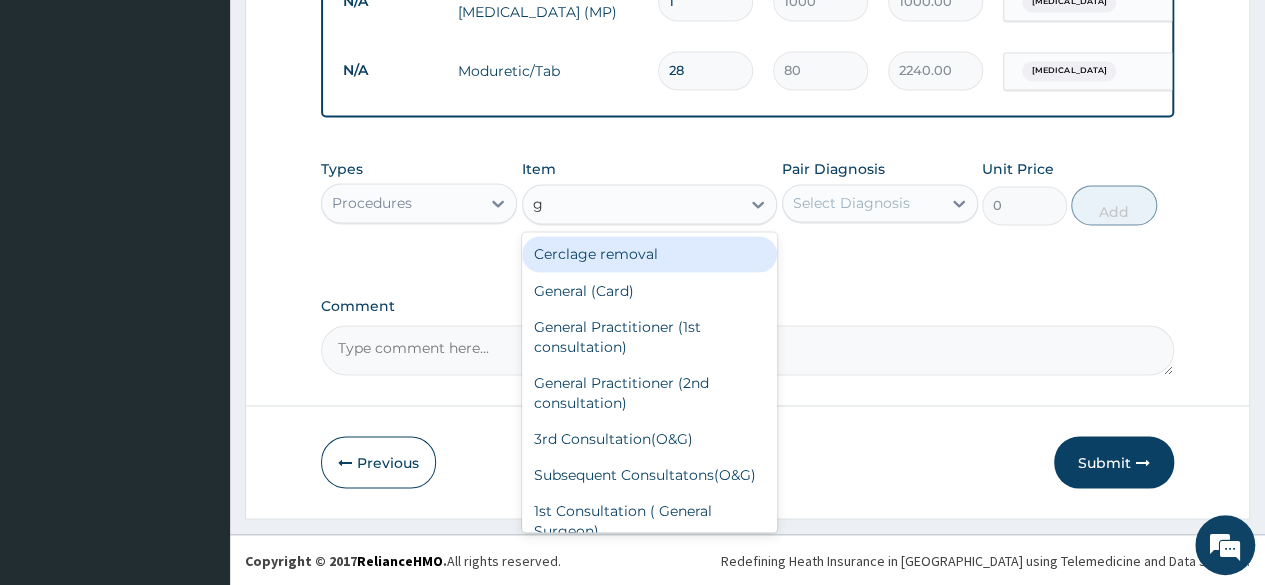 type on "gp" 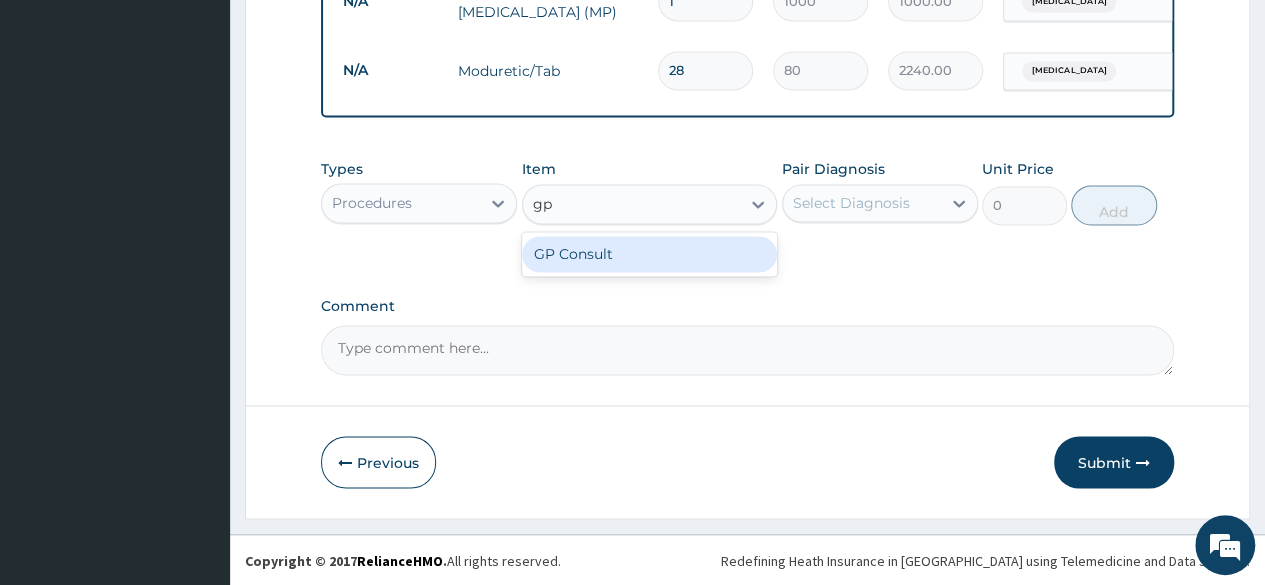 click on "GP Consult" at bounding box center [650, 254] 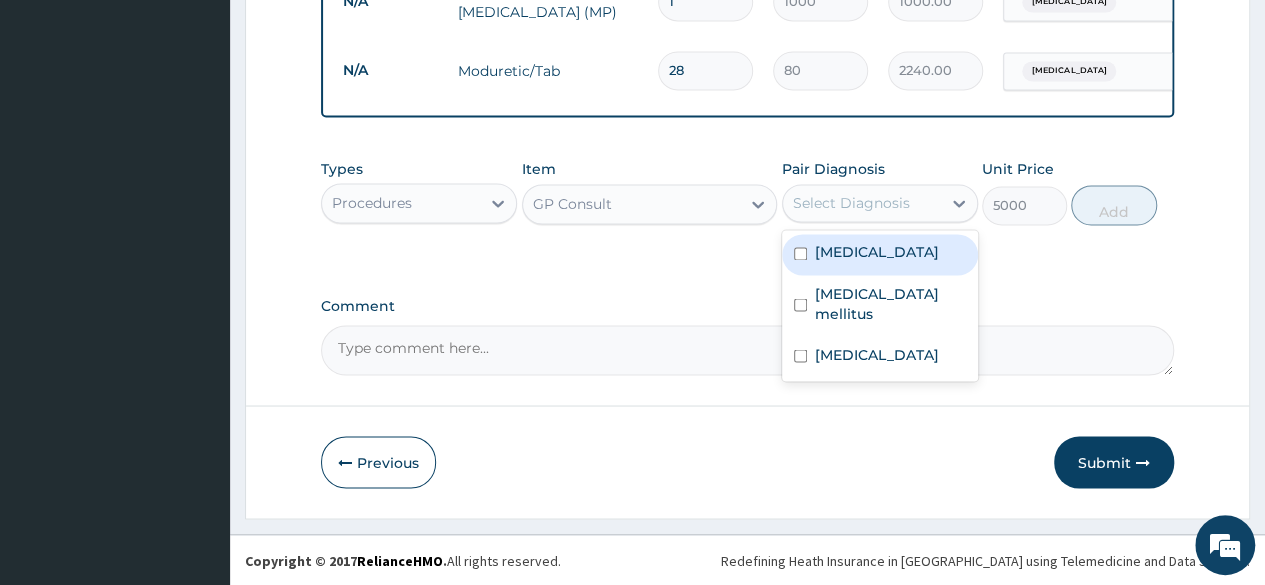 click on "Hypertensive urgency" at bounding box center [877, 252] 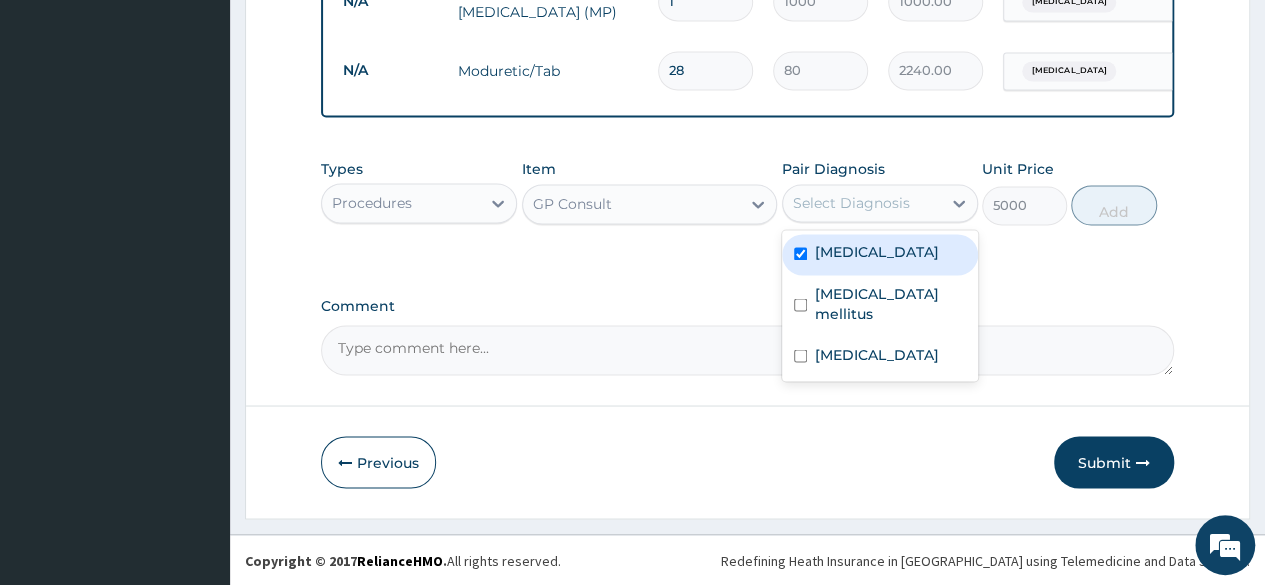 checkbox on "true" 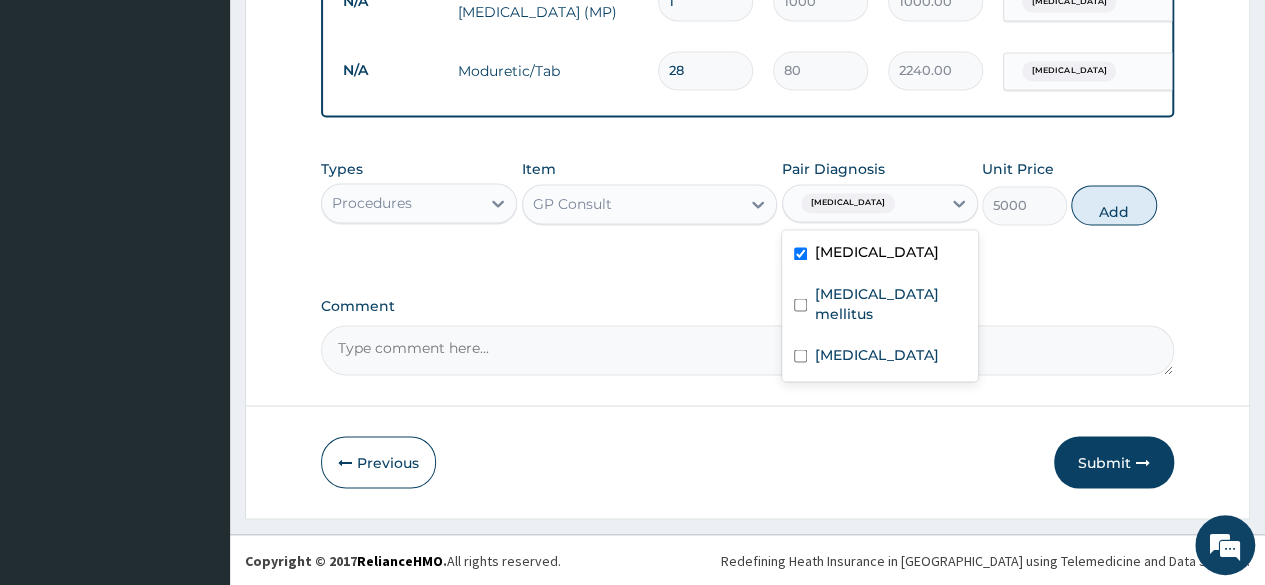 click on "Diabetes mellitus" at bounding box center [880, 305] 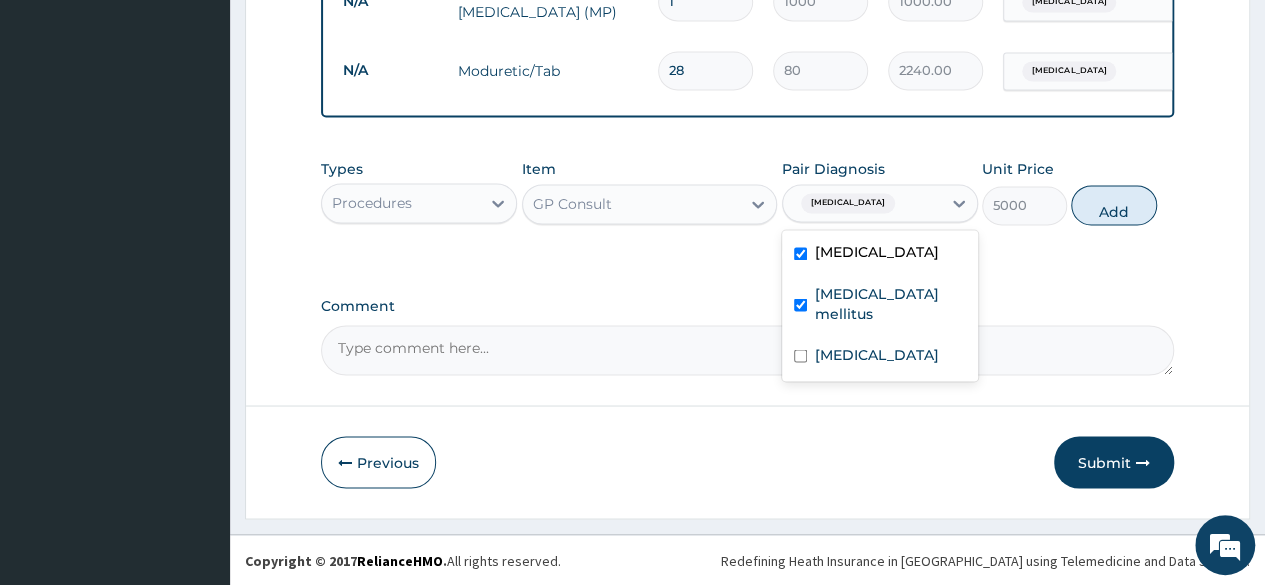checkbox on "true" 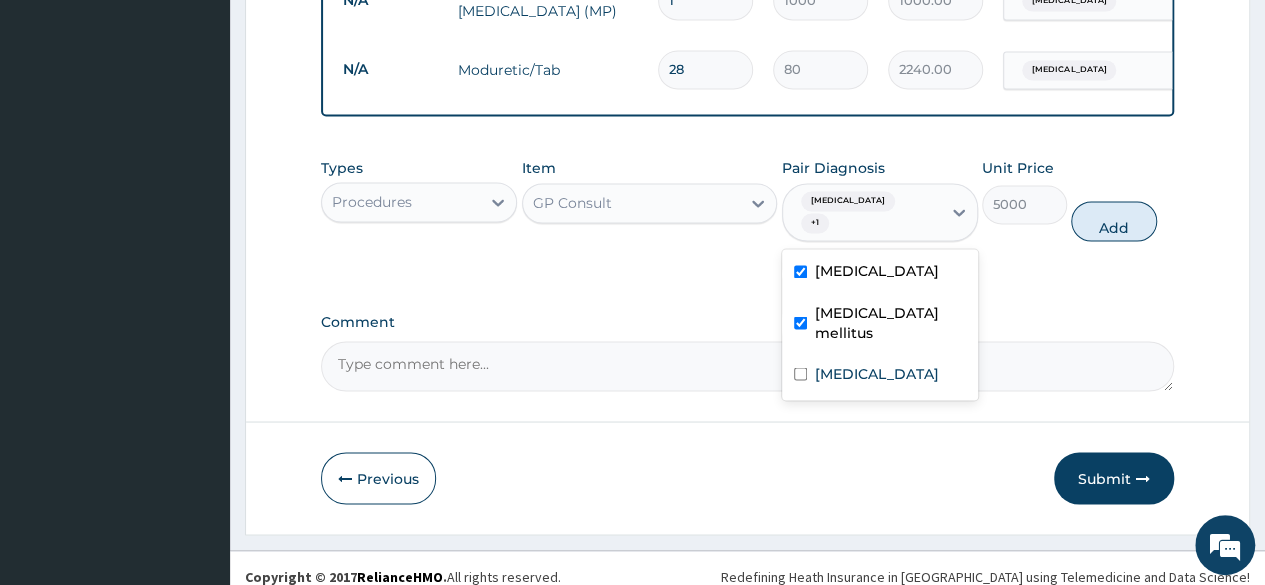 click on "Malaria" at bounding box center [880, 375] 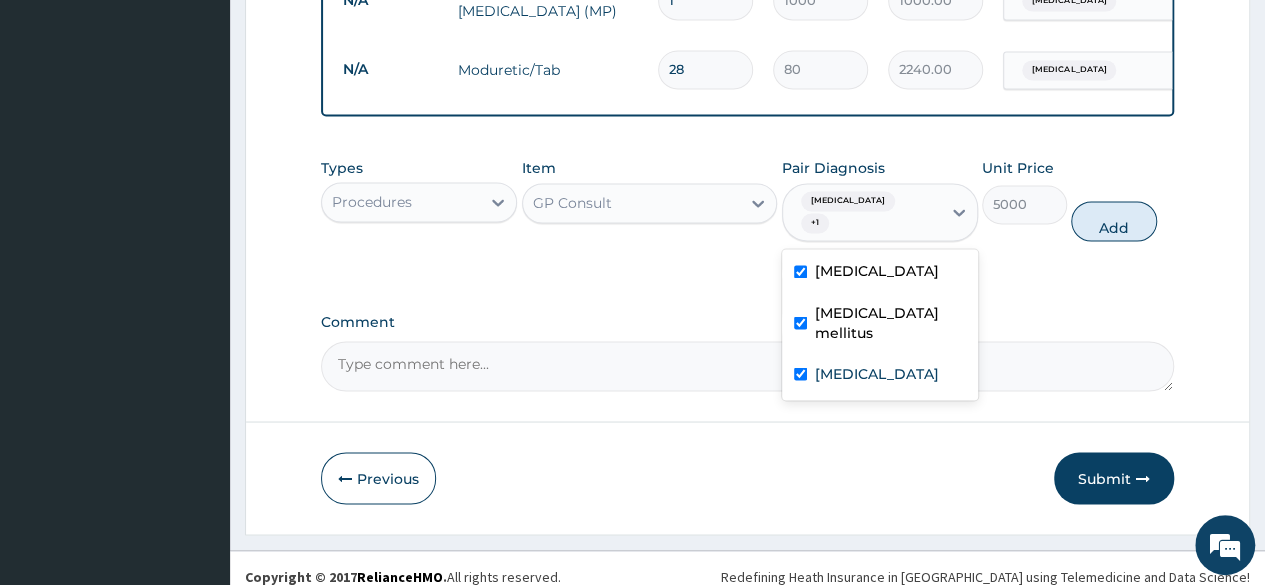 checkbox on "true" 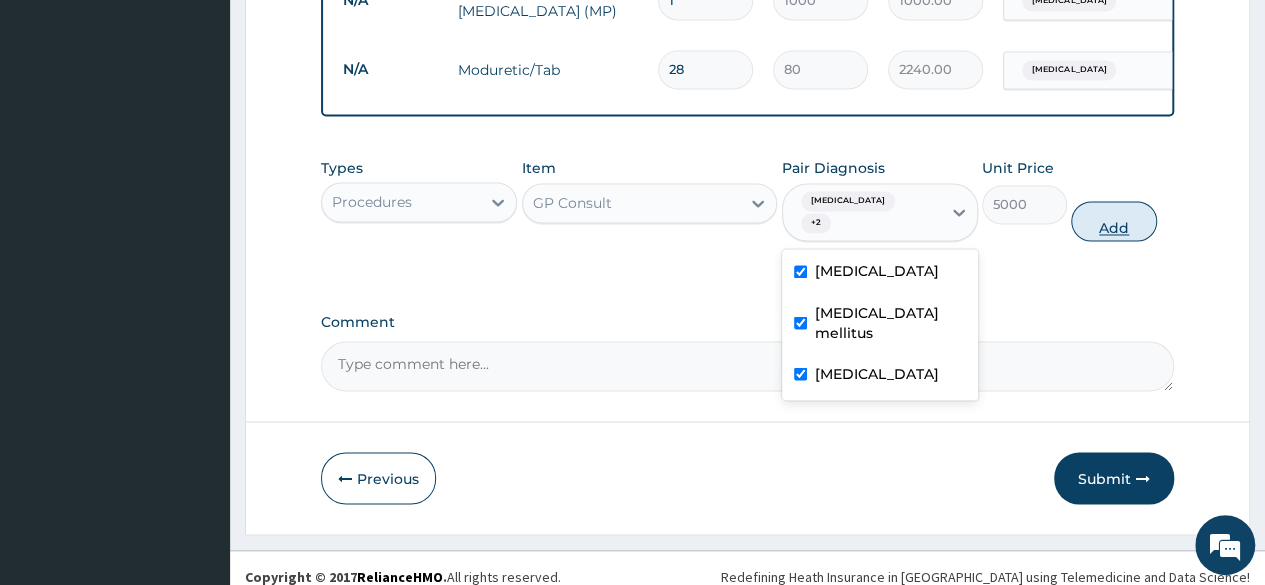 click on "Add" at bounding box center (1113, 221) 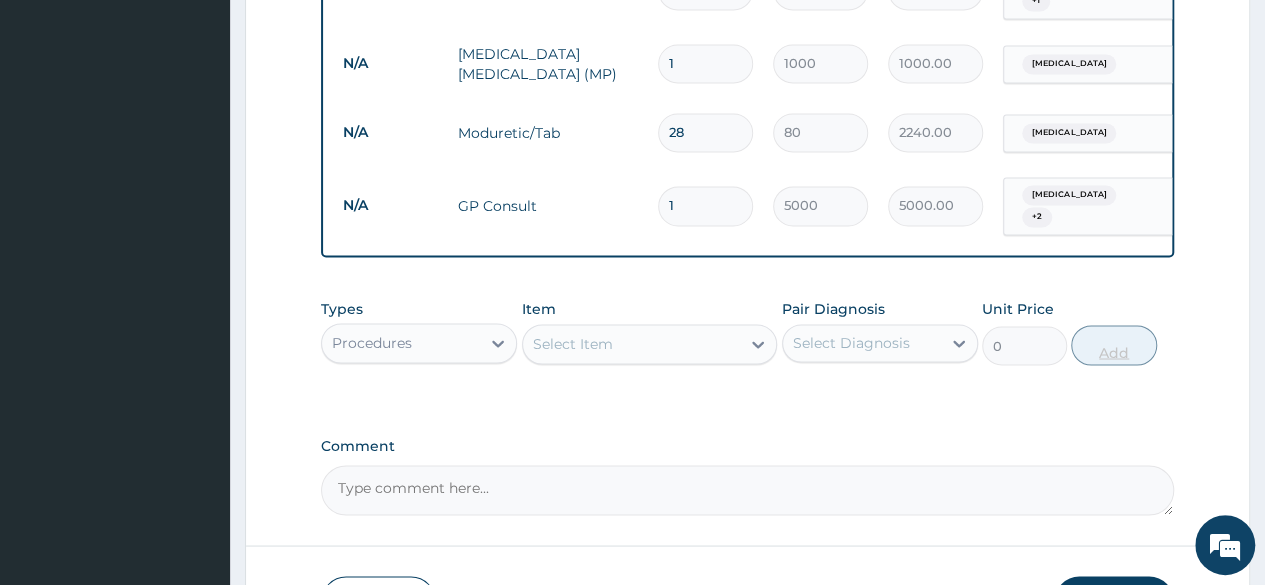 scroll, scrollTop: 1550, scrollLeft: 0, axis: vertical 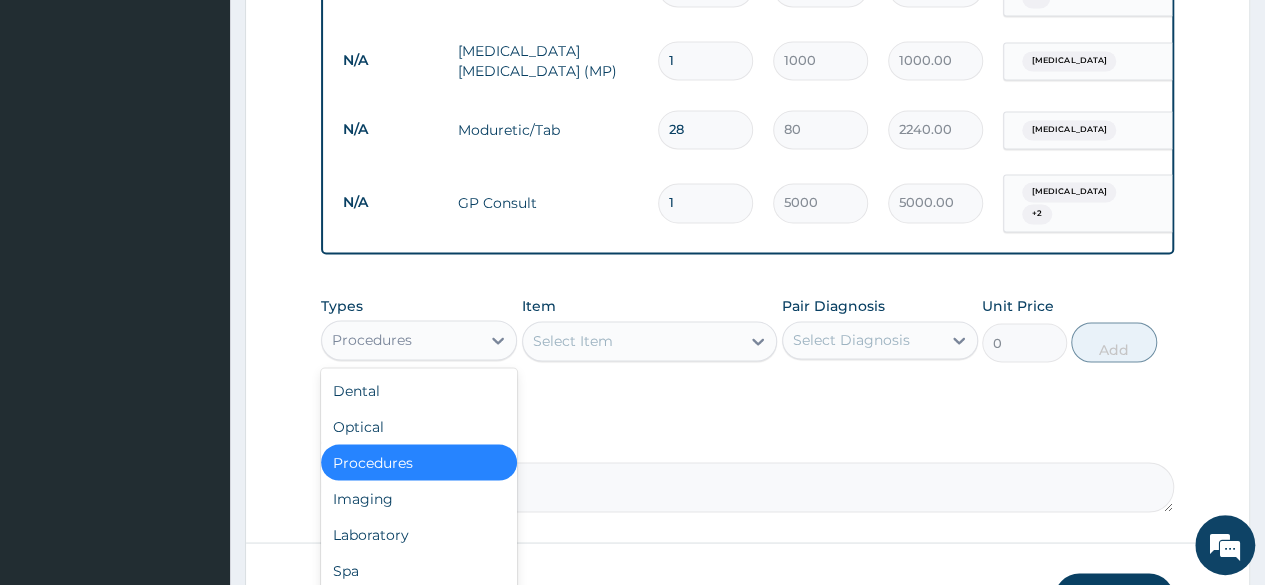 click on "Laboratory" at bounding box center (419, 534) 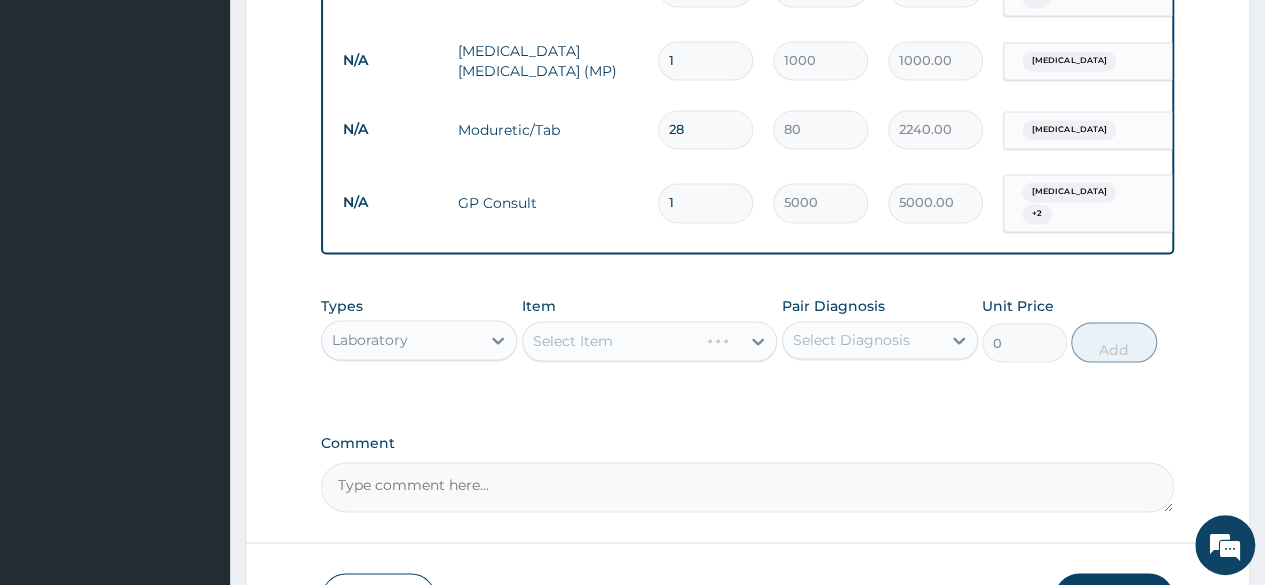 click on "Select Item" at bounding box center (650, 341) 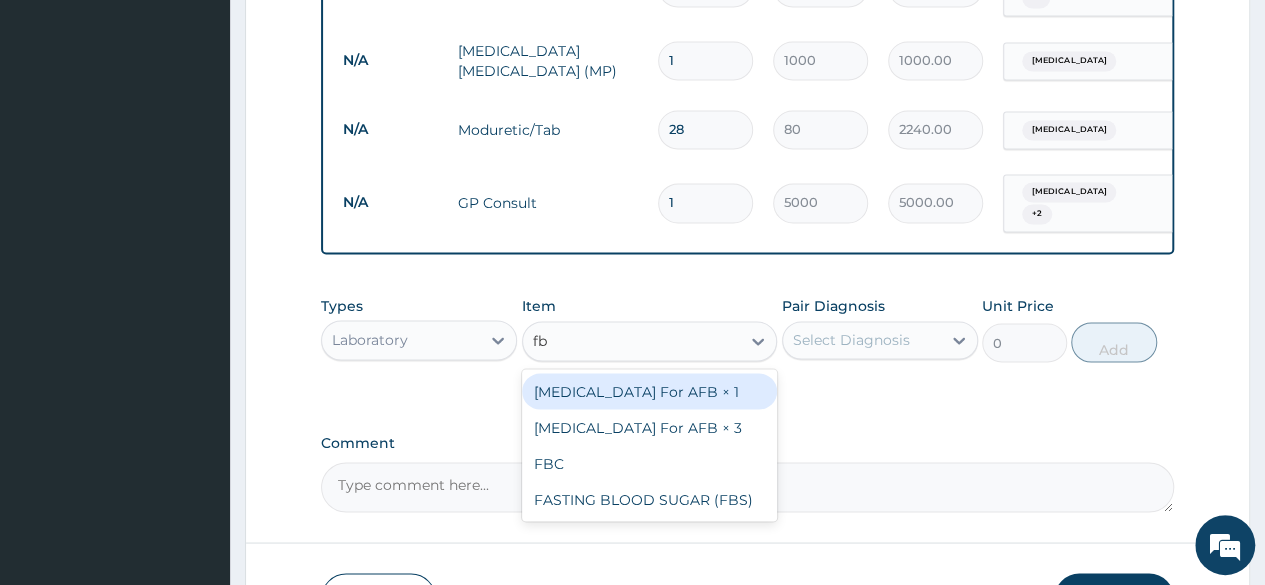type on "fbc" 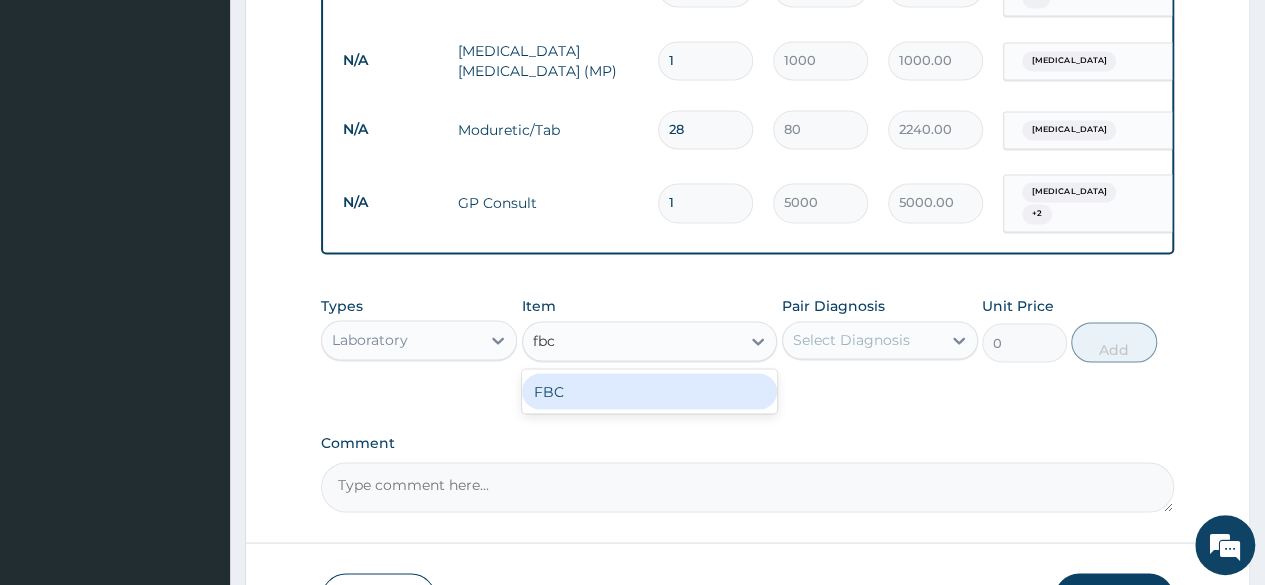 click on "FBC" at bounding box center [650, 391] 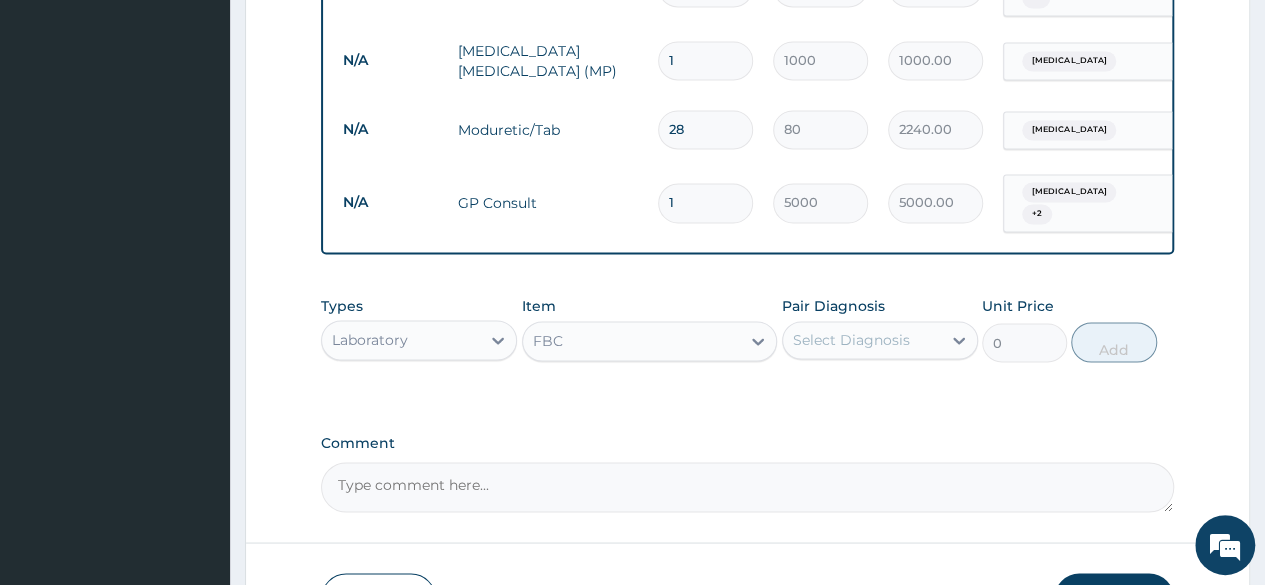 type 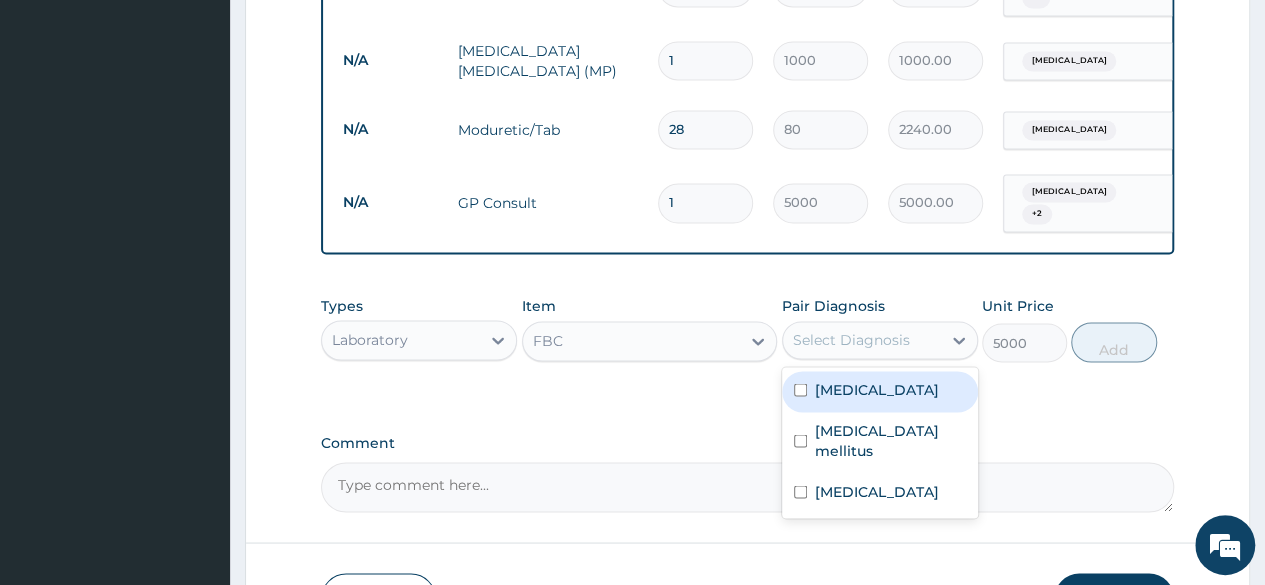 click on "Hypertensive urgency" at bounding box center (877, 389) 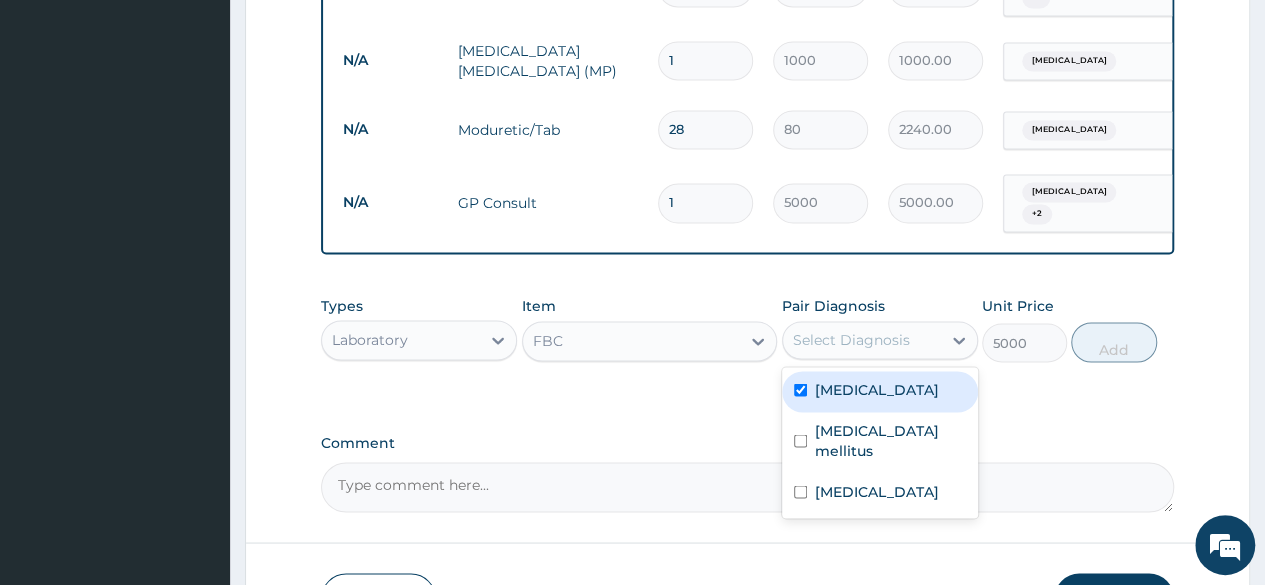 checkbox on "true" 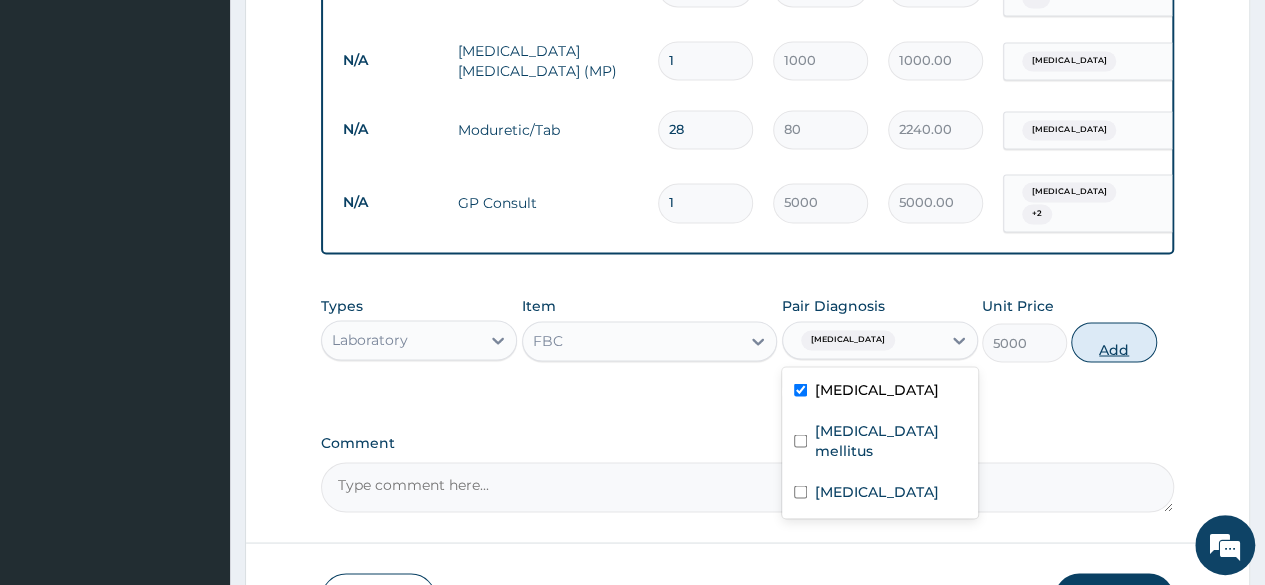 click on "Add" at bounding box center (1113, 342) 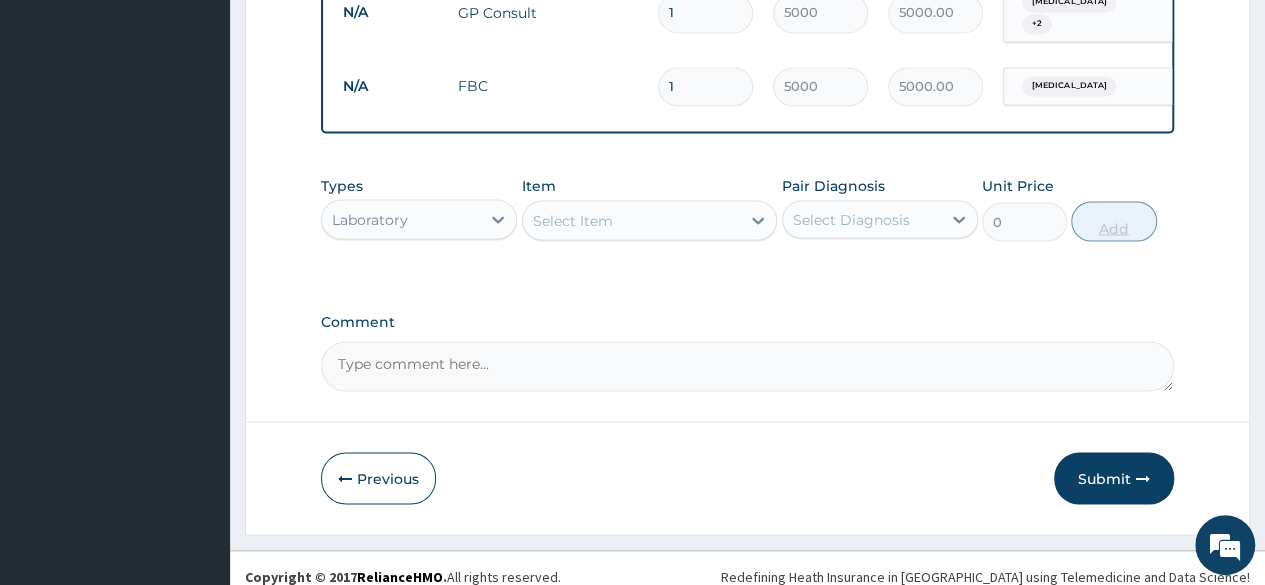 scroll, scrollTop: 1726, scrollLeft: 0, axis: vertical 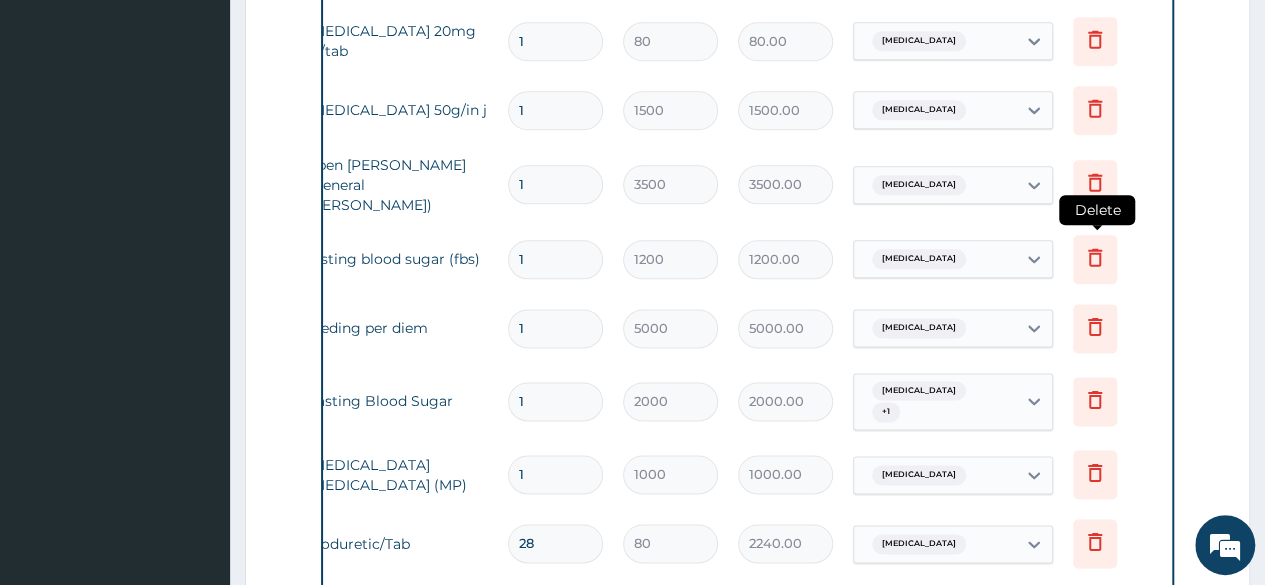 click 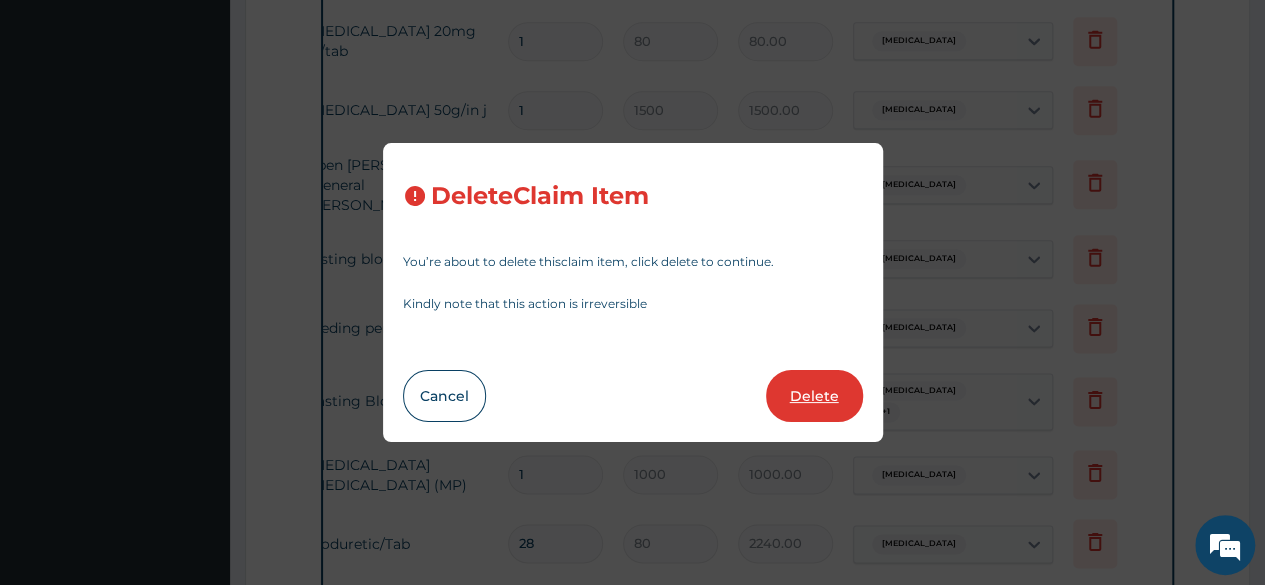 click on "Delete" at bounding box center [814, 396] 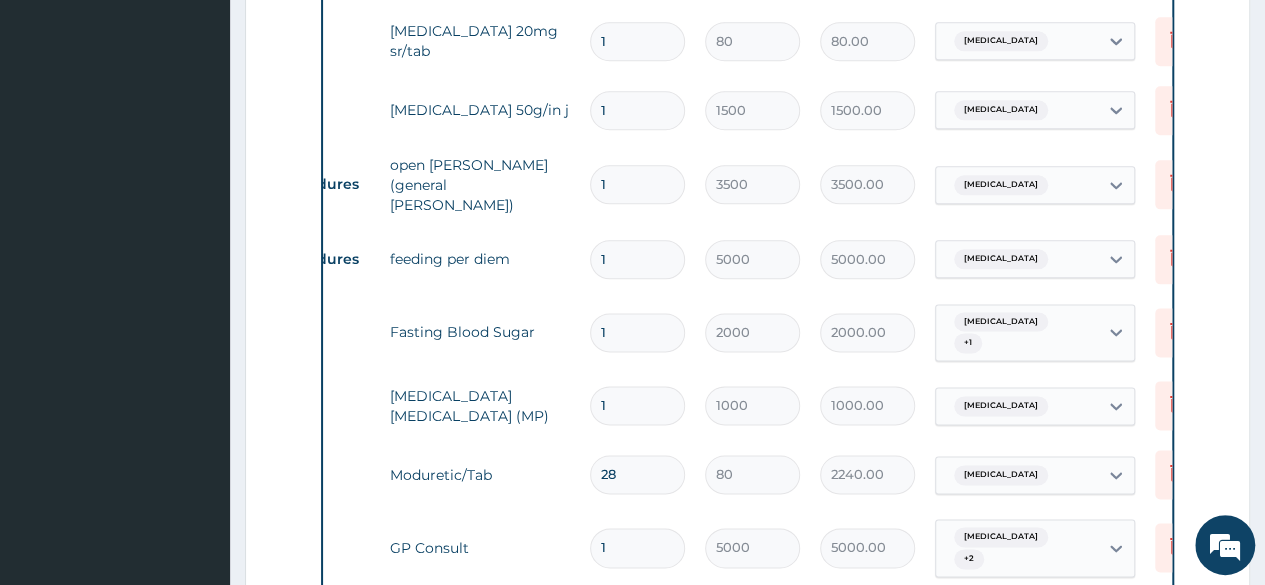 scroll, scrollTop: 0, scrollLeft: 0, axis: both 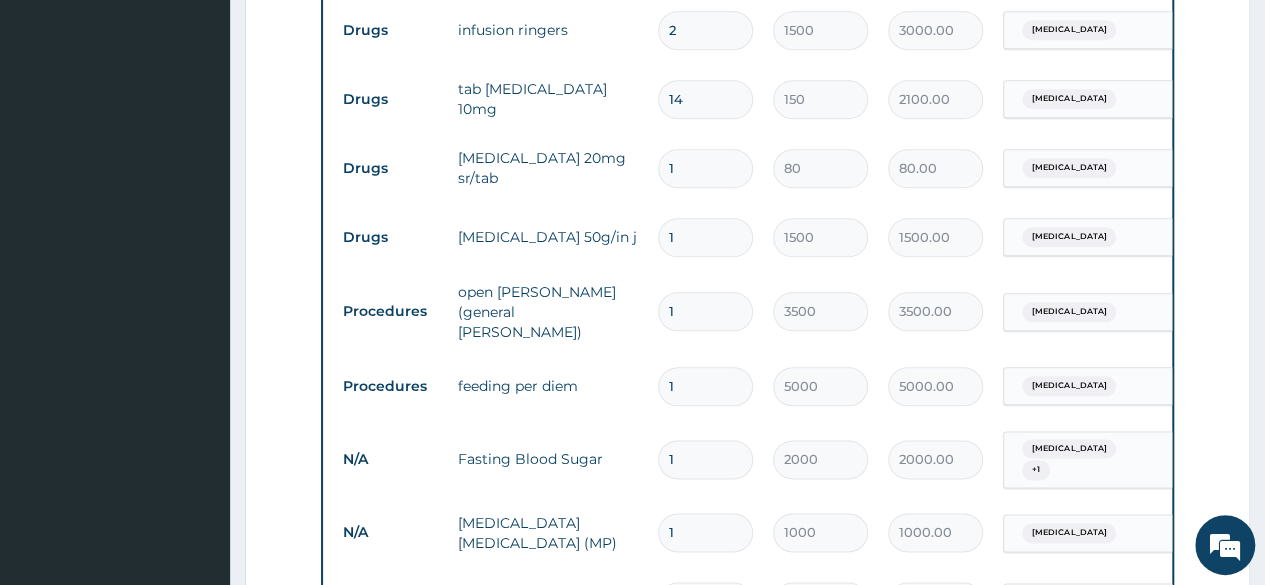 click on "1" at bounding box center [705, 237] 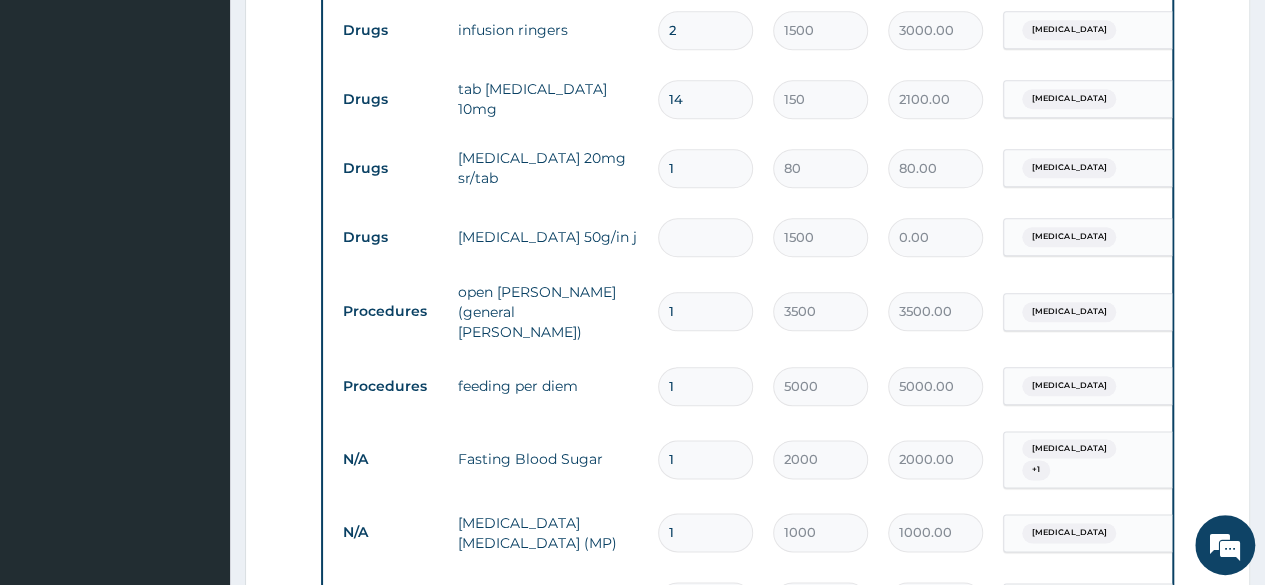 type on "2" 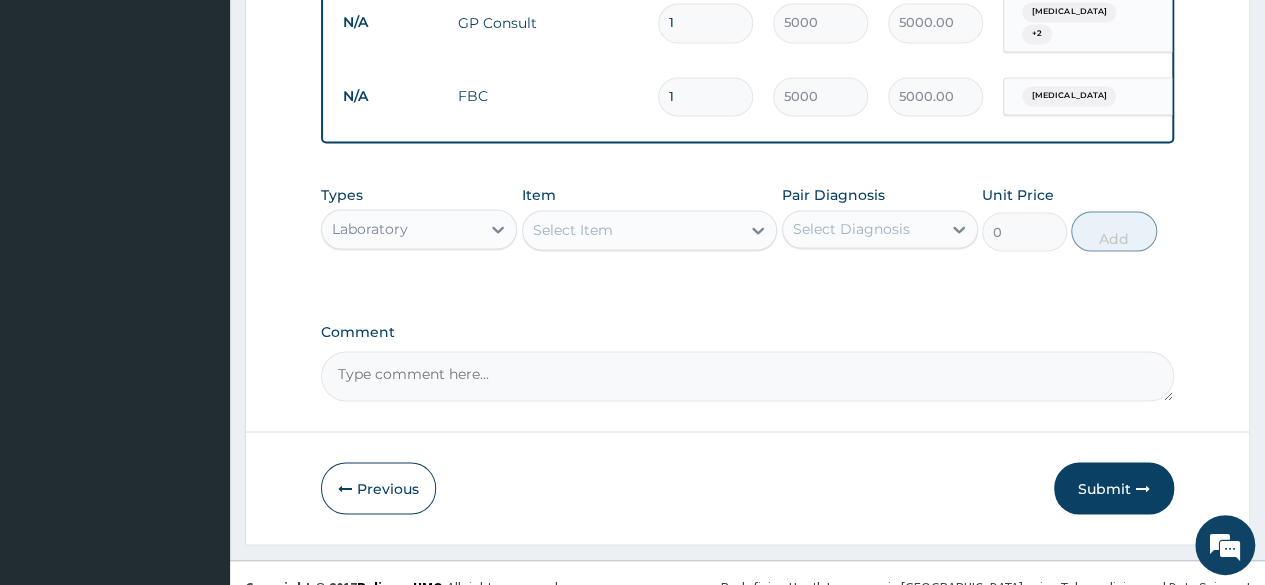 scroll, scrollTop: 1690, scrollLeft: 0, axis: vertical 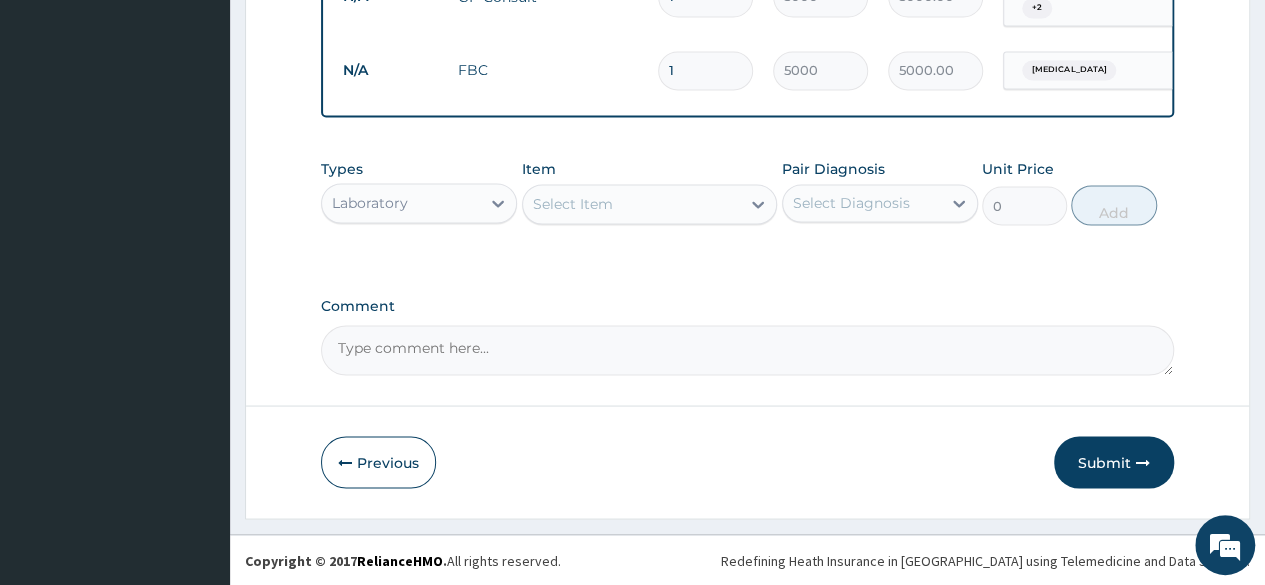 type on "2" 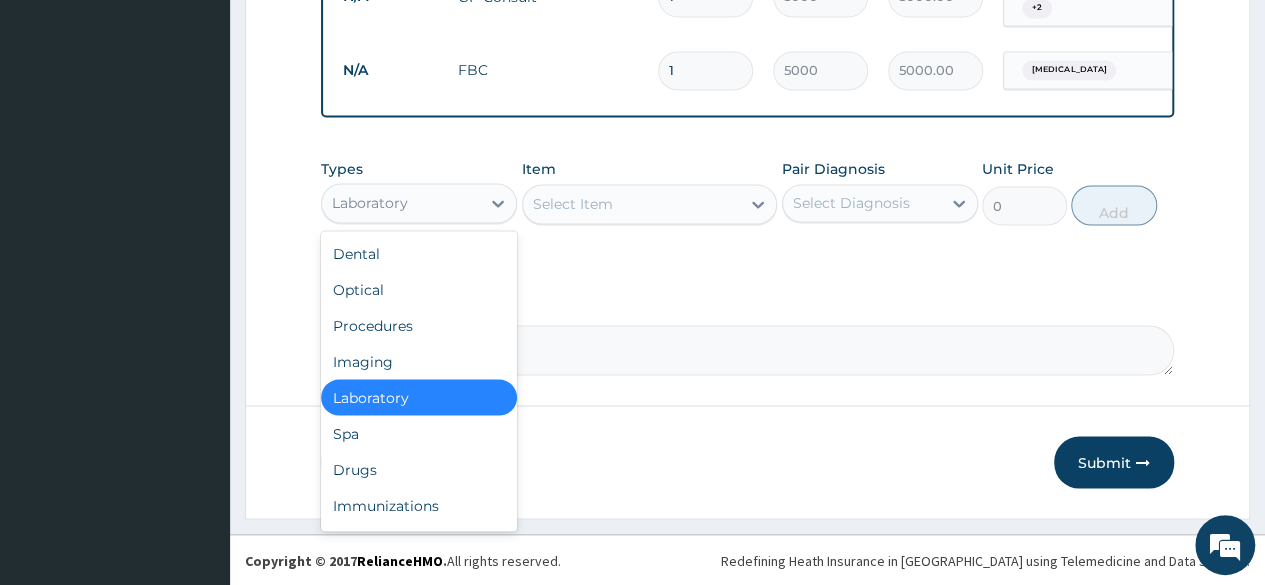 click on "Procedures" at bounding box center (419, 325) 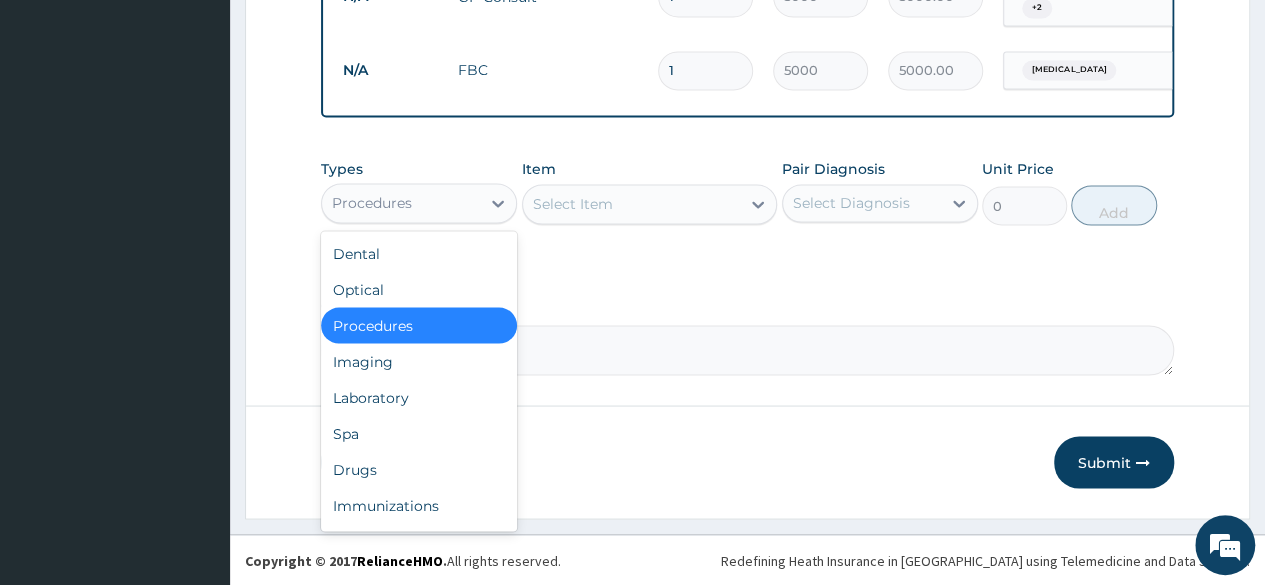 click on "Drugs" at bounding box center [419, 469] 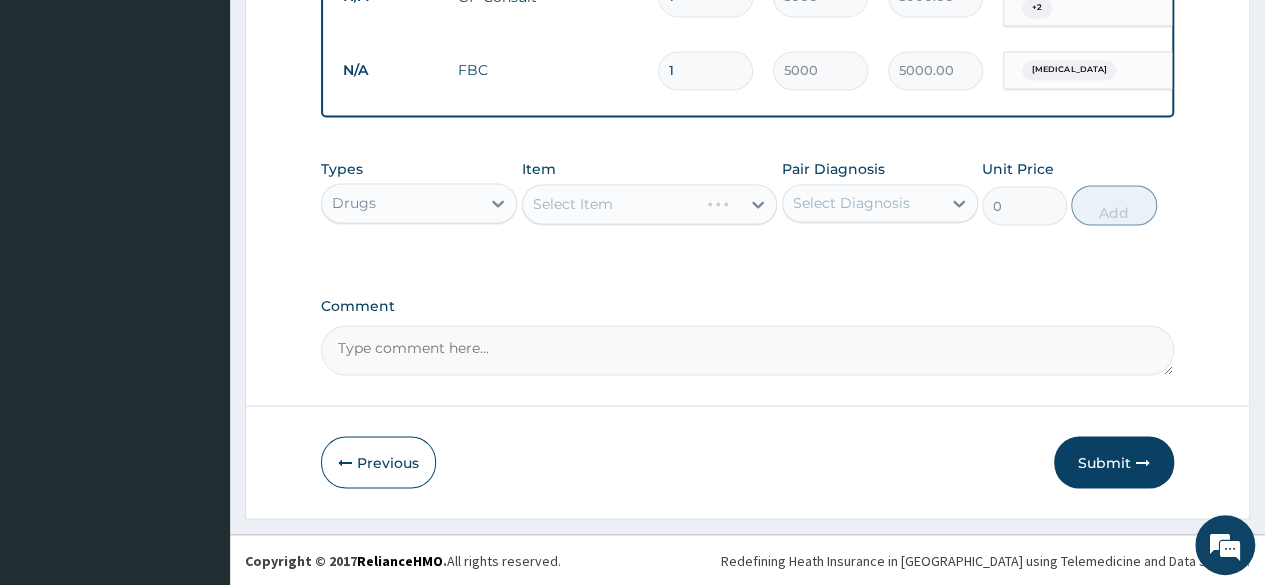 click on "Select Item" at bounding box center (650, 204) 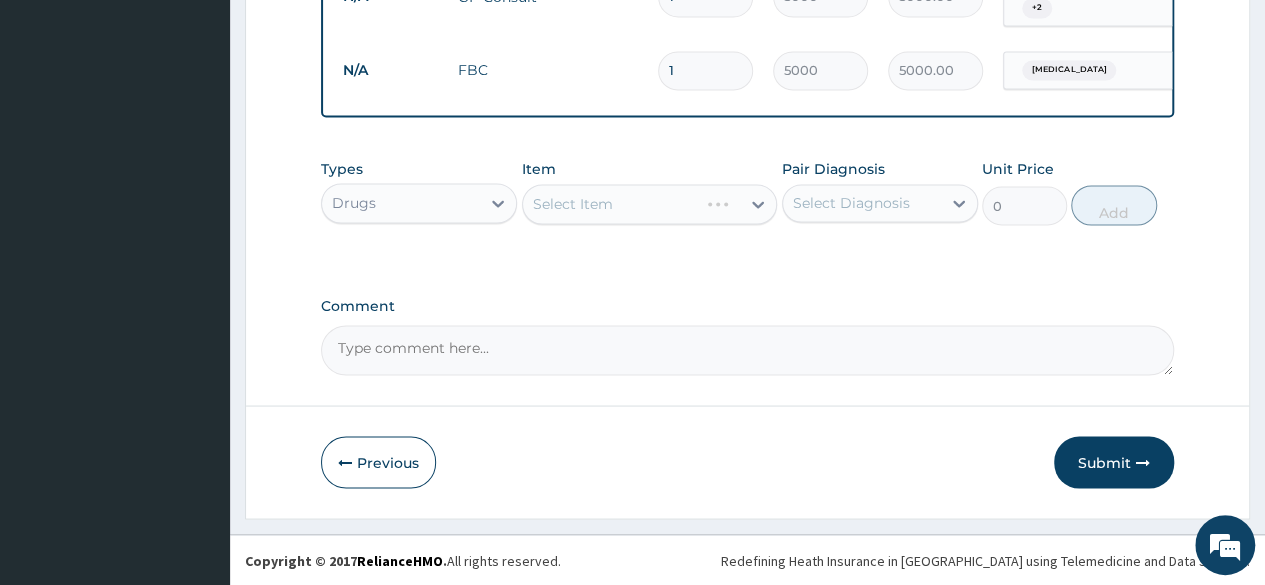 click on "Select Item" at bounding box center (650, 204) 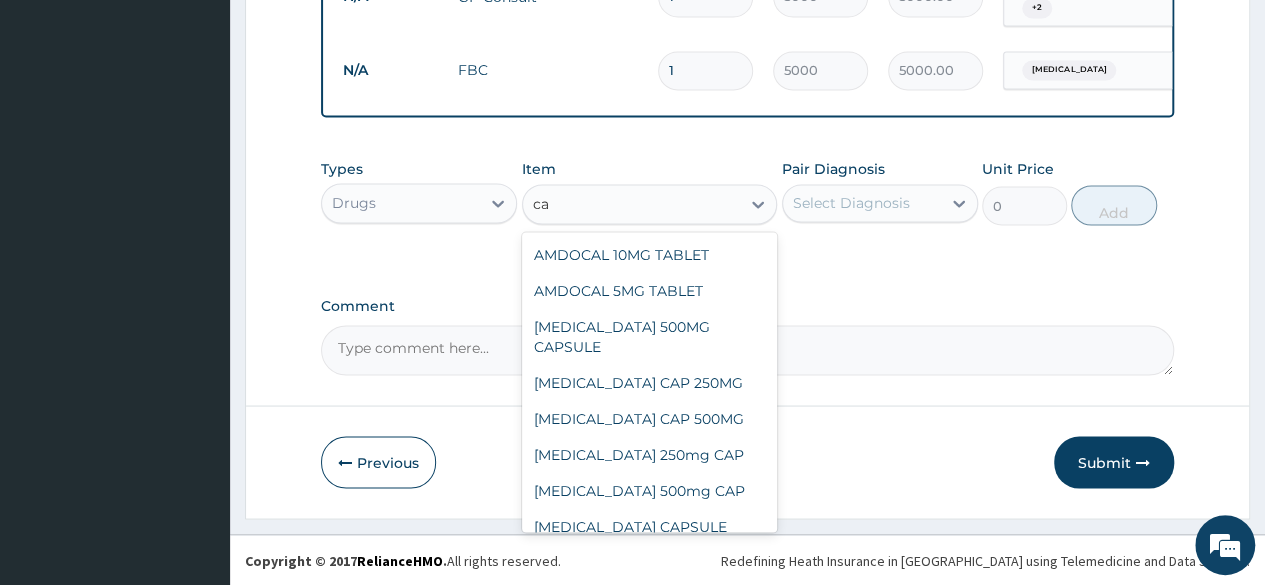 type on "c" 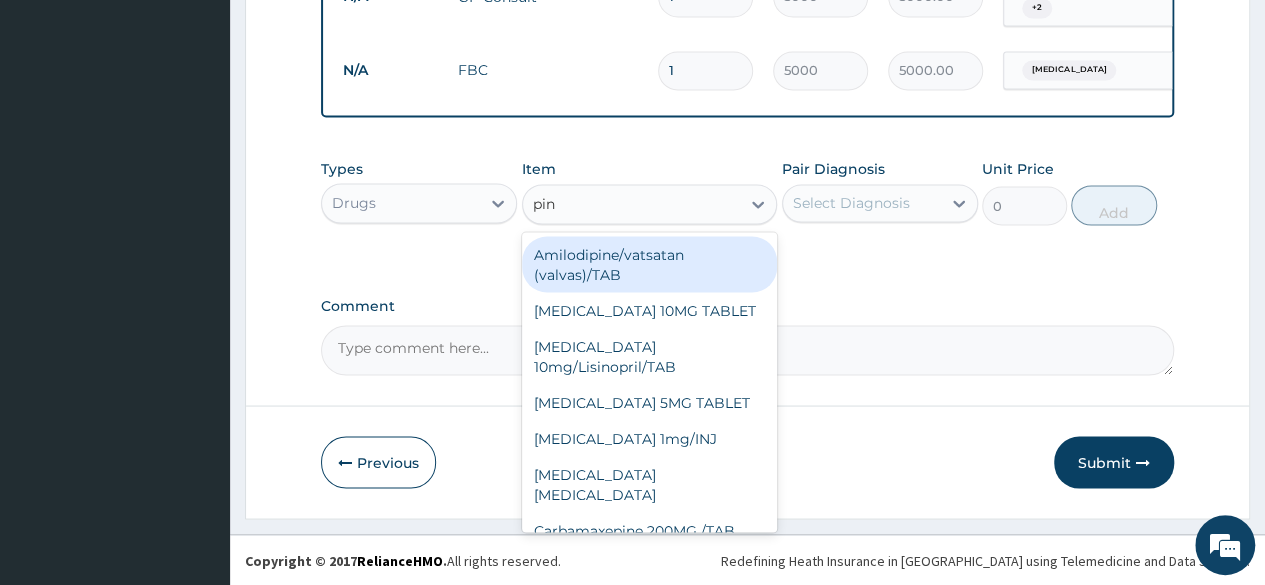 type on "pink" 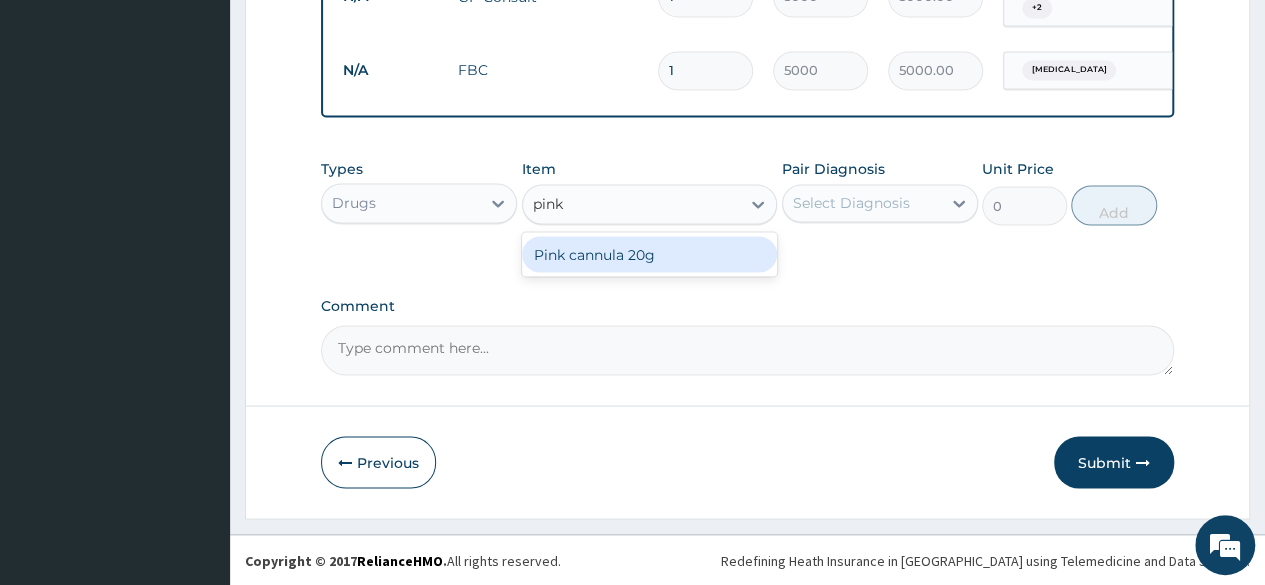 click on "Pink cannula 20g" at bounding box center [650, 254] 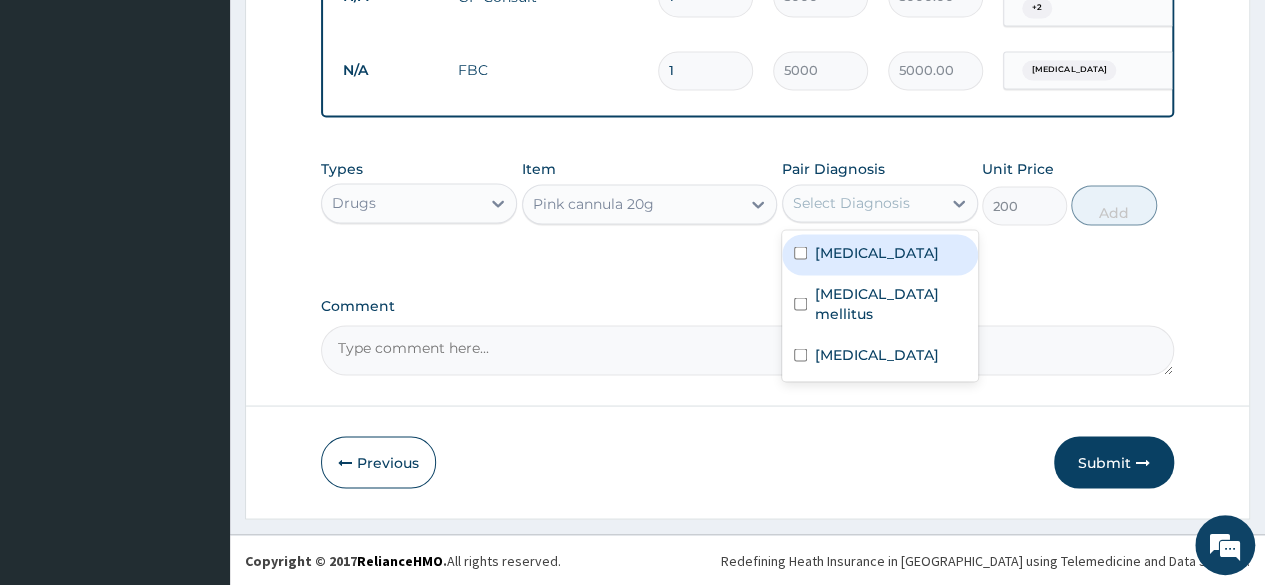 click on "Hypertensive urgency" at bounding box center (877, 252) 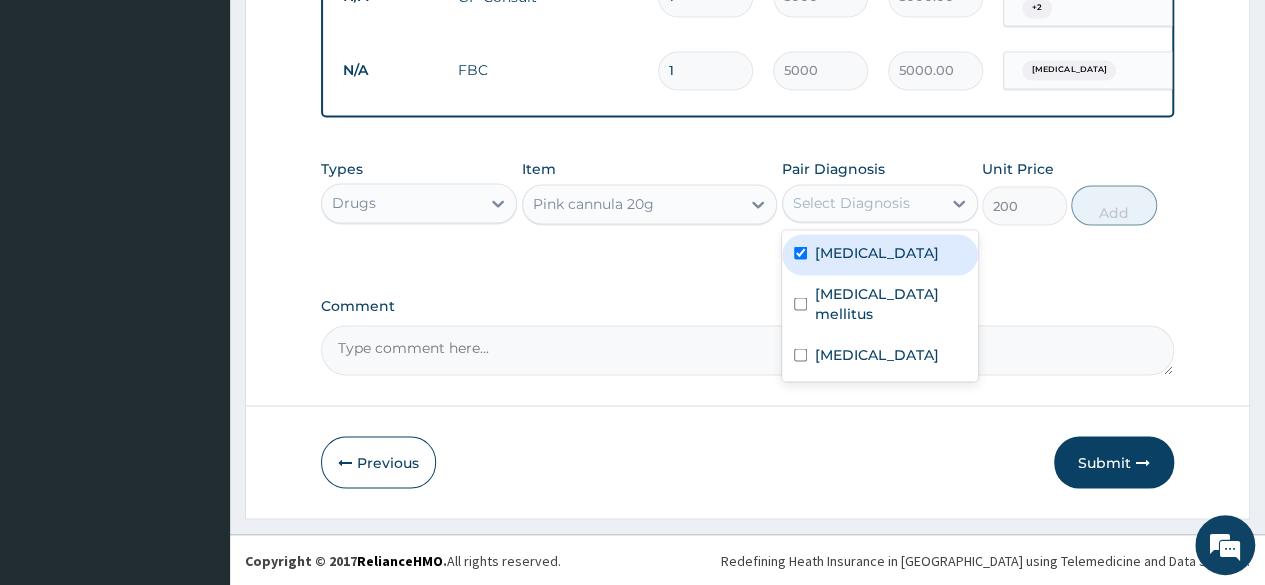 checkbox on "true" 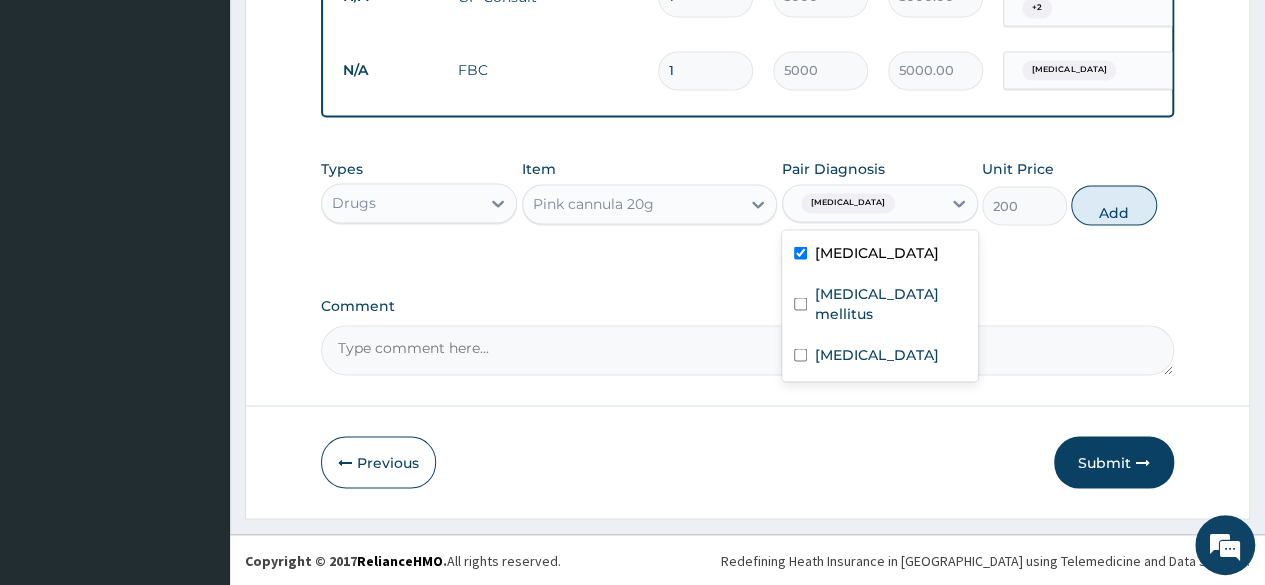 click on "Diabetes mellitus" at bounding box center (890, 303) 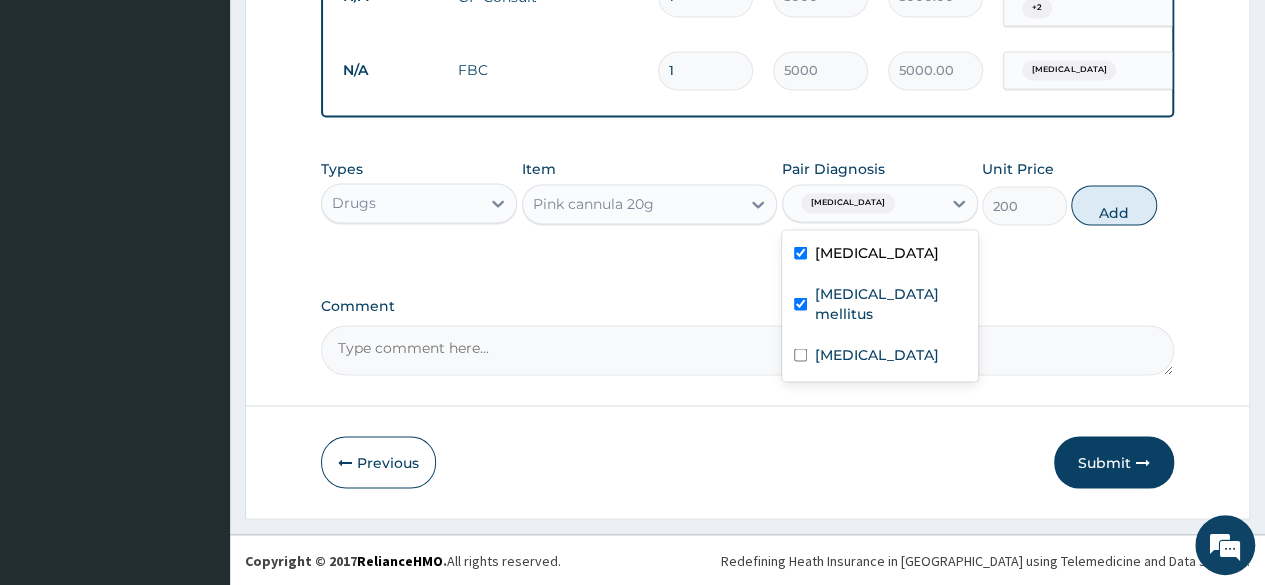 checkbox on "true" 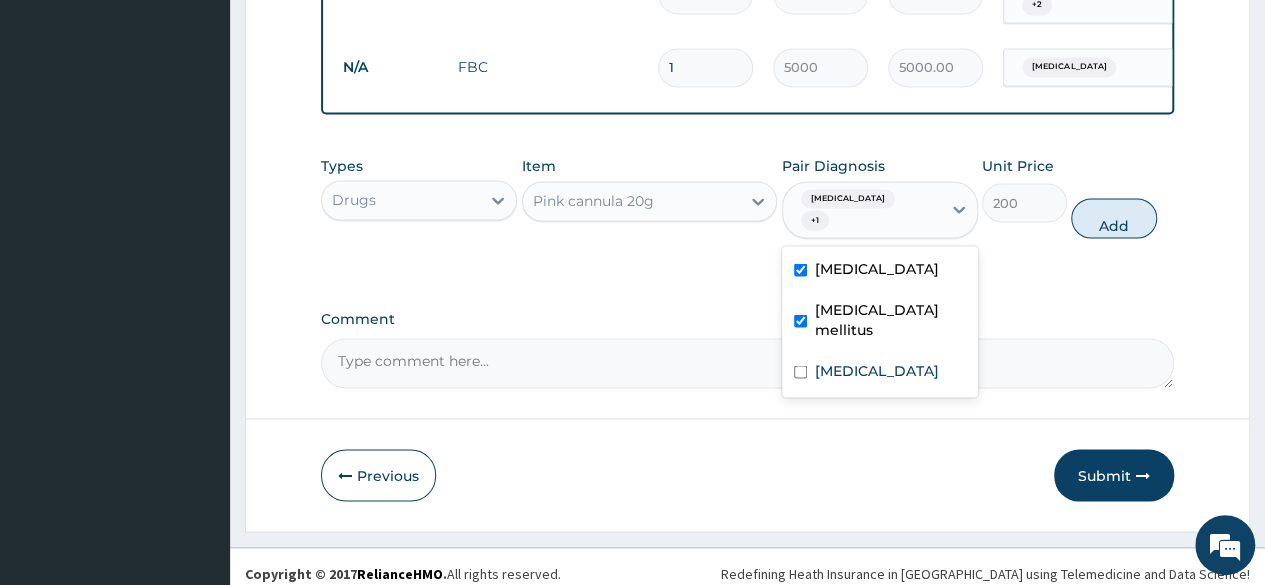 click on "Malaria" at bounding box center [880, 372] 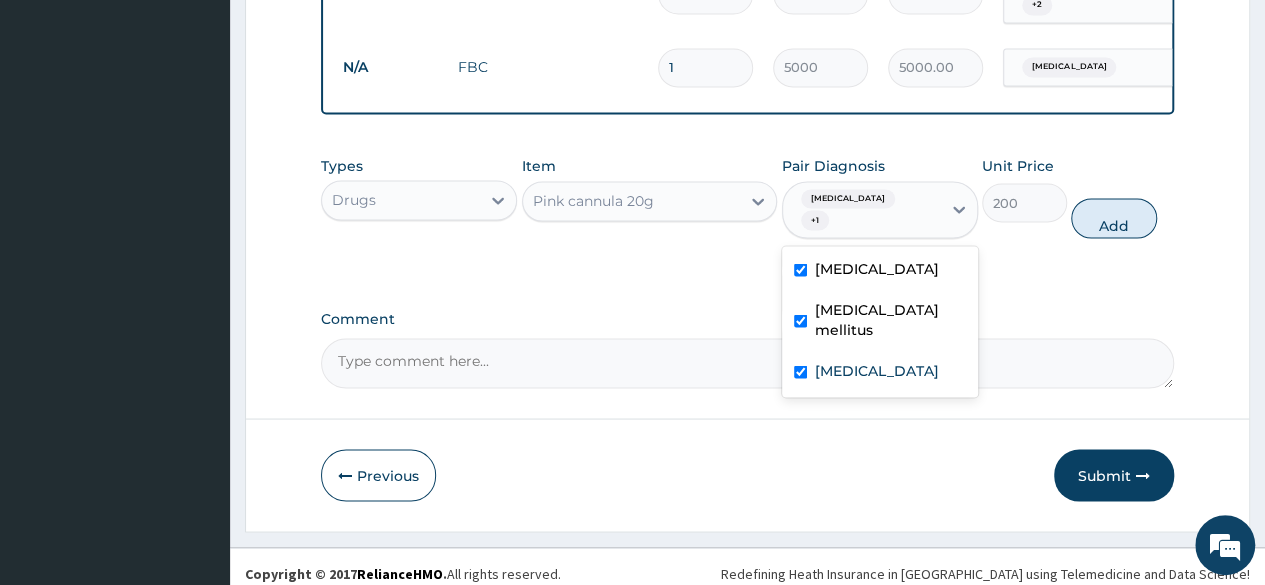 checkbox on "true" 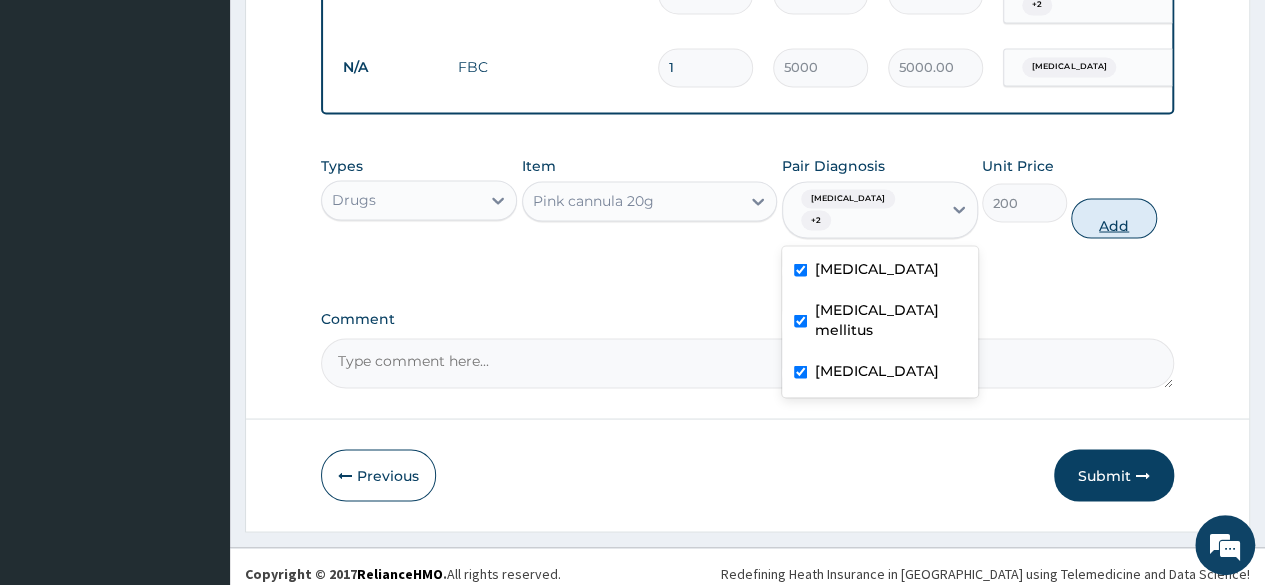 click on "Add" at bounding box center [1113, 218] 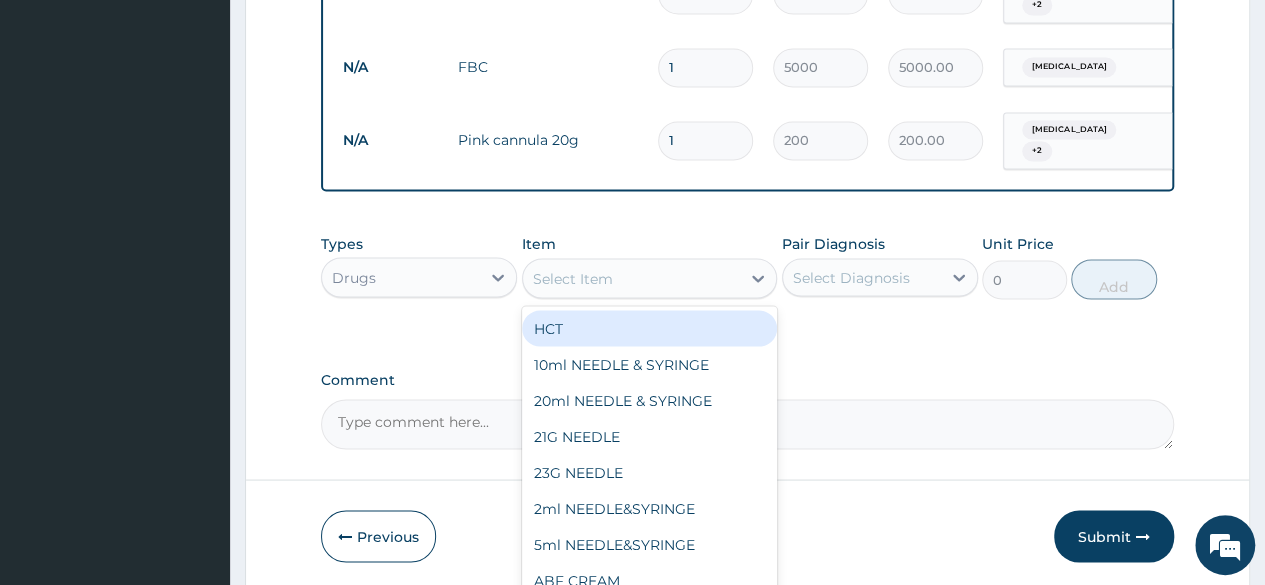 click on "5ml NEEDLE&SYRINGE" at bounding box center (650, 544) 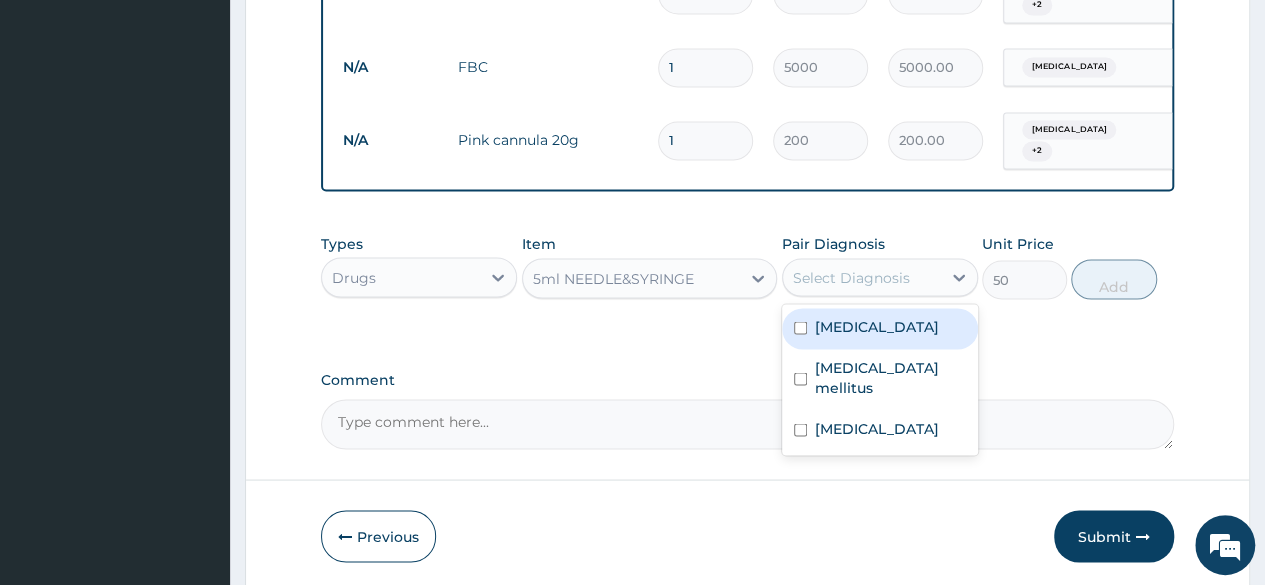 click on "Hypertensive urgency" at bounding box center [877, 326] 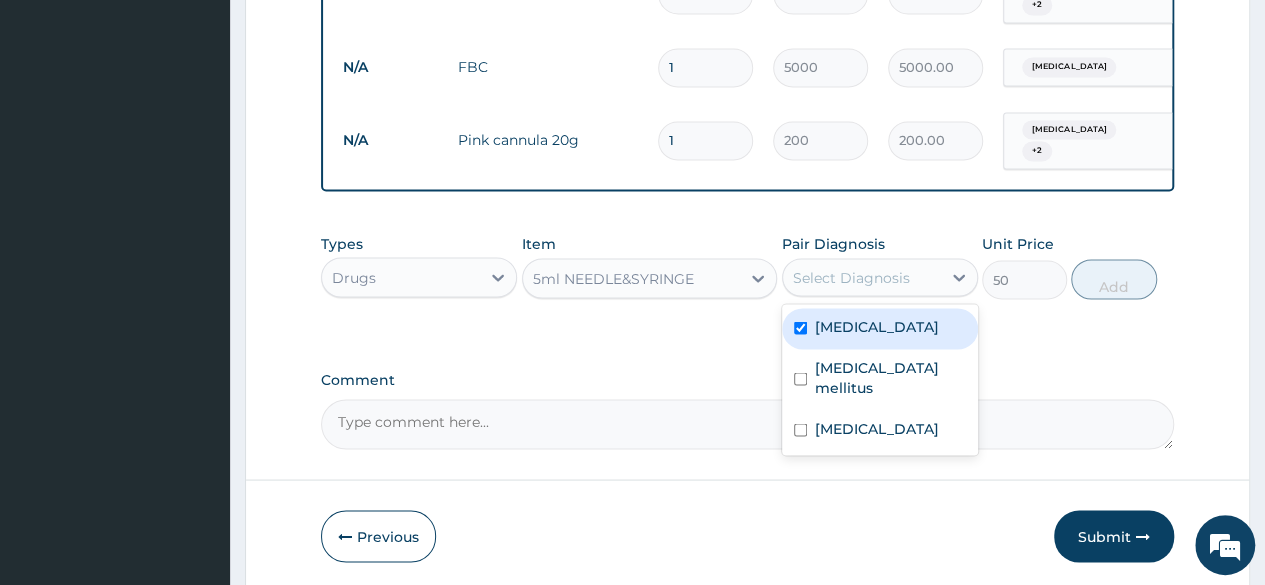 checkbox on "true" 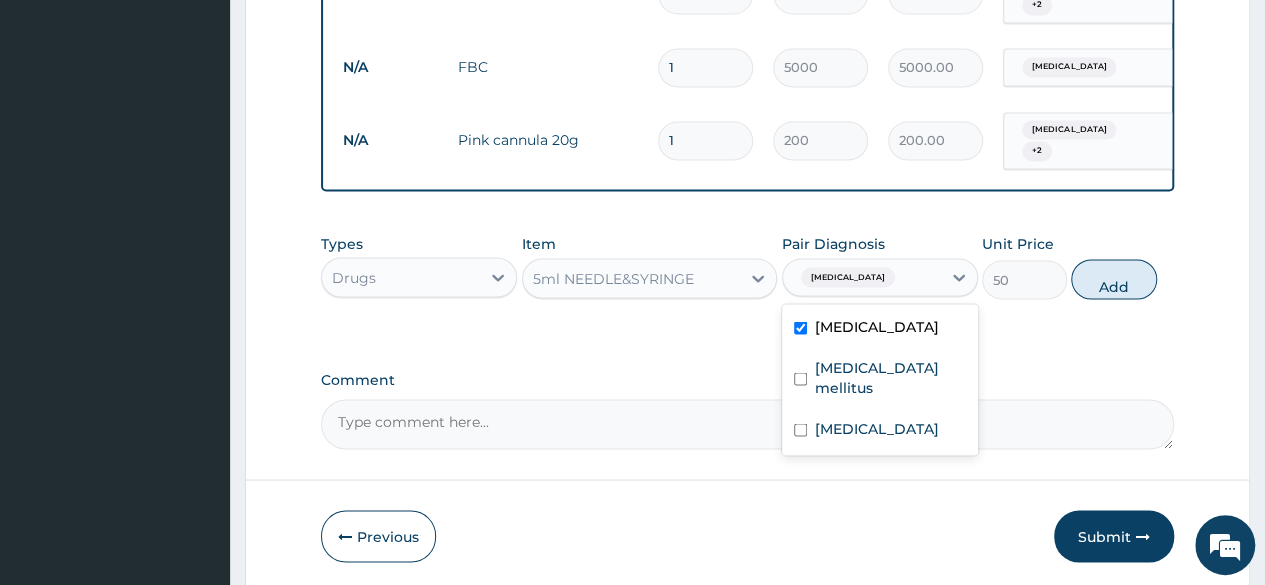 click on "Diabetes mellitus" at bounding box center (890, 377) 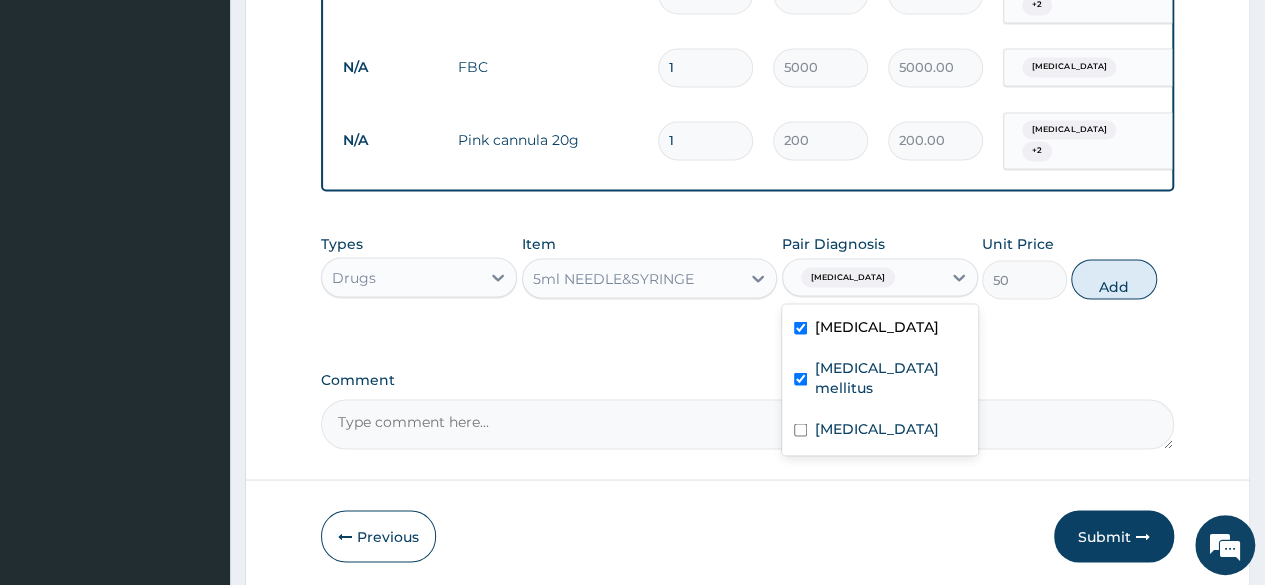 checkbox on "true" 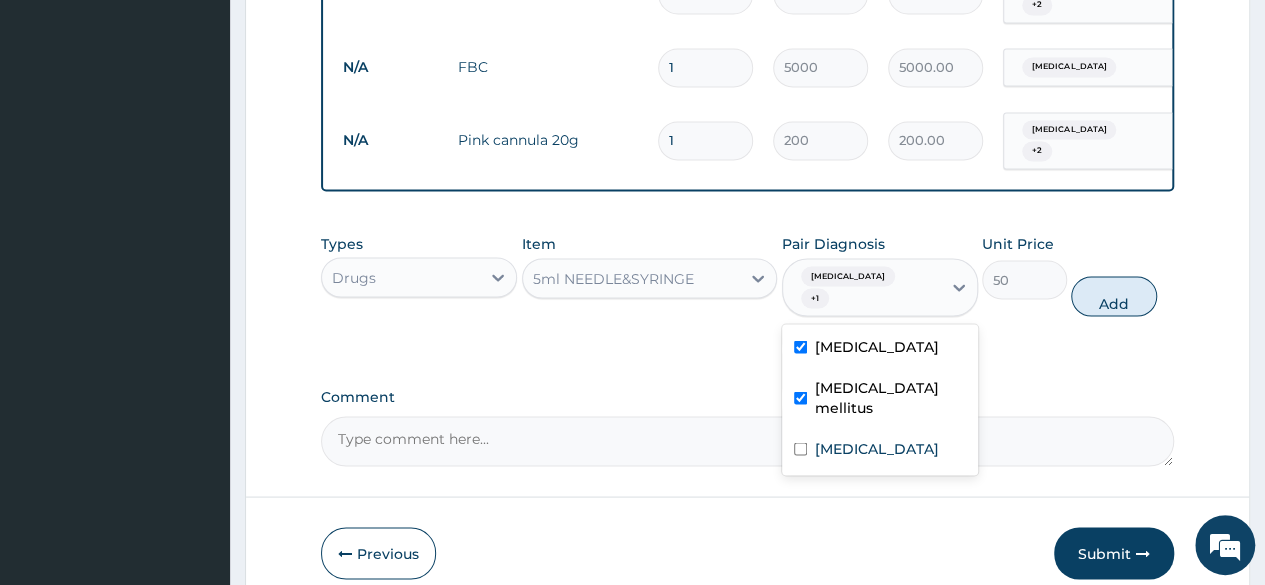 click on "Malaria" at bounding box center (880, 450) 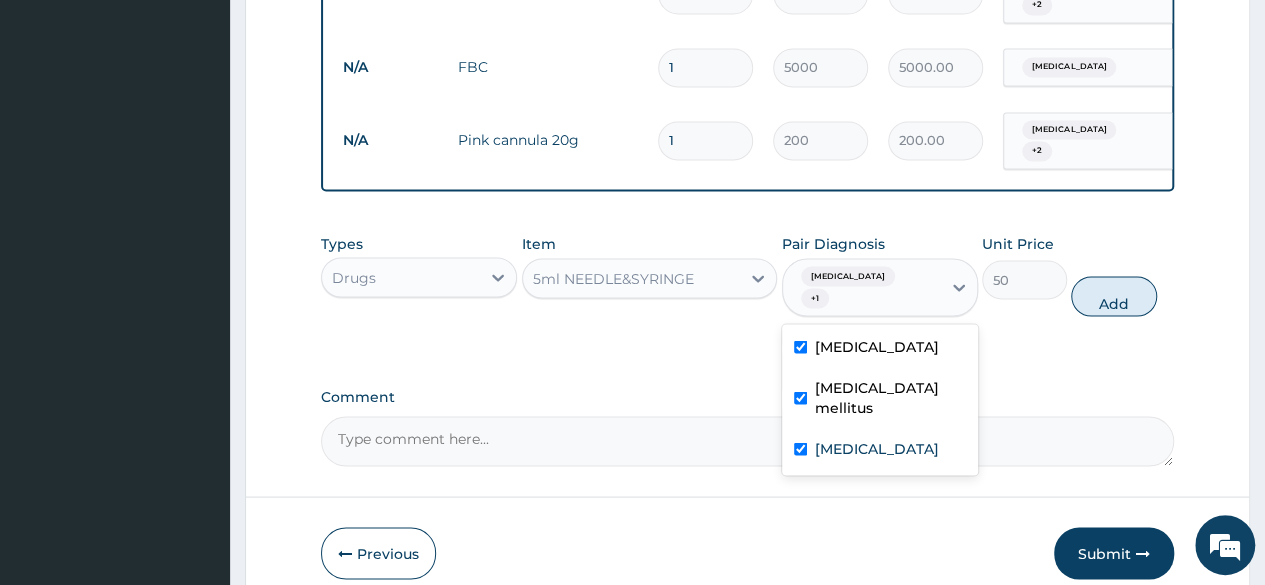 checkbox on "true" 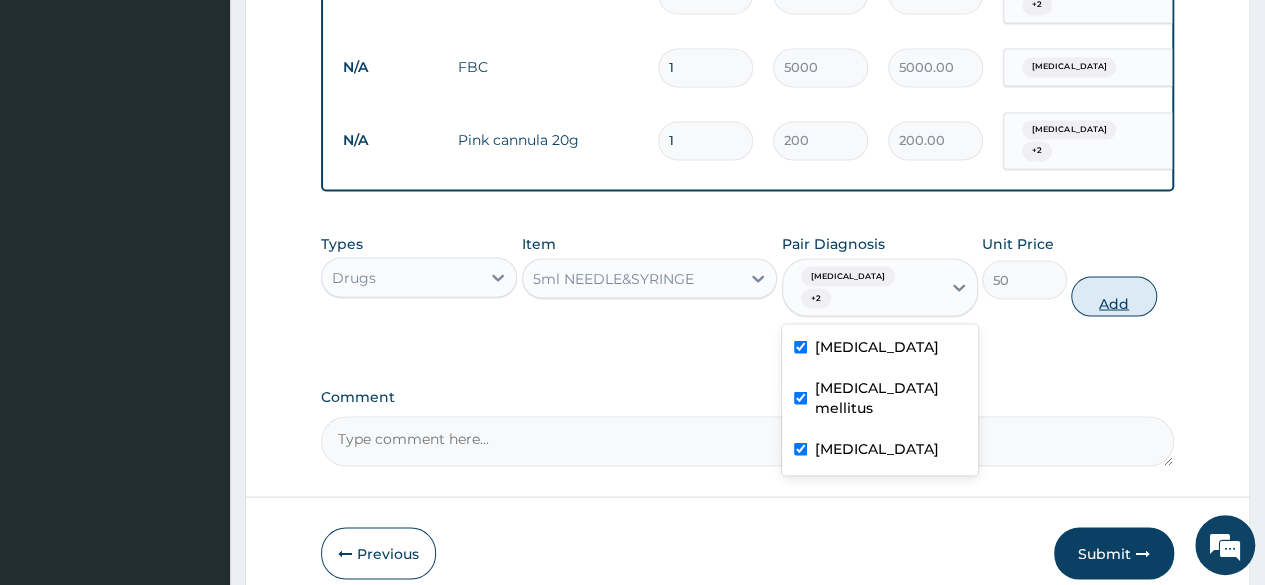 click on "Add" at bounding box center [1113, 296] 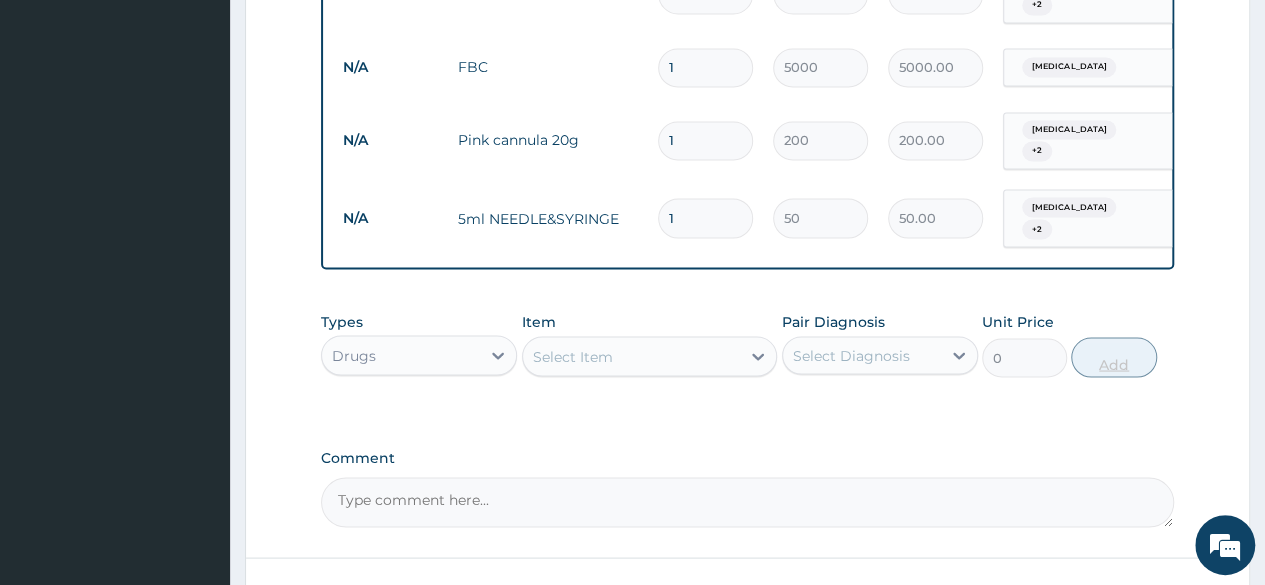 type 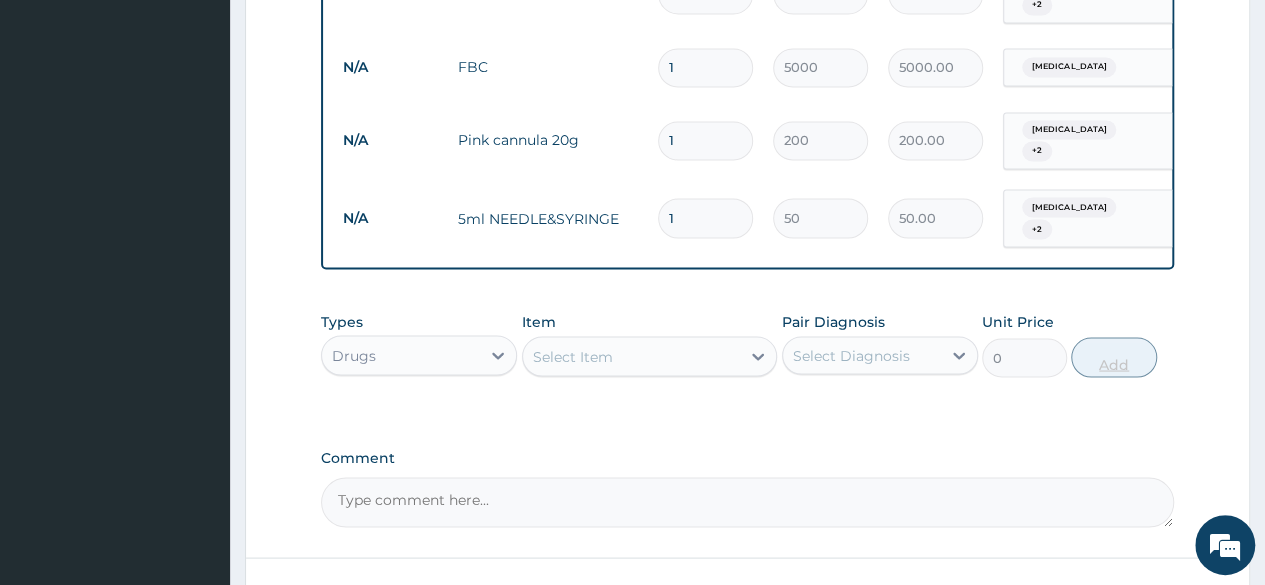 type on "0.00" 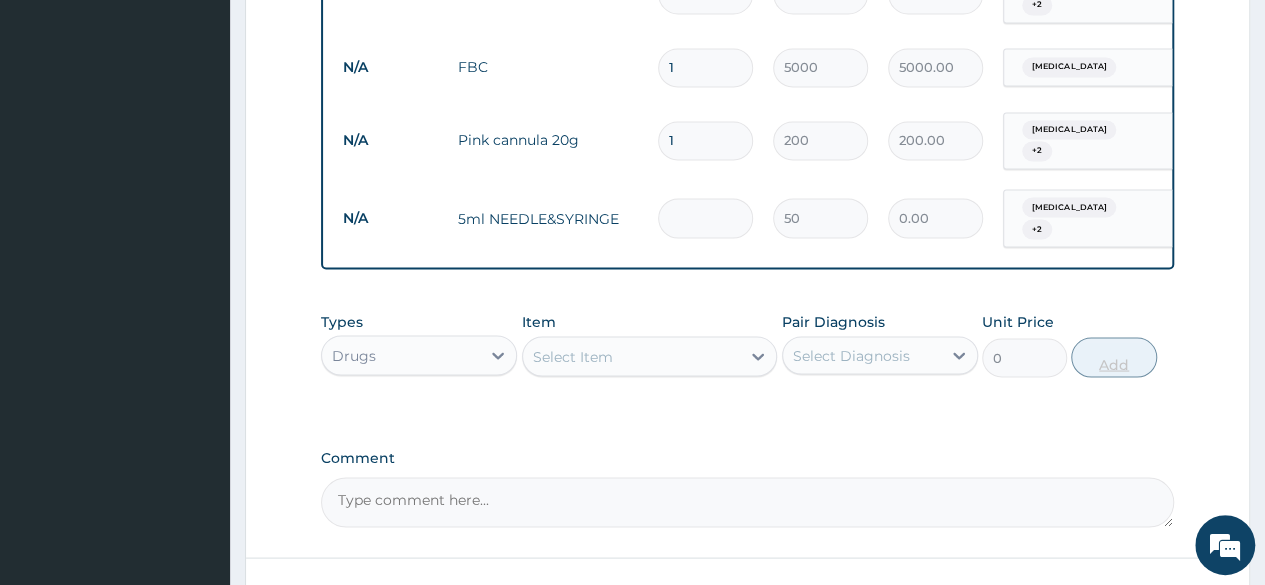 type on "3" 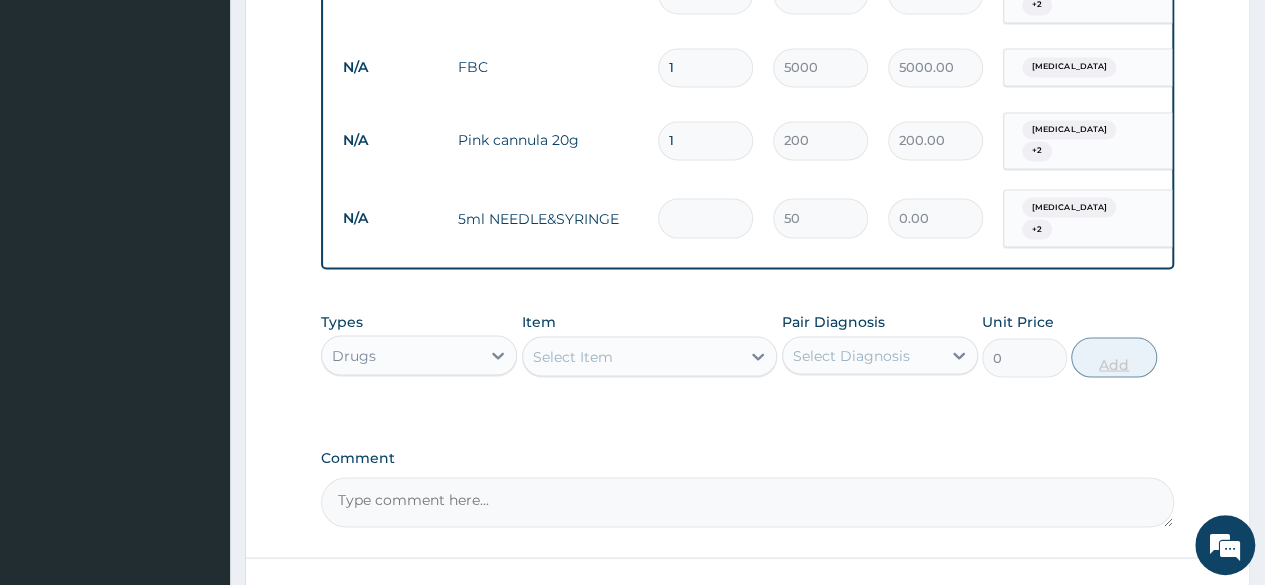 type on "150.00" 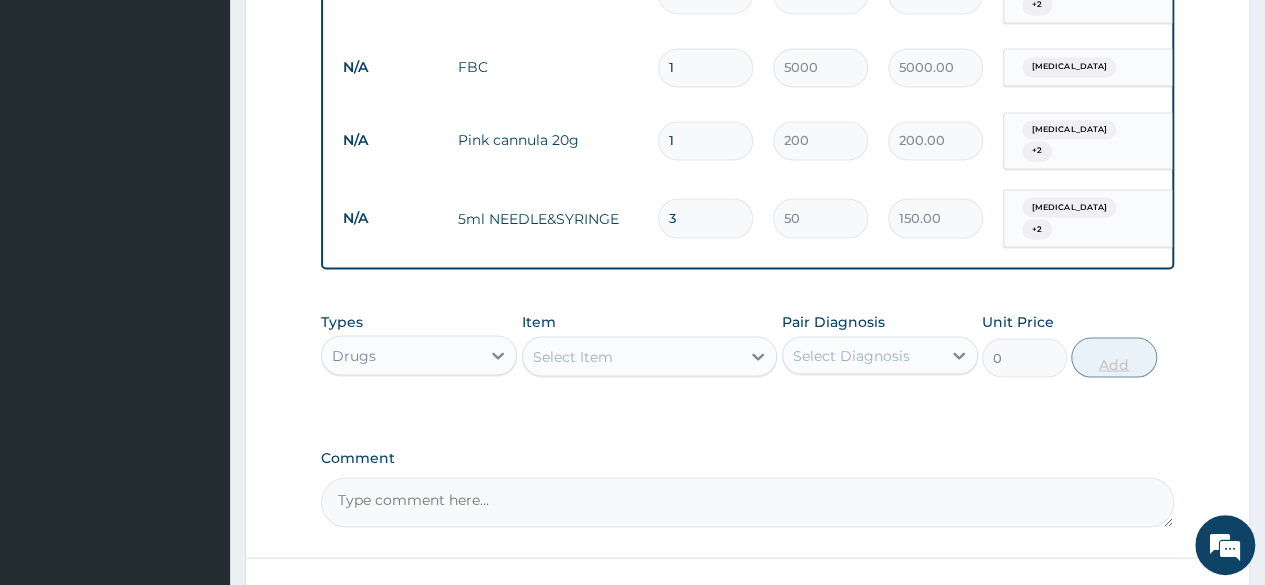 type on "3" 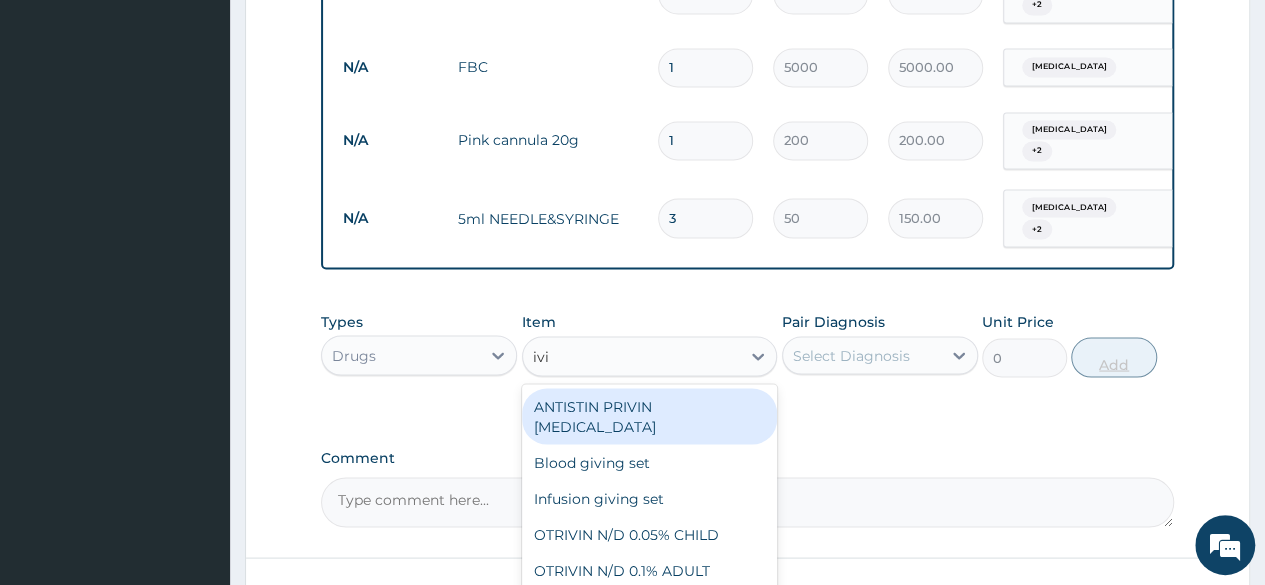 type on "ivin" 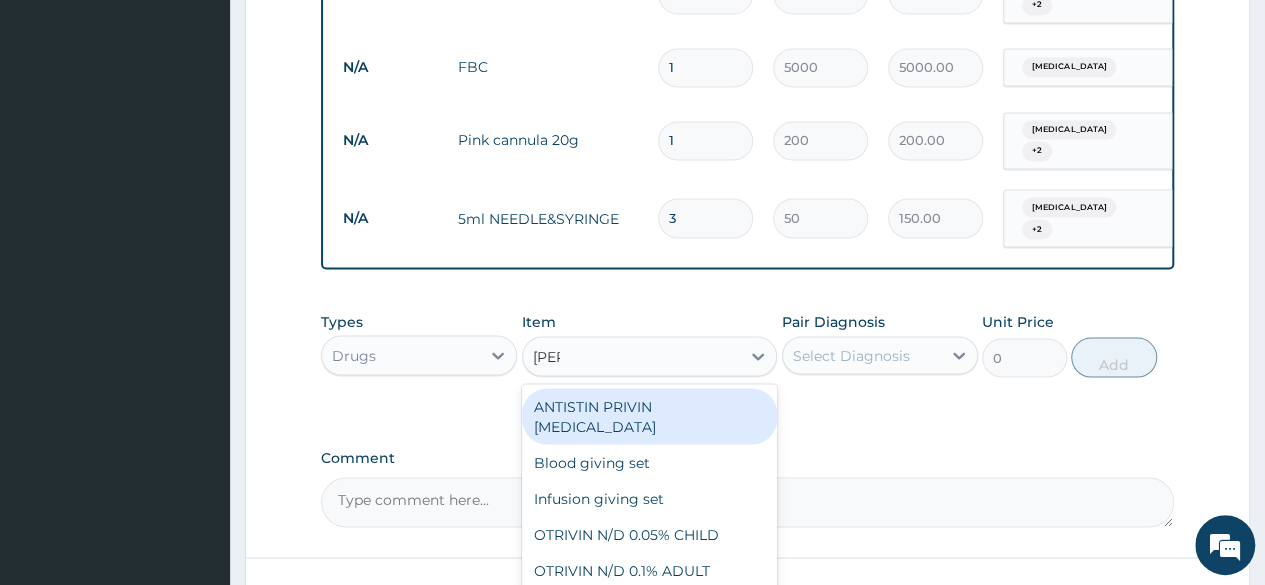 click on "Infusion giving set" at bounding box center [650, 498] 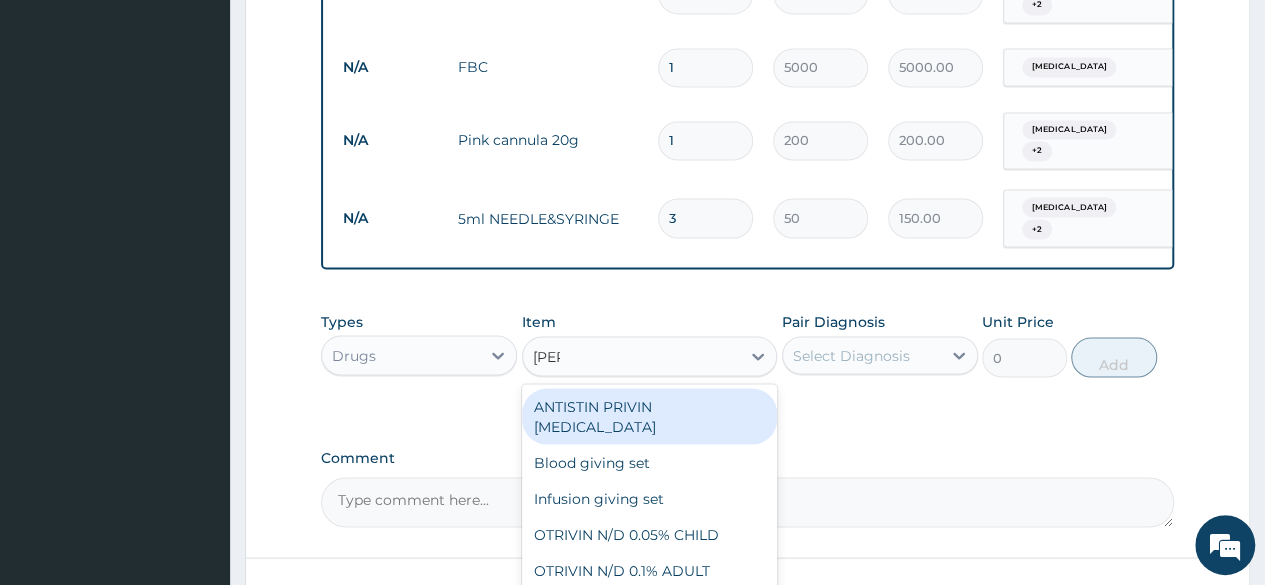 type 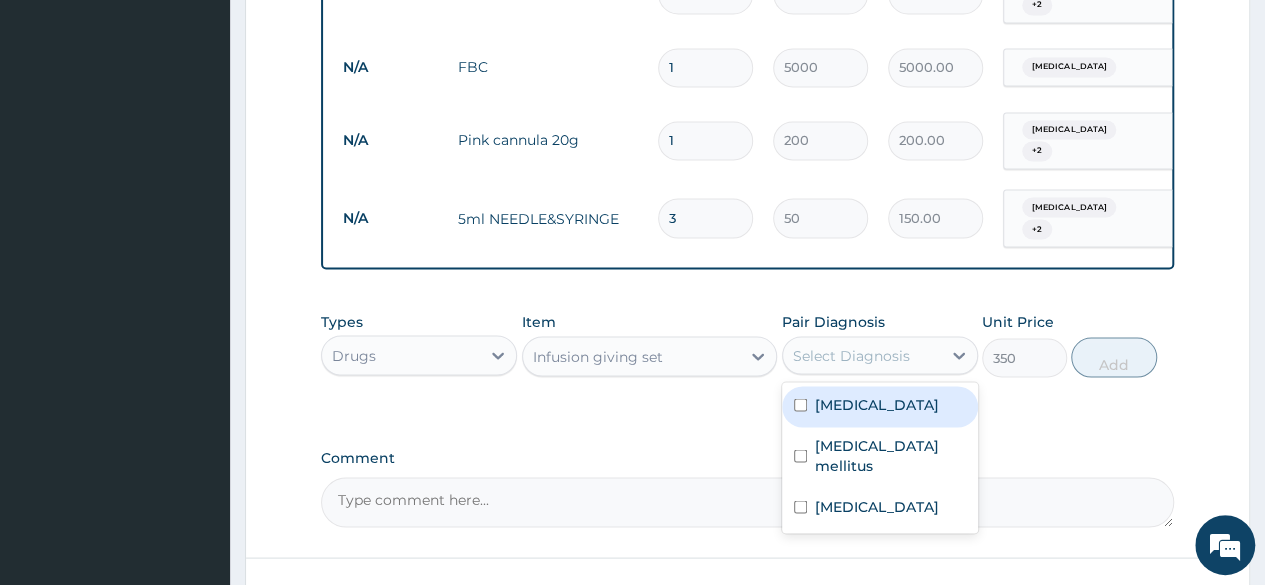 click on "Hypertensive urgency" at bounding box center (877, 404) 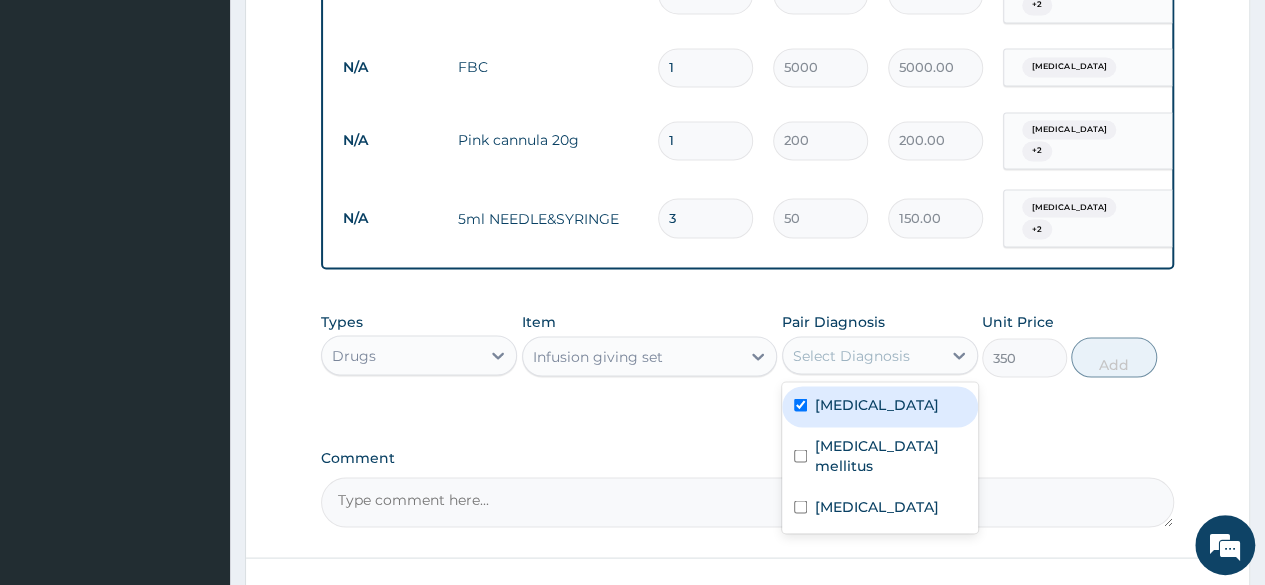 checkbox on "true" 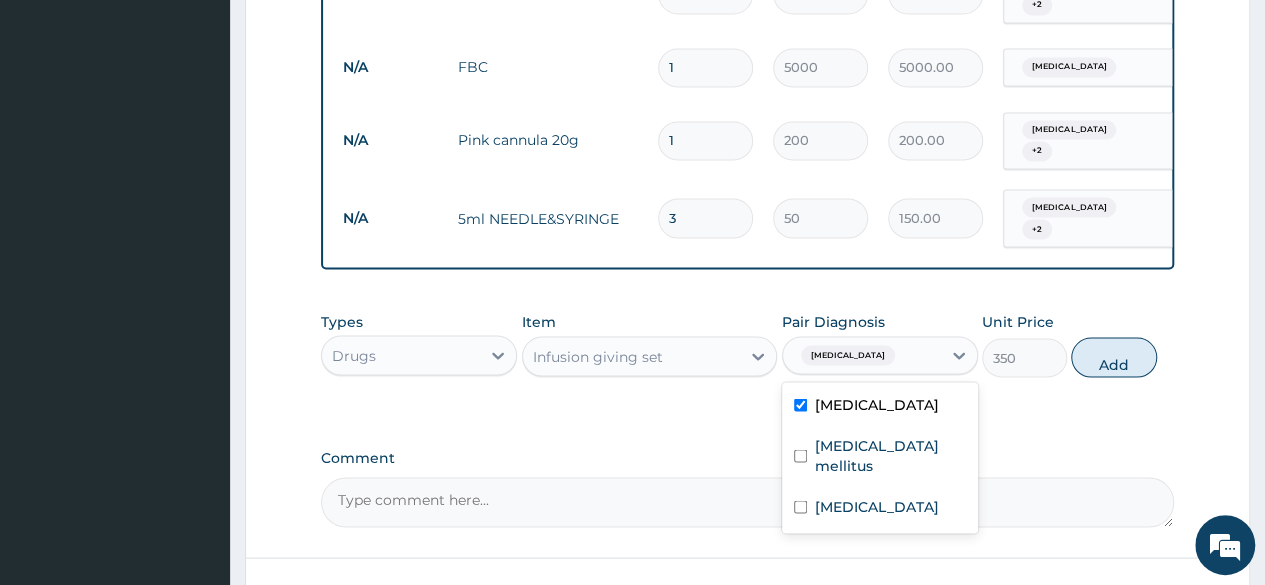 click on "Malaria" at bounding box center (880, 508) 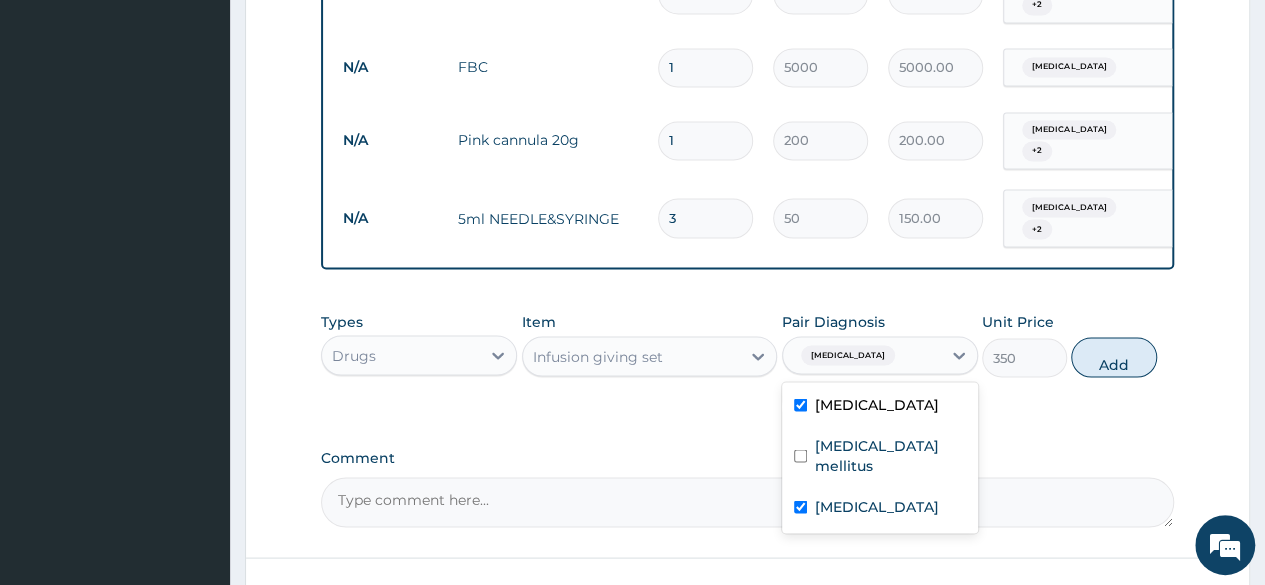 checkbox on "true" 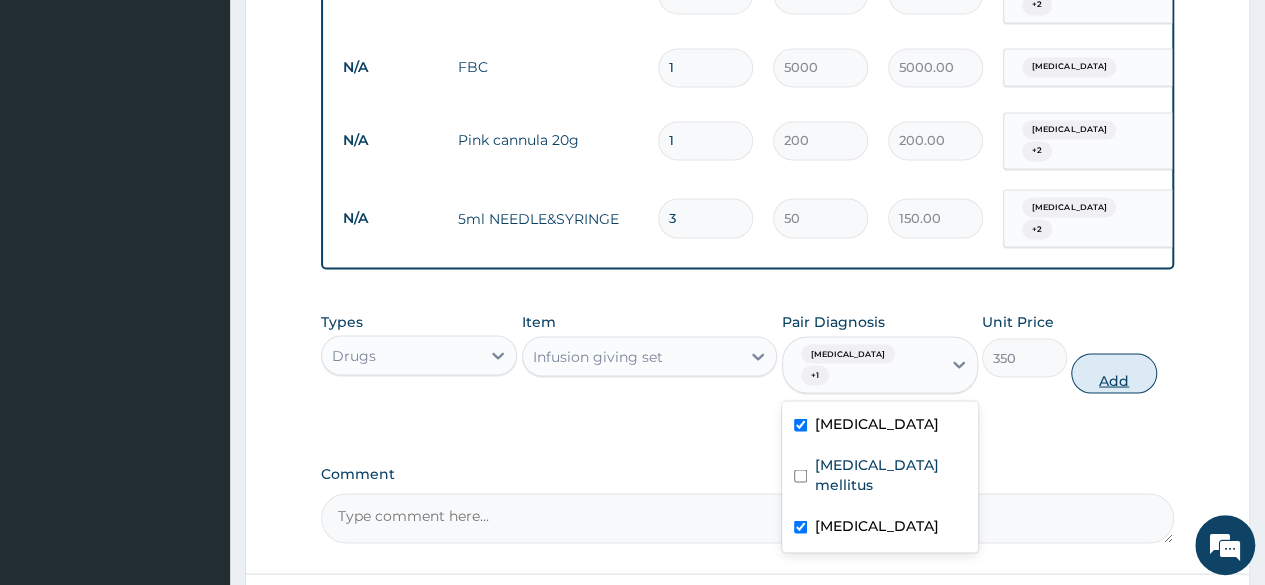 click on "Add" at bounding box center (1113, 373) 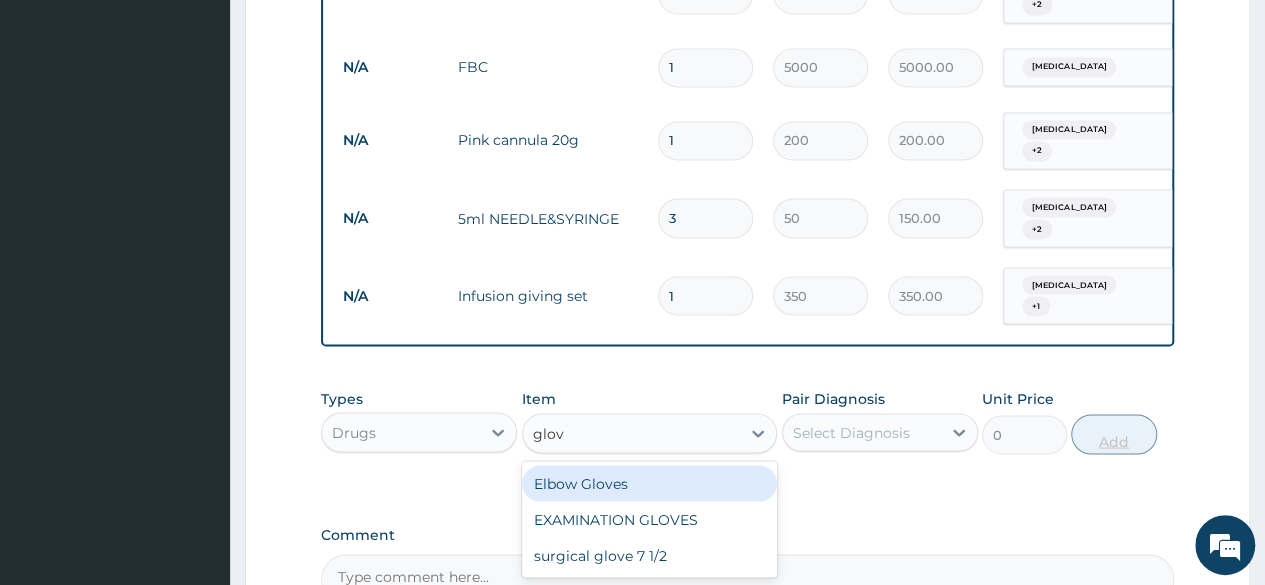 type on "glove" 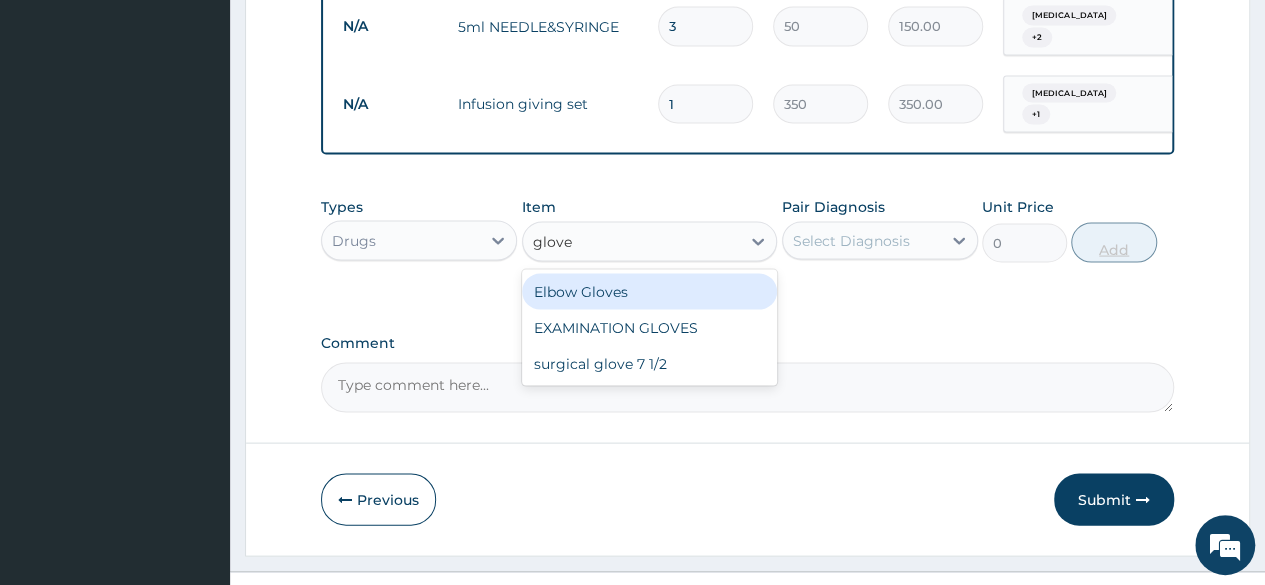 scroll, scrollTop: 1886, scrollLeft: 0, axis: vertical 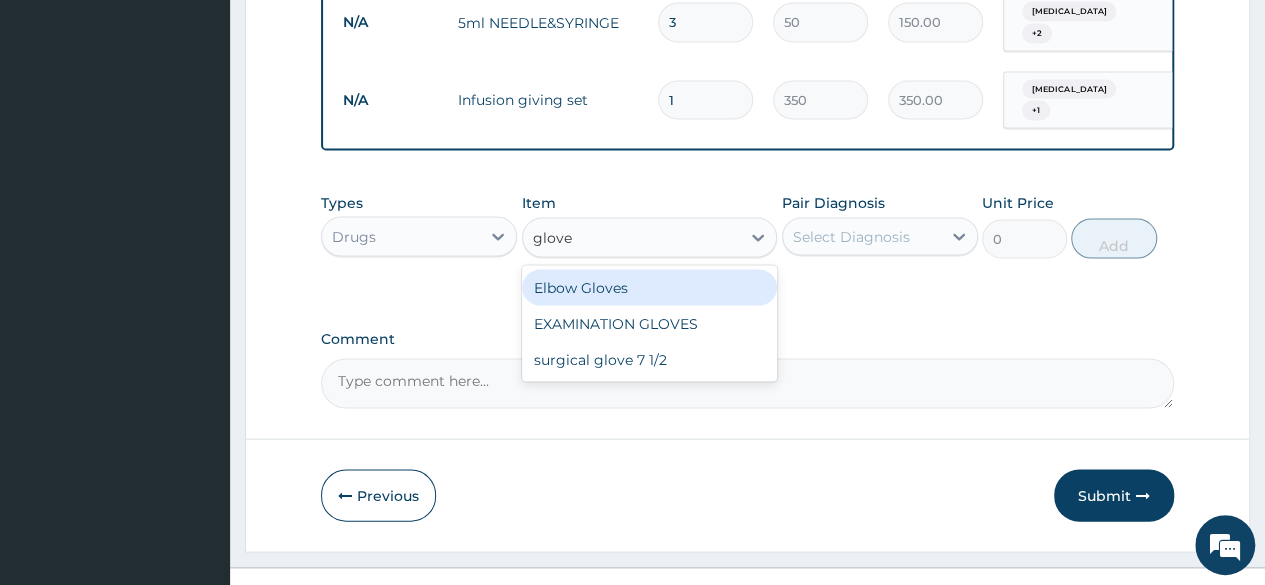 click on "EXAMINATION GLOVES" at bounding box center [650, 323] 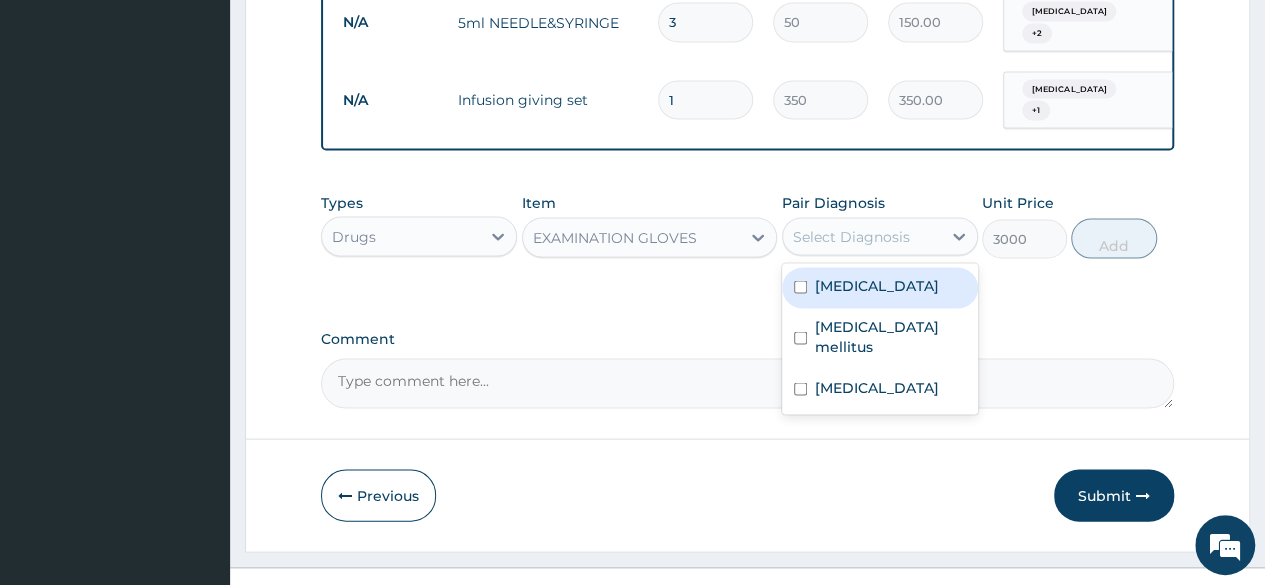 click on "Hypertensive urgency" at bounding box center [877, 285] 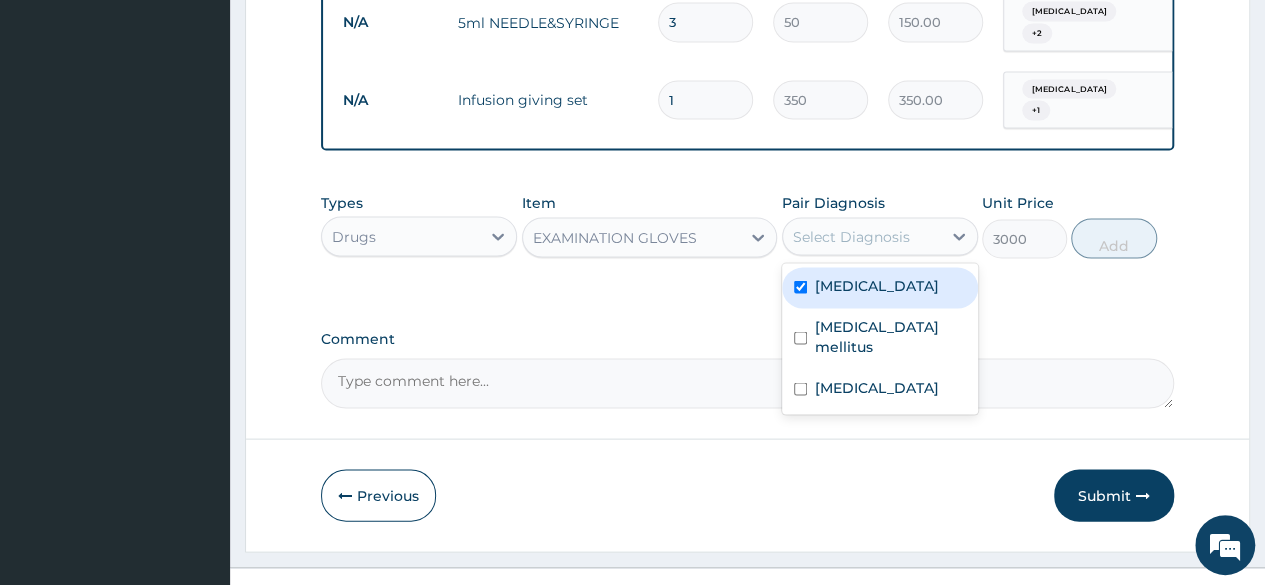 checkbox on "true" 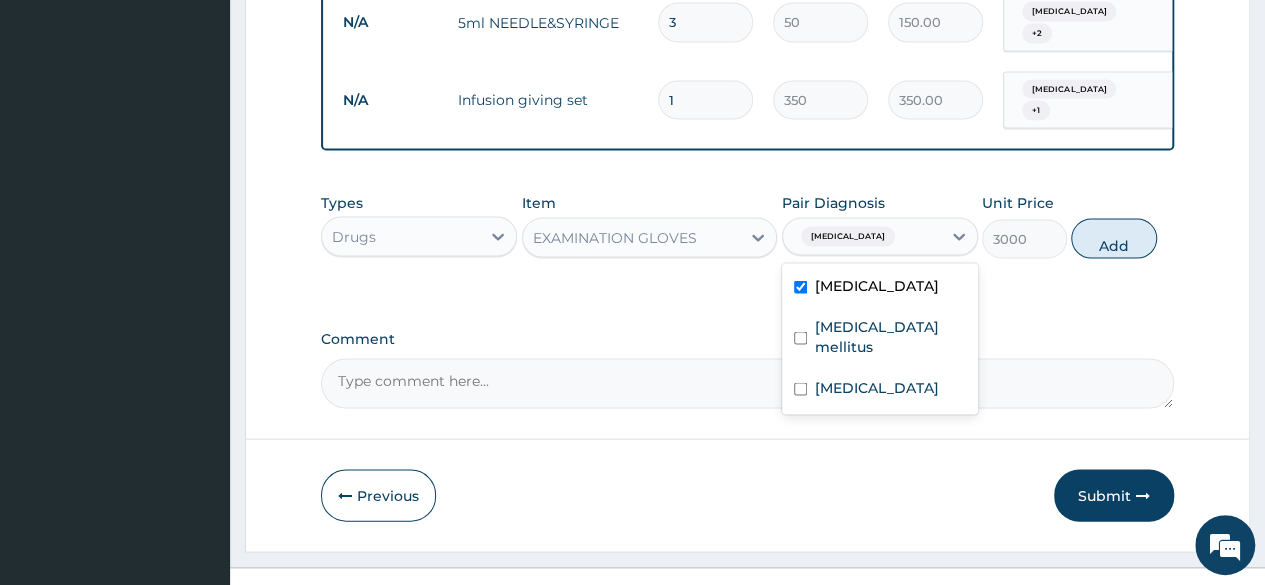 click on "Diabetes mellitus" at bounding box center (880, 338) 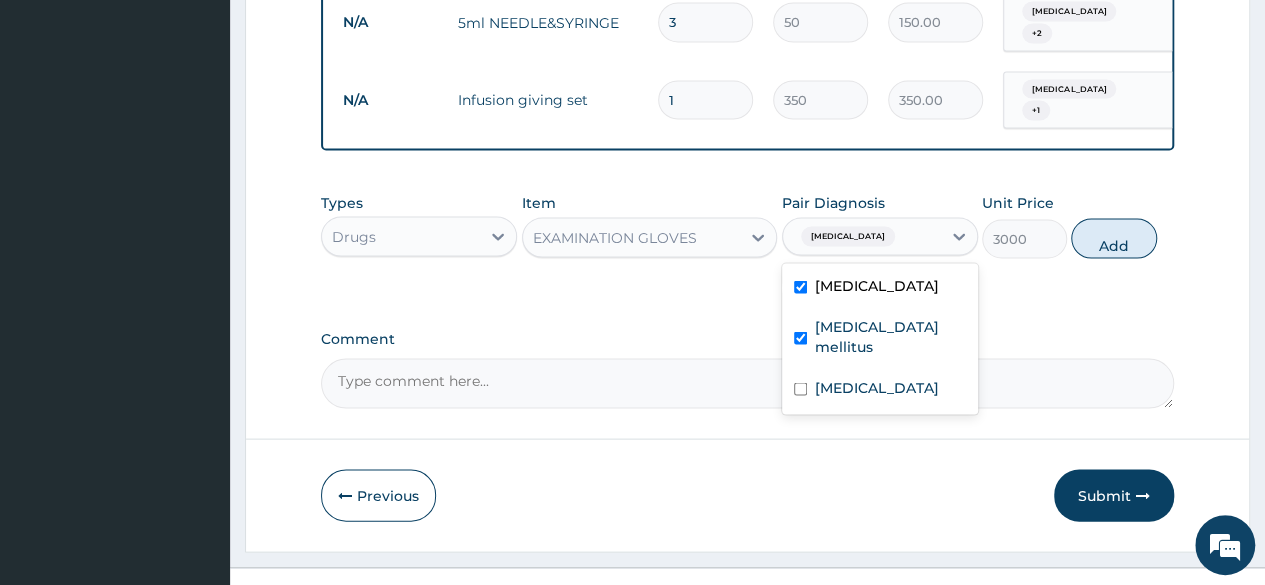 checkbox on "true" 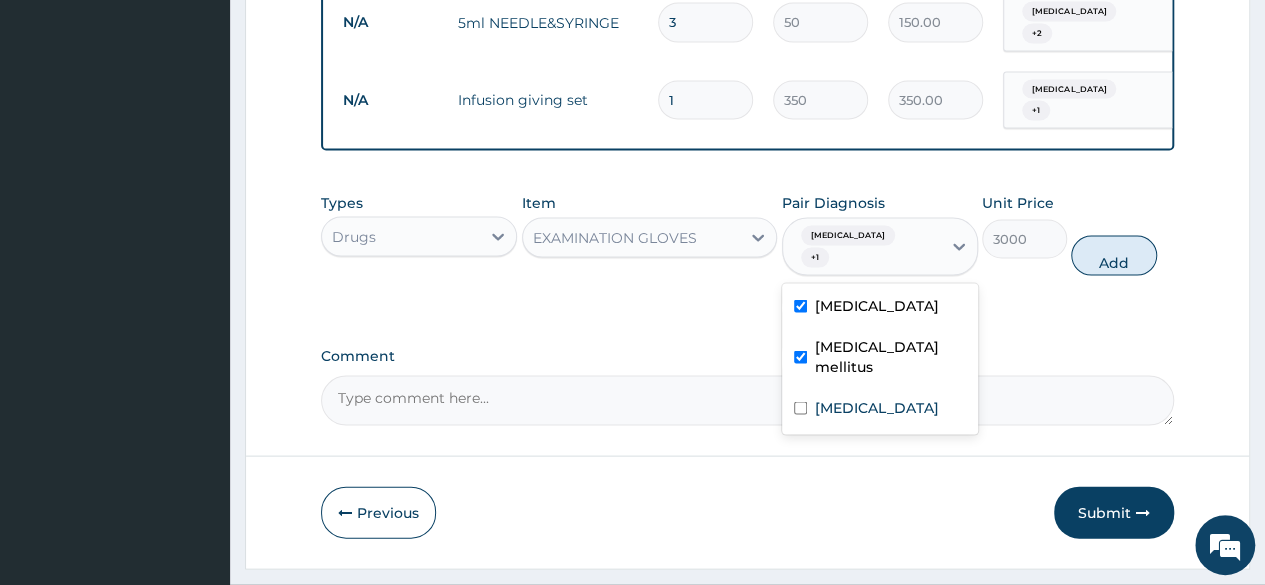 click on "Malaria" at bounding box center [880, 409] 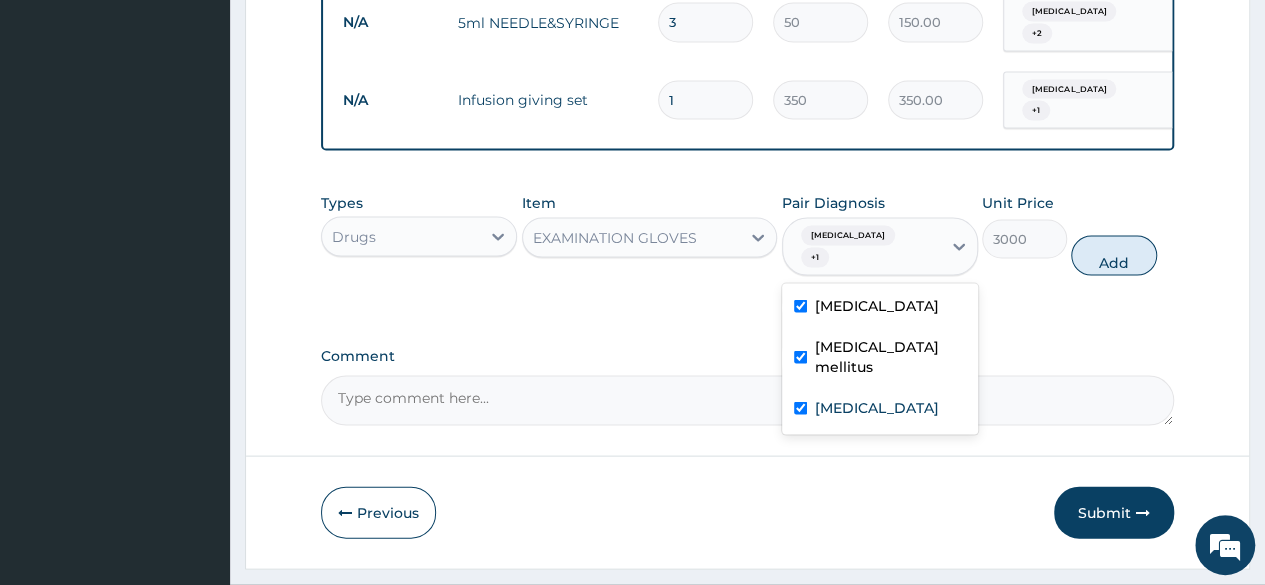 checkbox on "true" 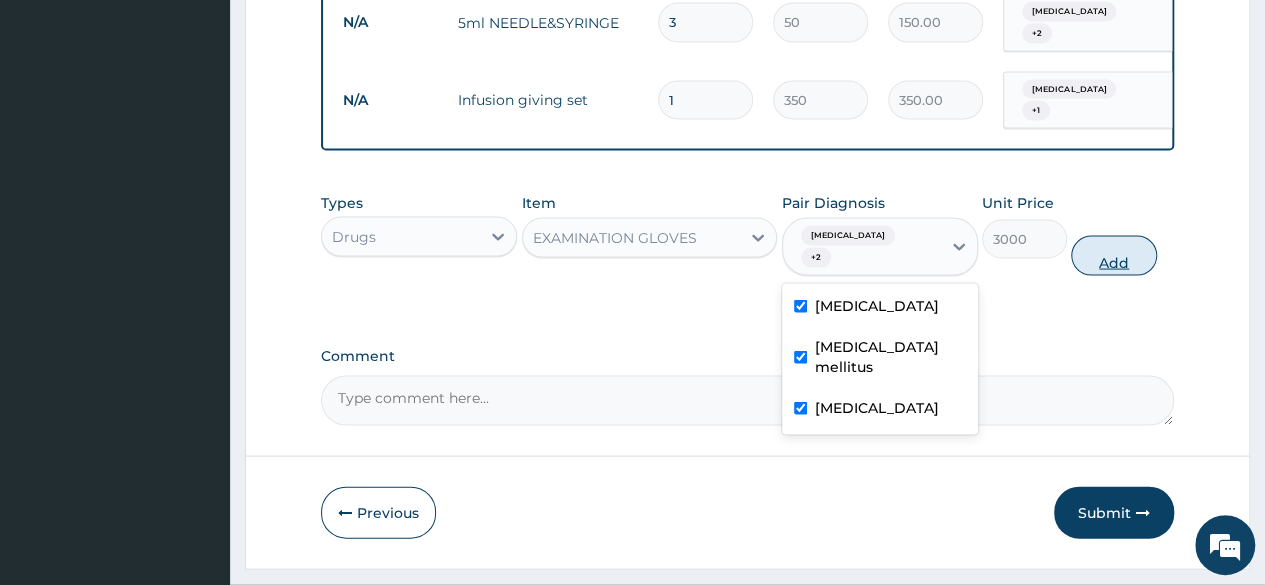 click on "Add" at bounding box center (1113, 255) 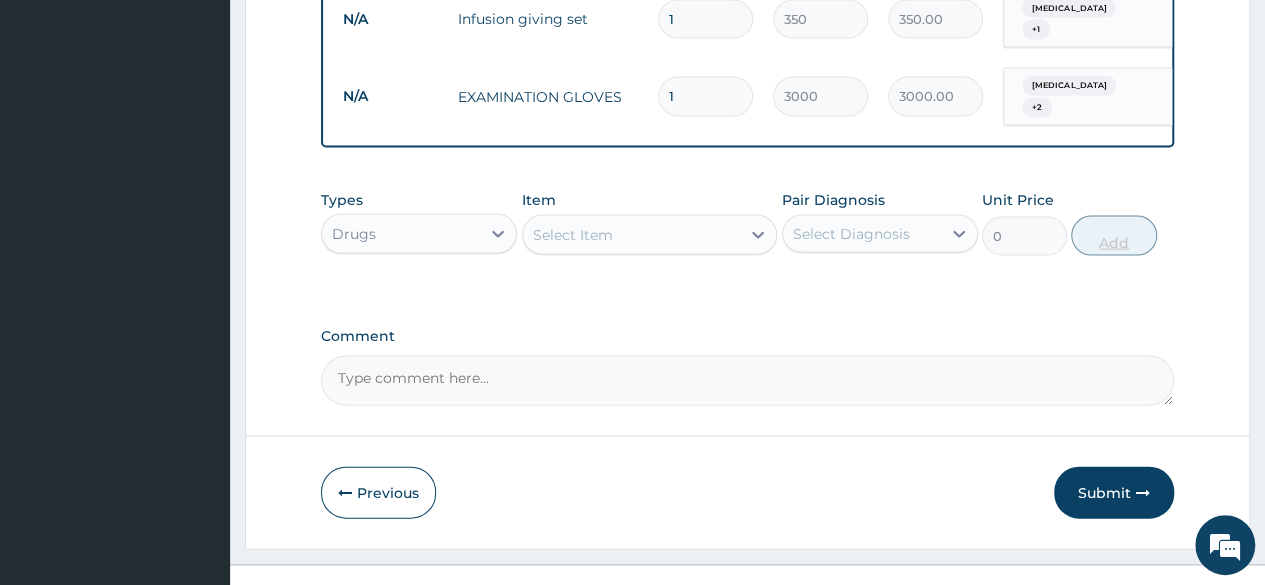 scroll, scrollTop: 1998, scrollLeft: 0, axis: vertical 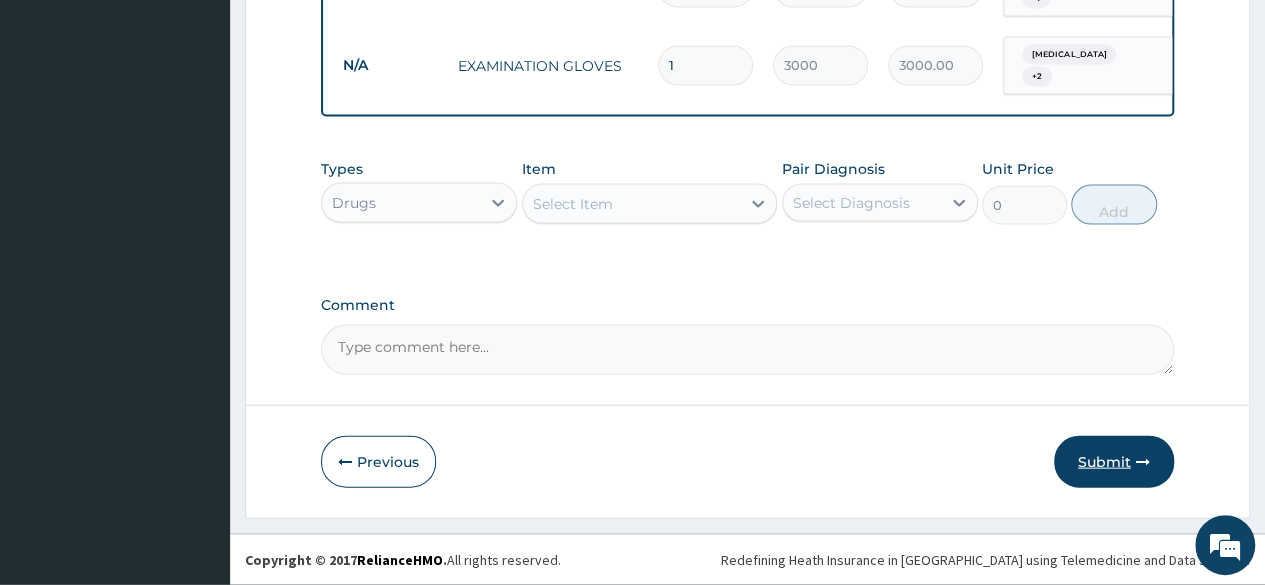 click on "Submit" at bounding box center [1114, 462] 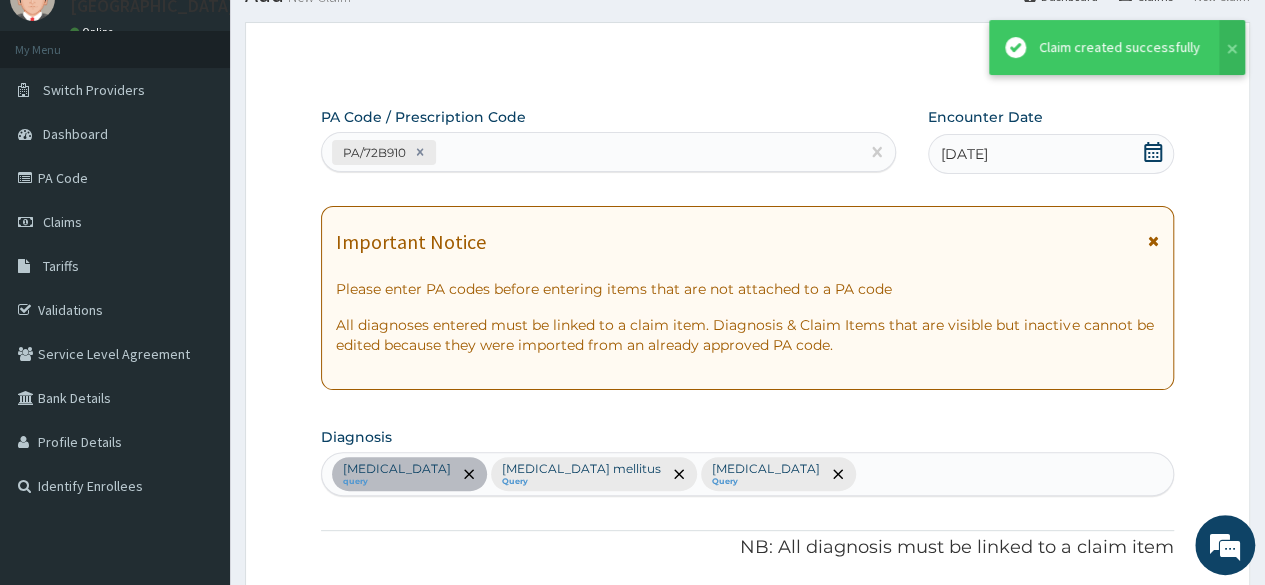 scroll, scrollTop: 1998, scrollLeft: 0, axis: vertical 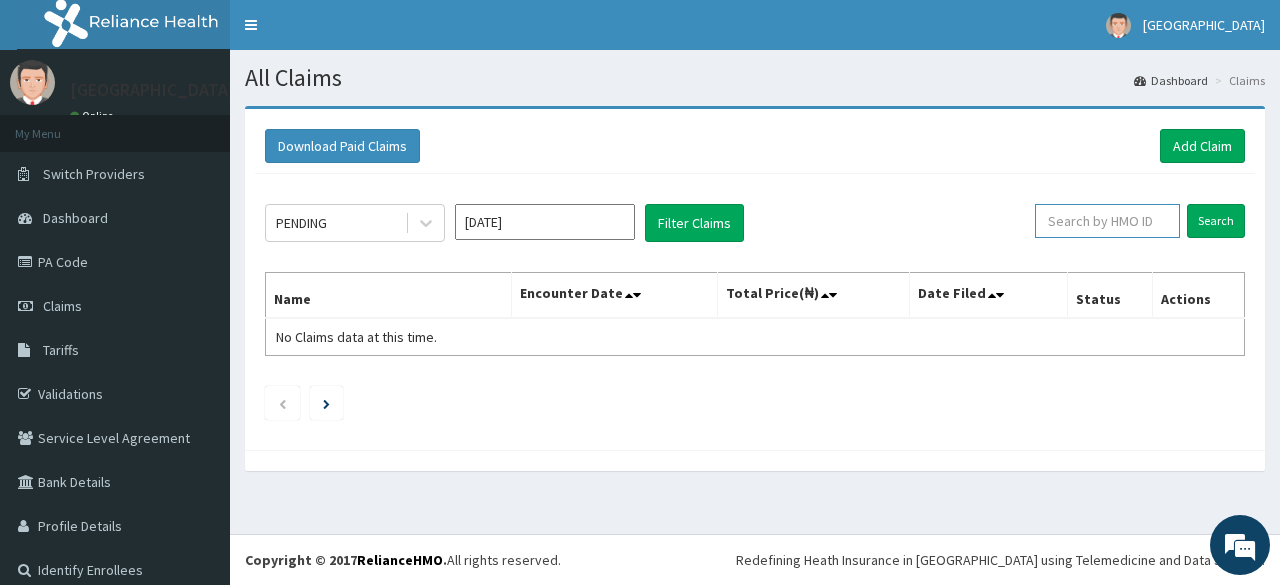 click at bounding box center (1107, 221) 